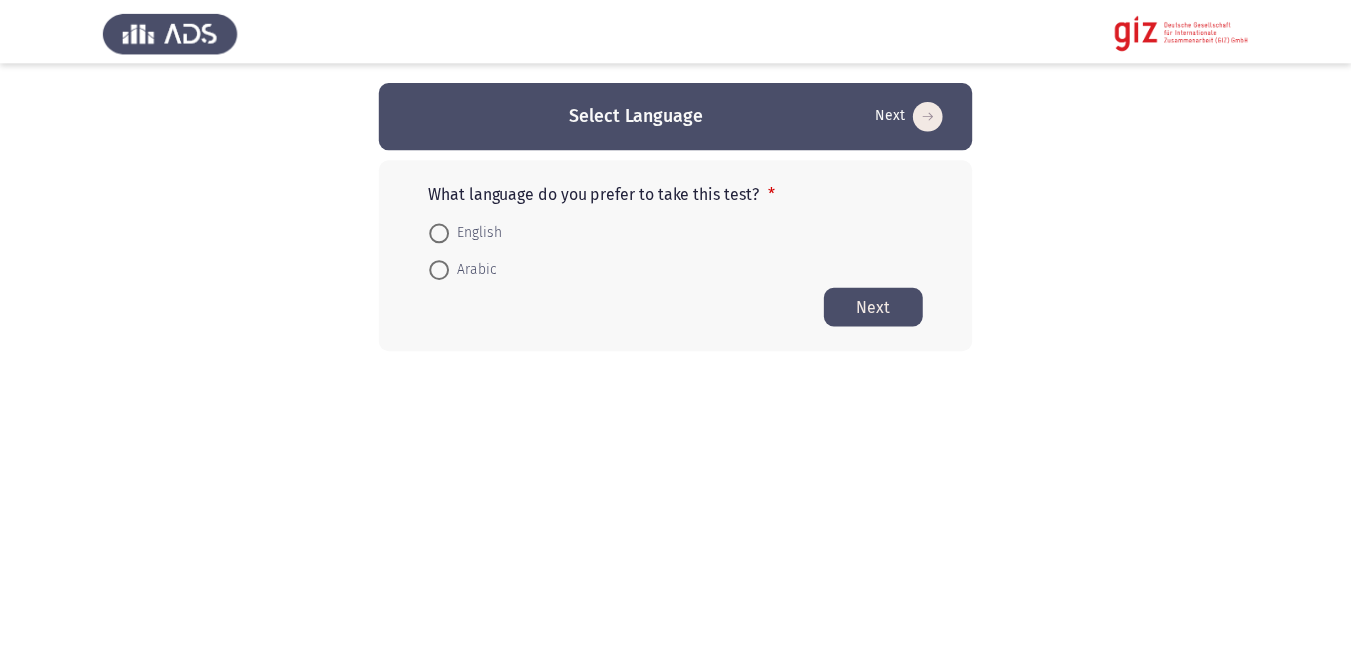 scroll, scrollTop: 0, scrollLeft: 0, axis: both 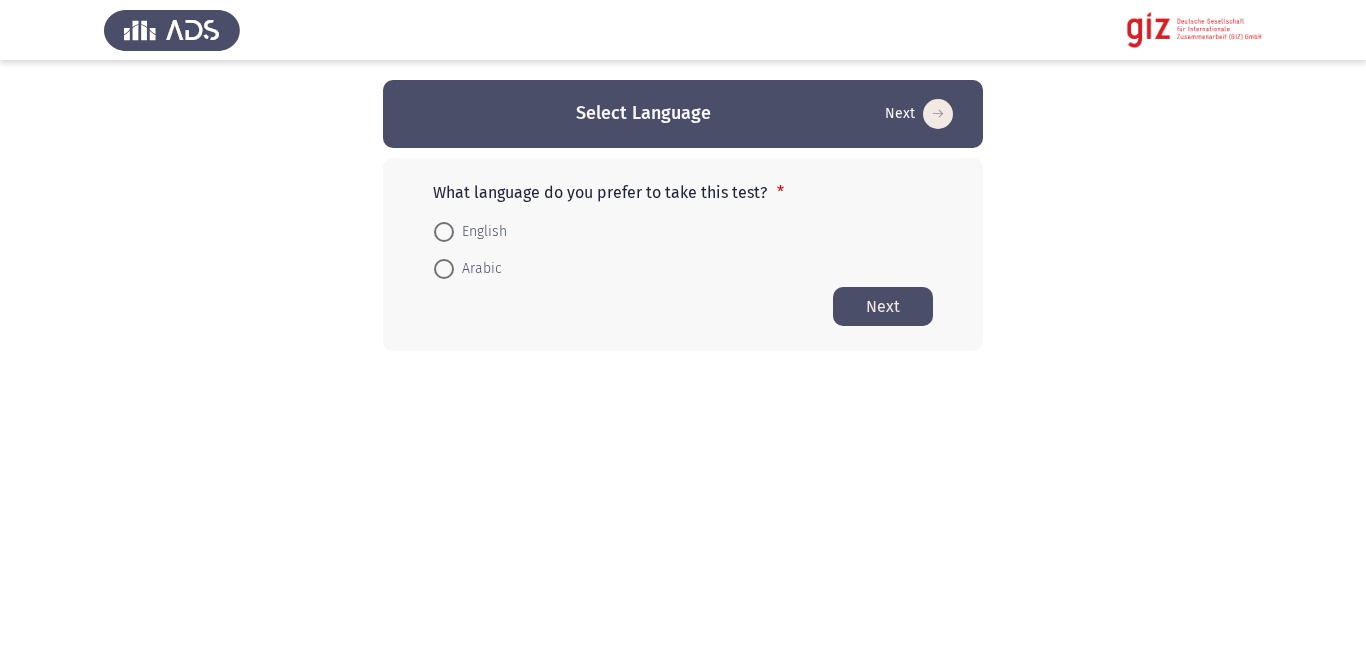 click on "Arabic" at bounding box center (478, 269) 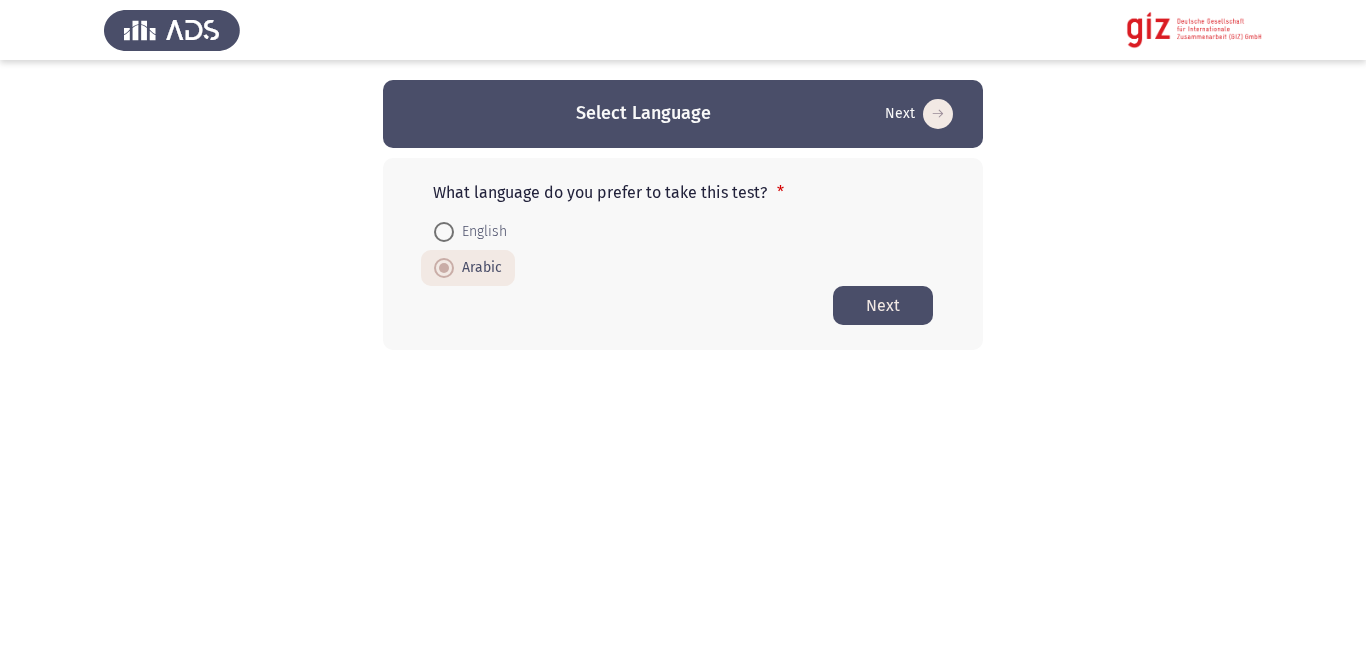 click on "Next" 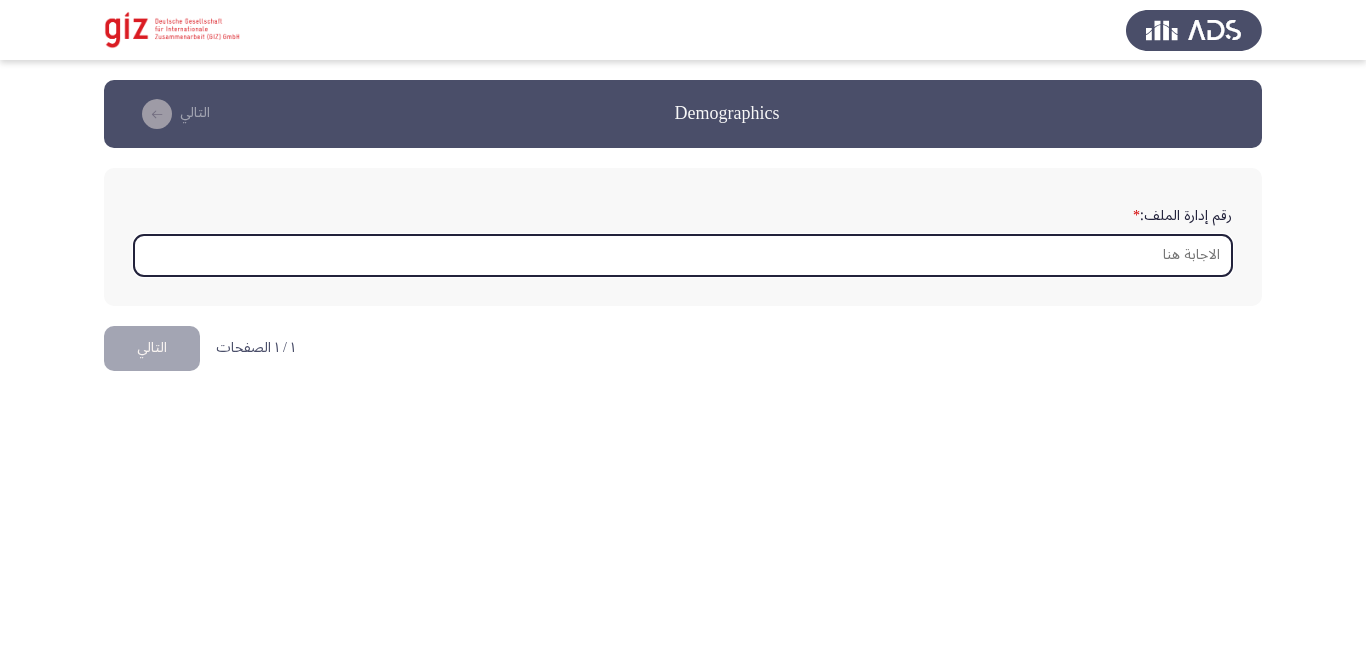 click on "رقم إدارة الملف:    *" at bounding box center (683, 255) 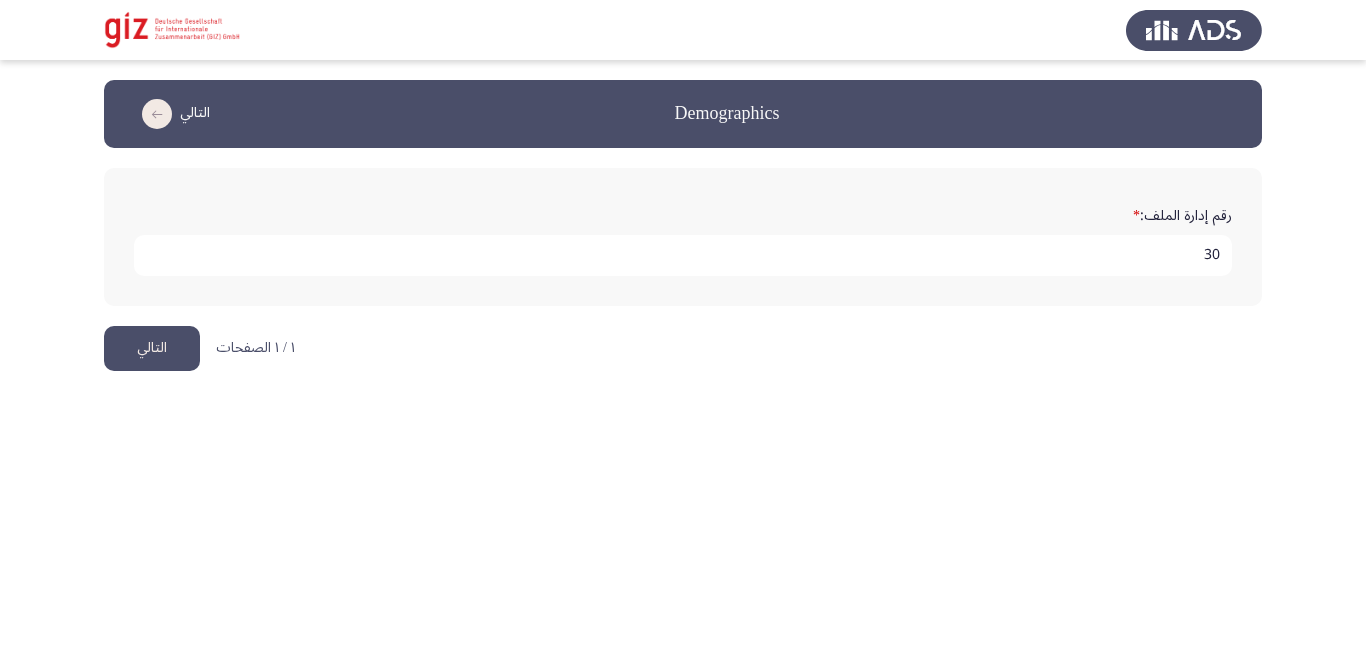 type on "30" 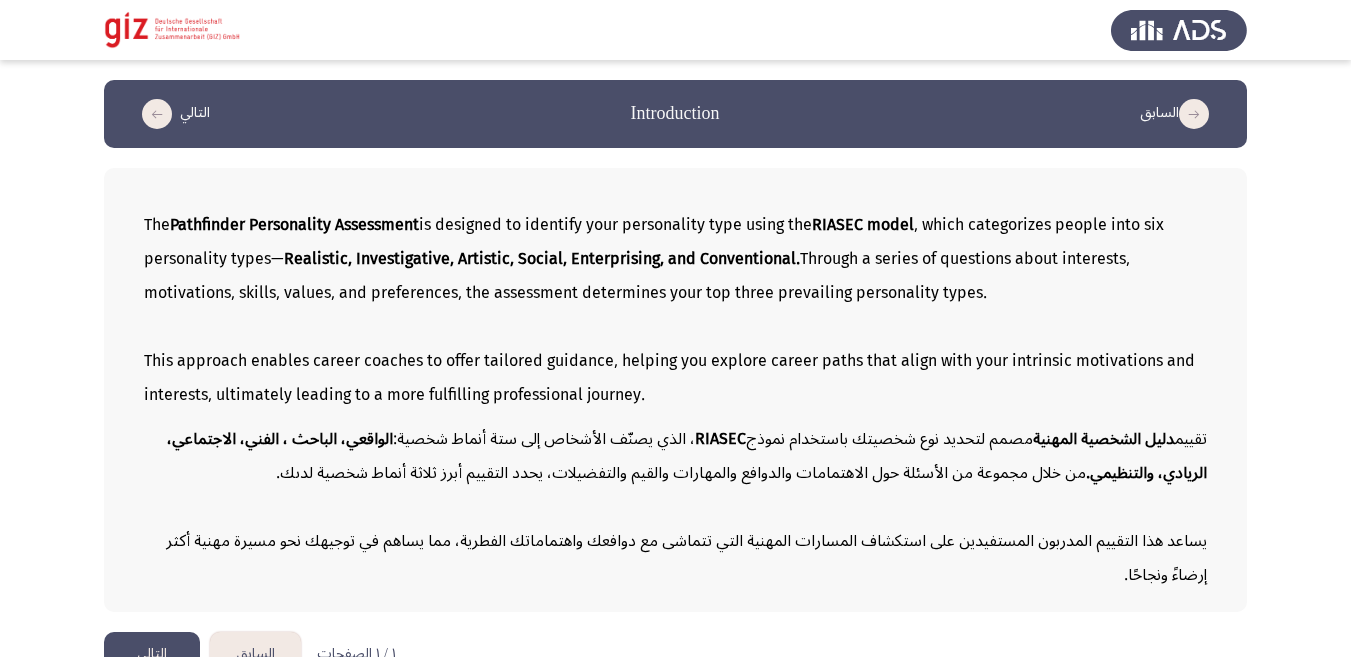 scroll, scrollTop: 40, scrollLeft: 0, axis: vertical 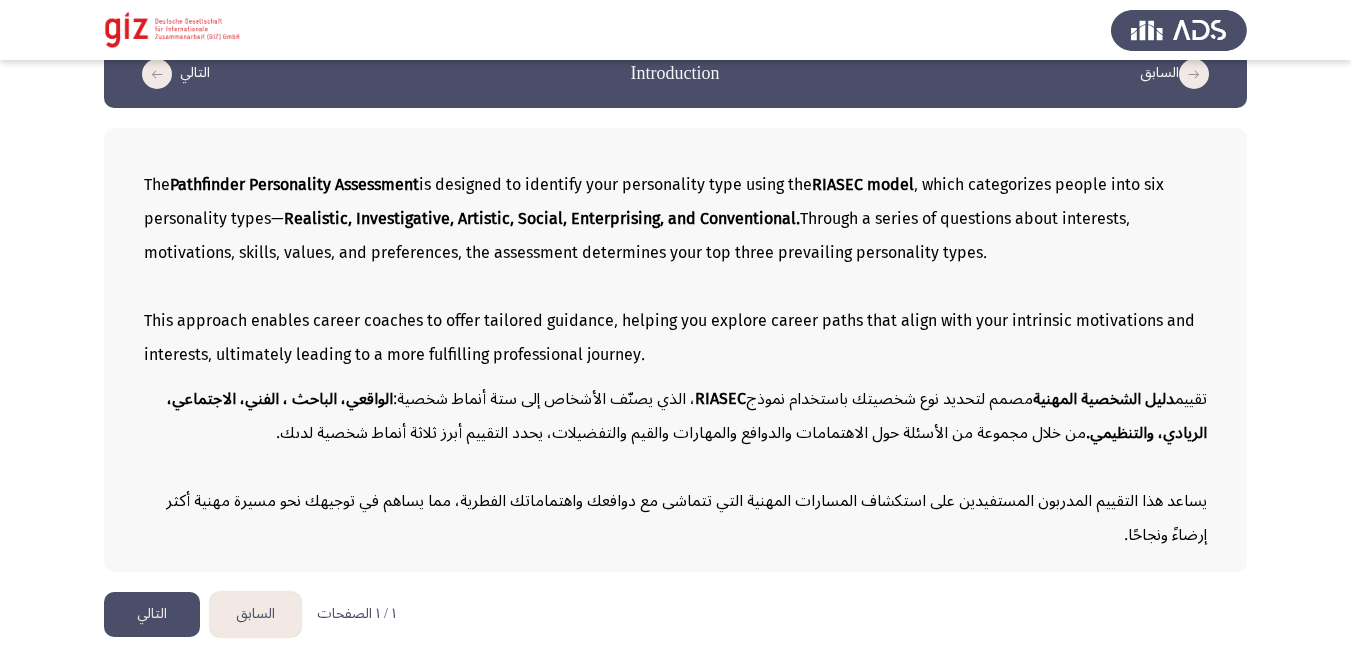 click on "التالي" 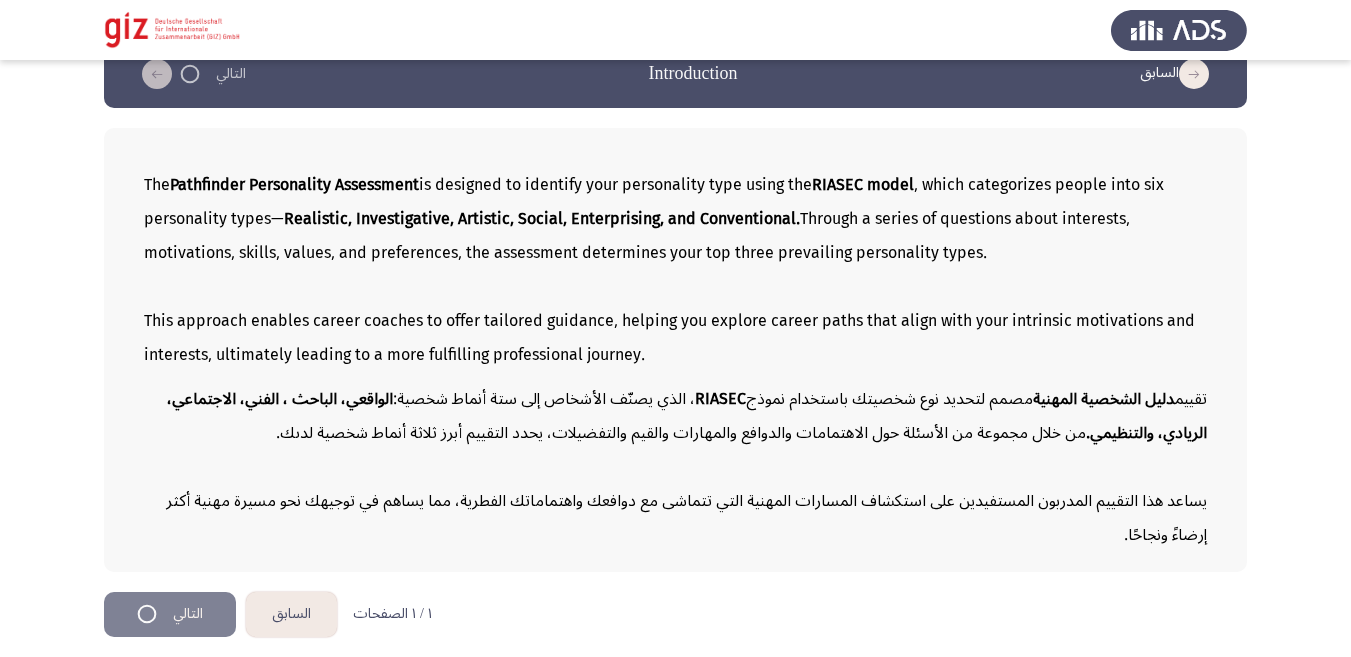 scroll, scrollTop: 0, scrollLeft: 0, axis: both 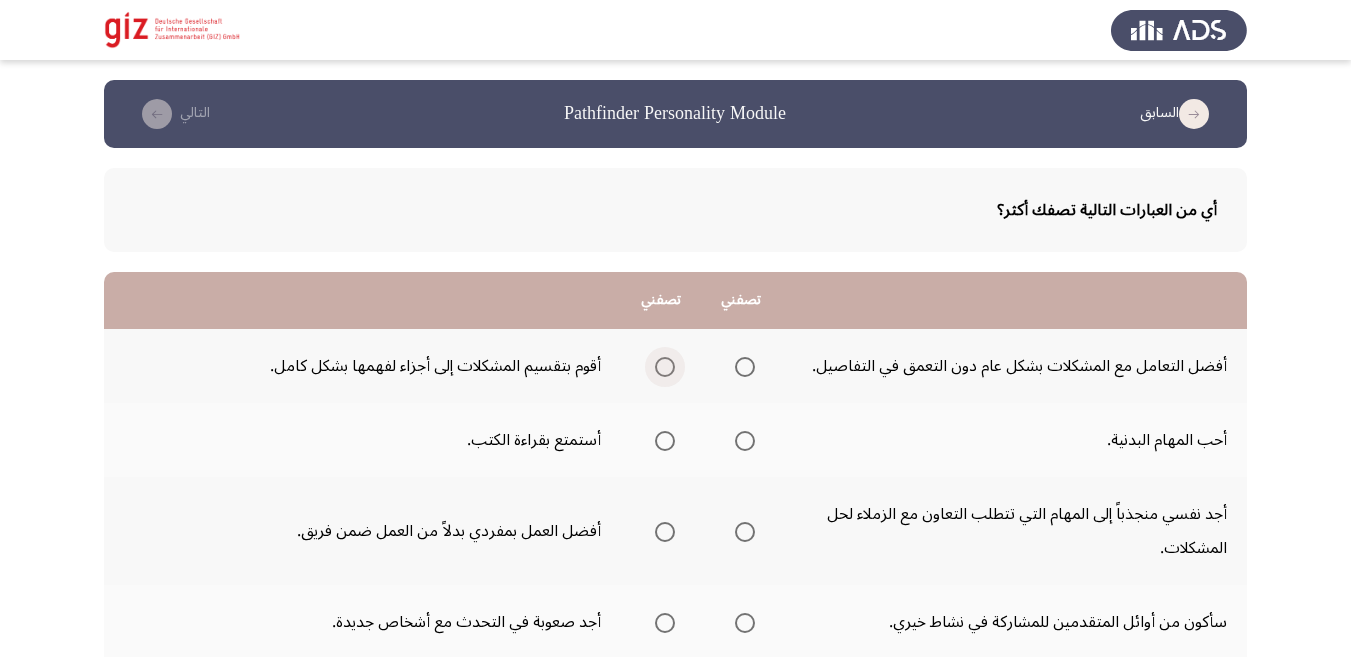 click at bounding box center (665, 367) 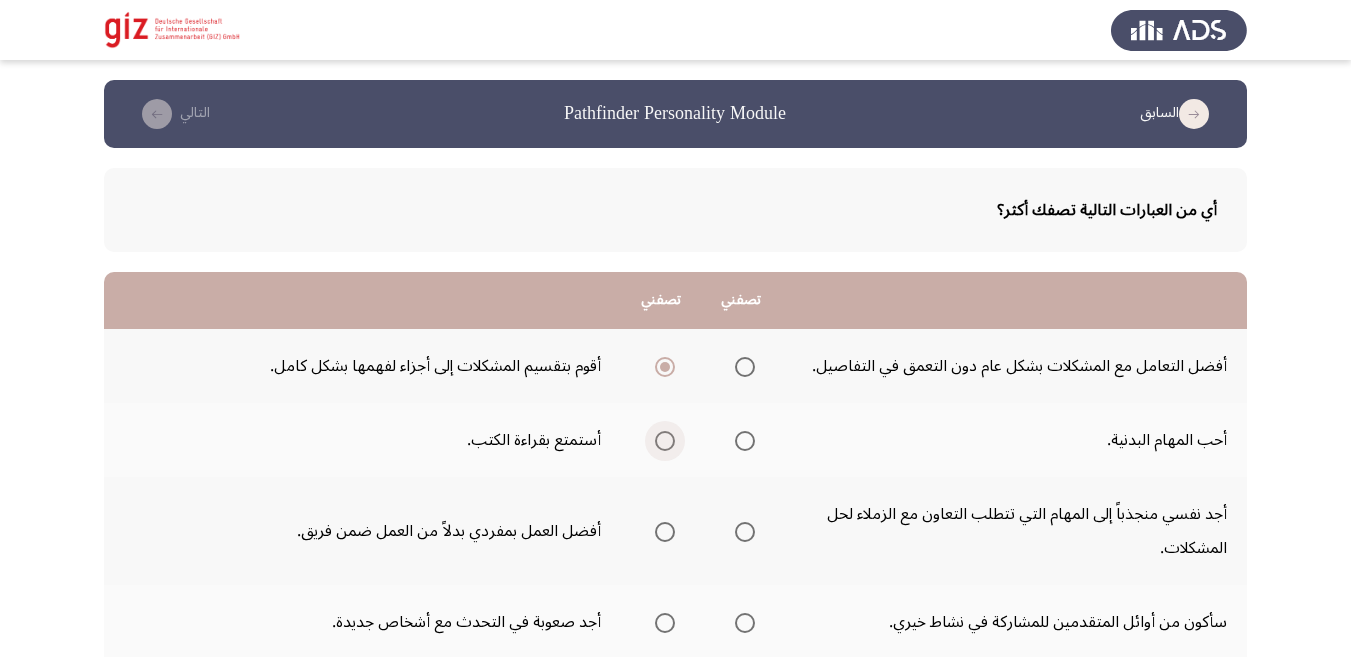 click at bounding box center (665, 441) 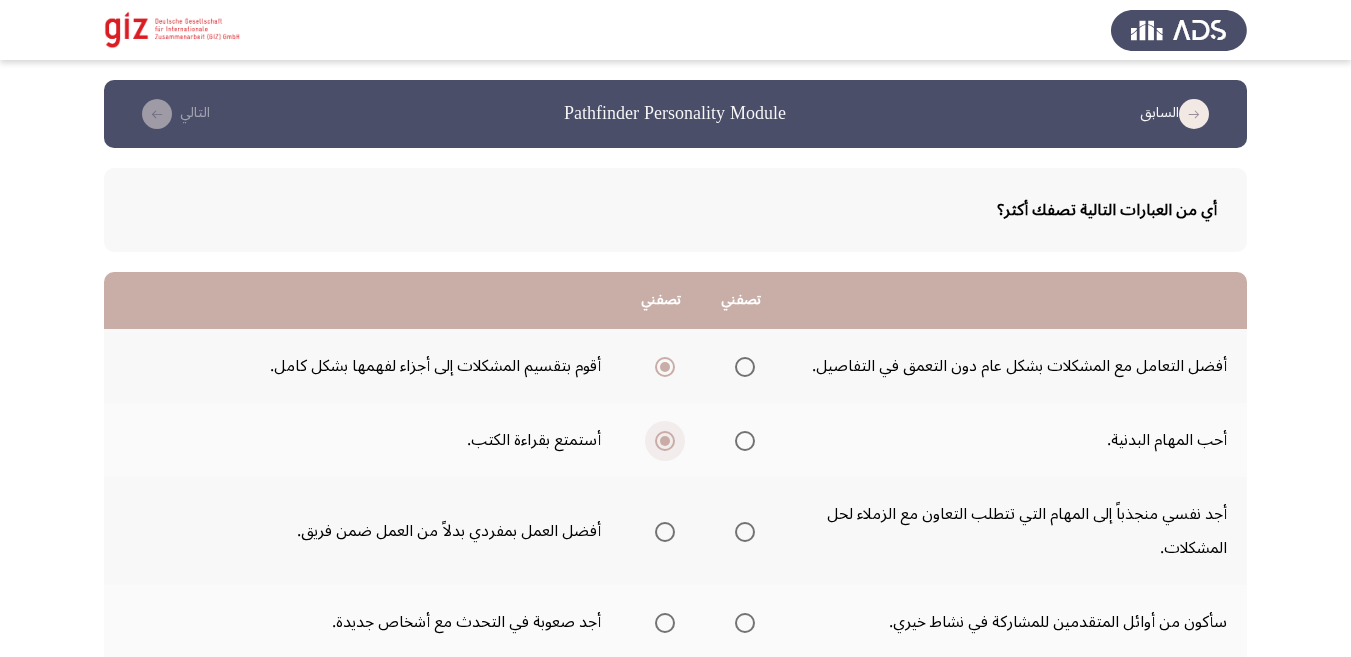 click at bounding box center (665, 441) 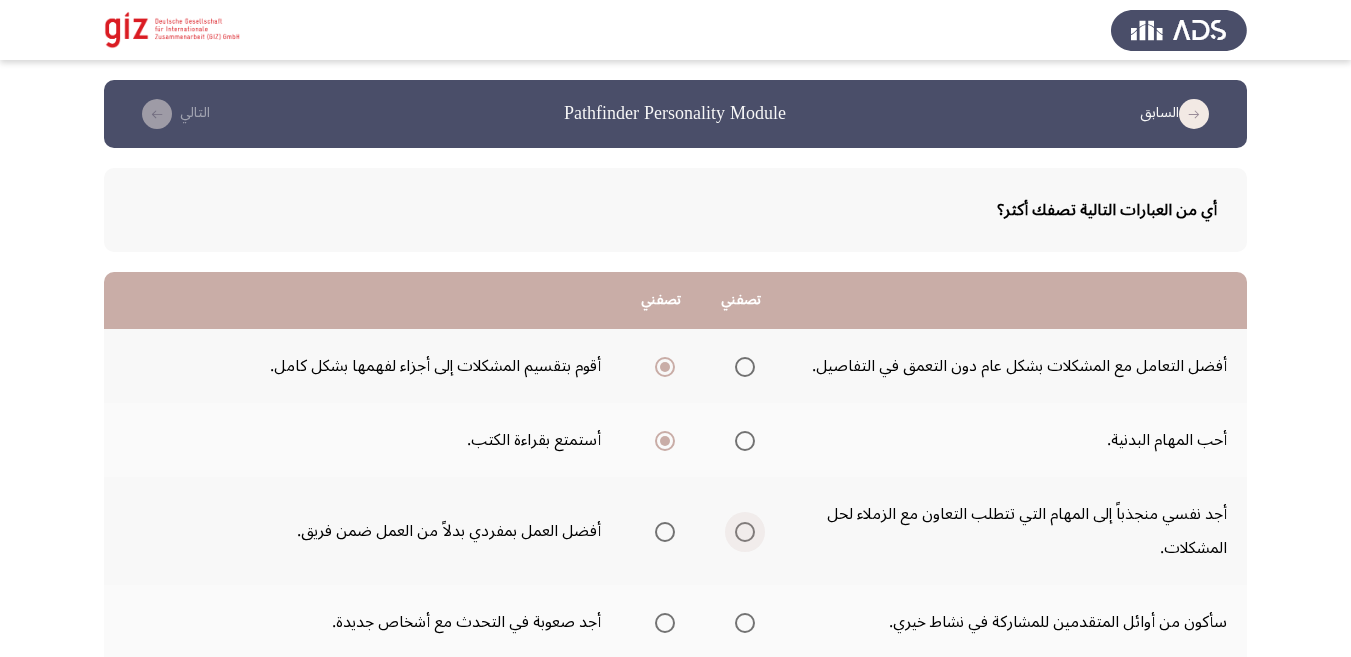 click at bounding box center (745, 532) 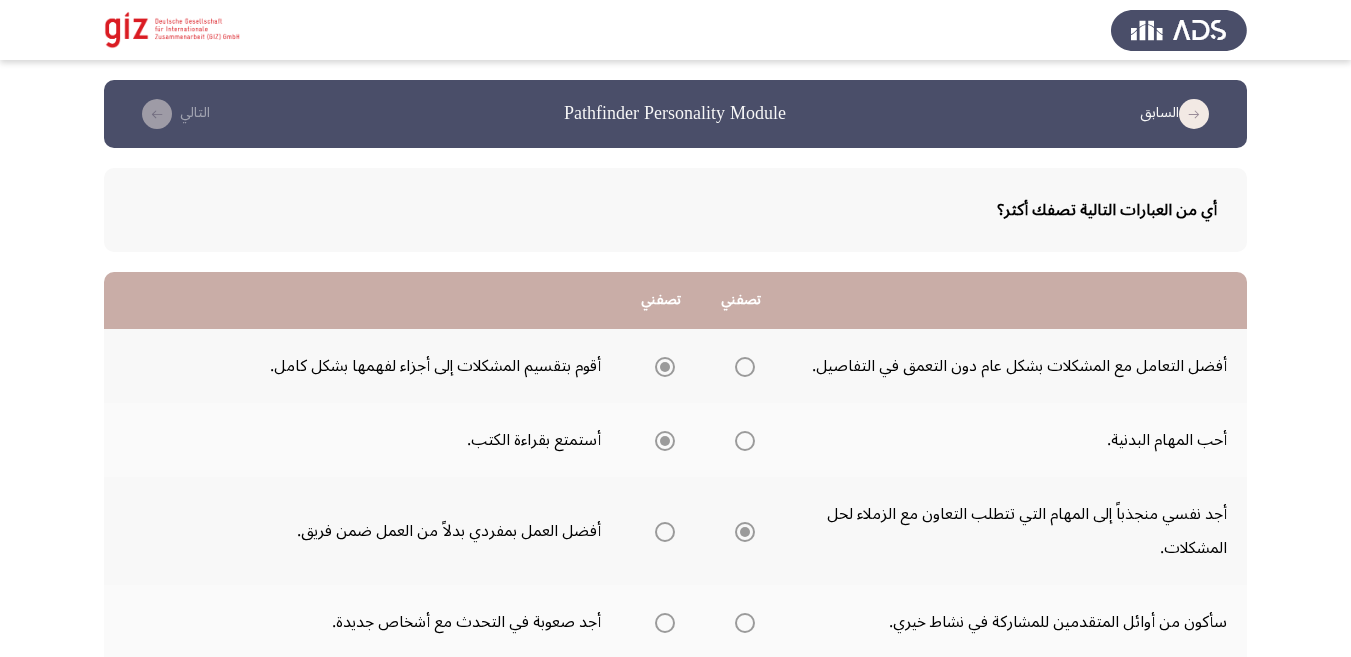 click at bounding box center (745, 532) 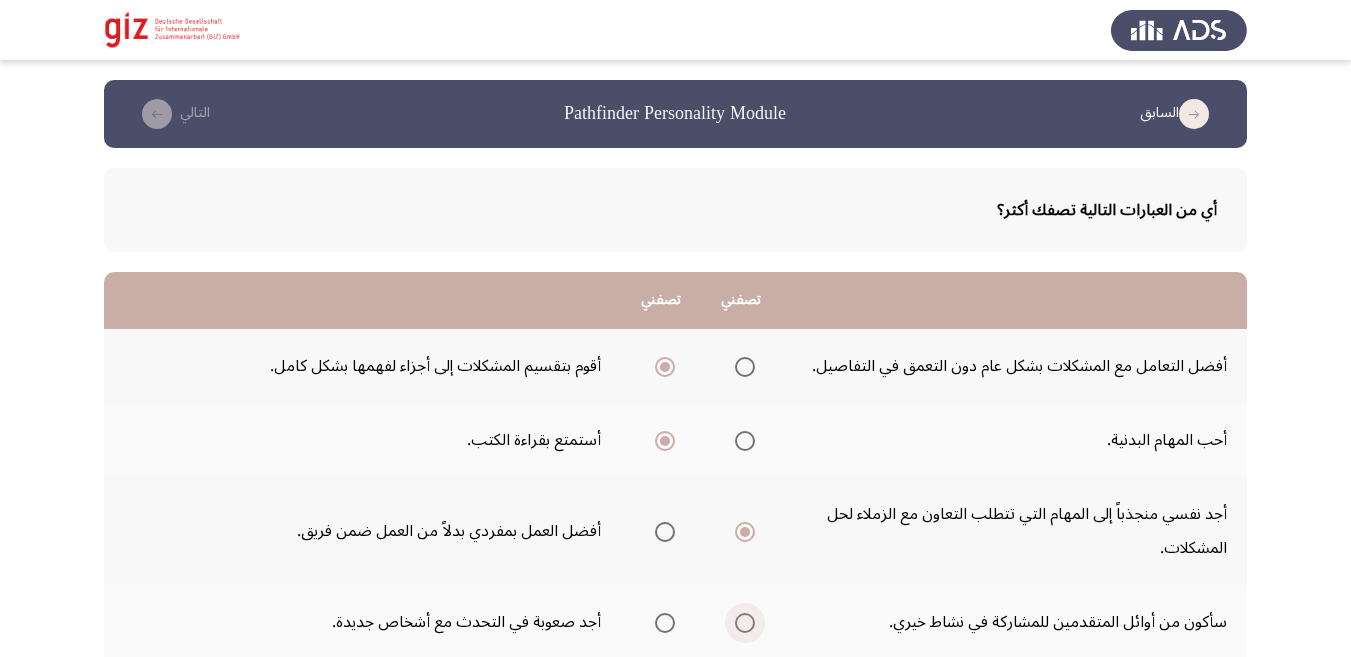 click at bounding box center (745, 623) 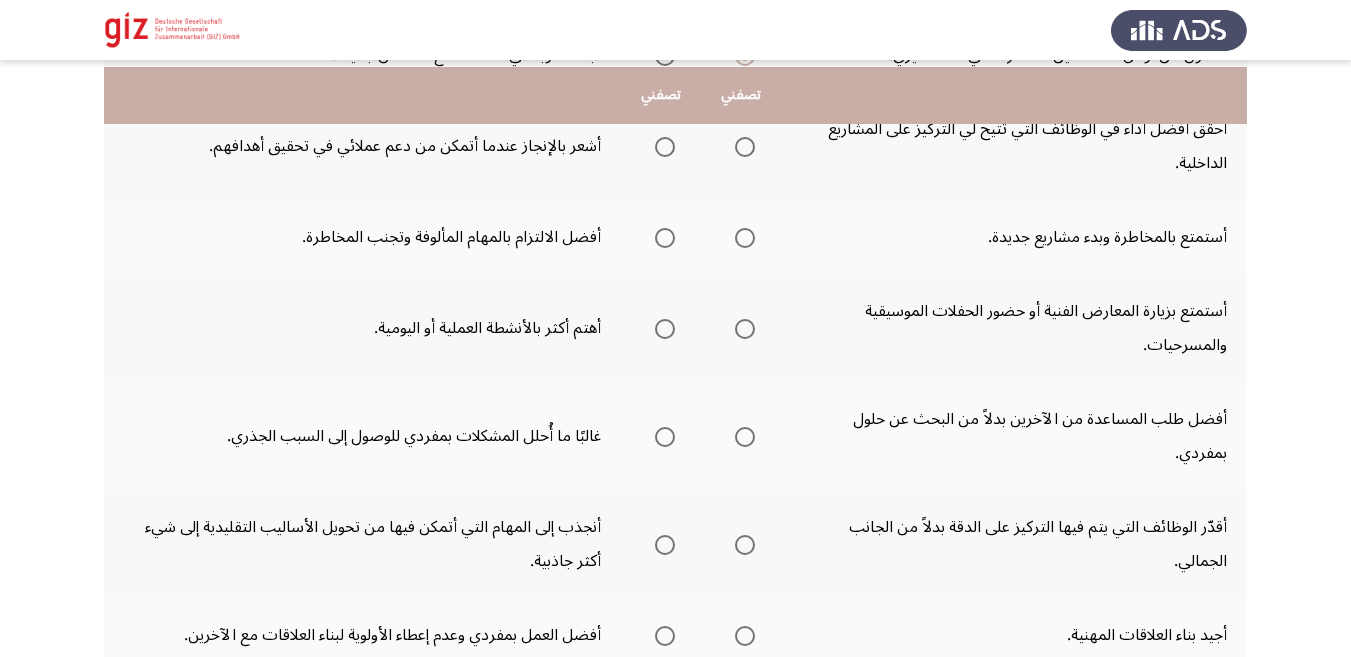 scroll, scrollTop: 574, scrollLeft: 0, axis: vertical 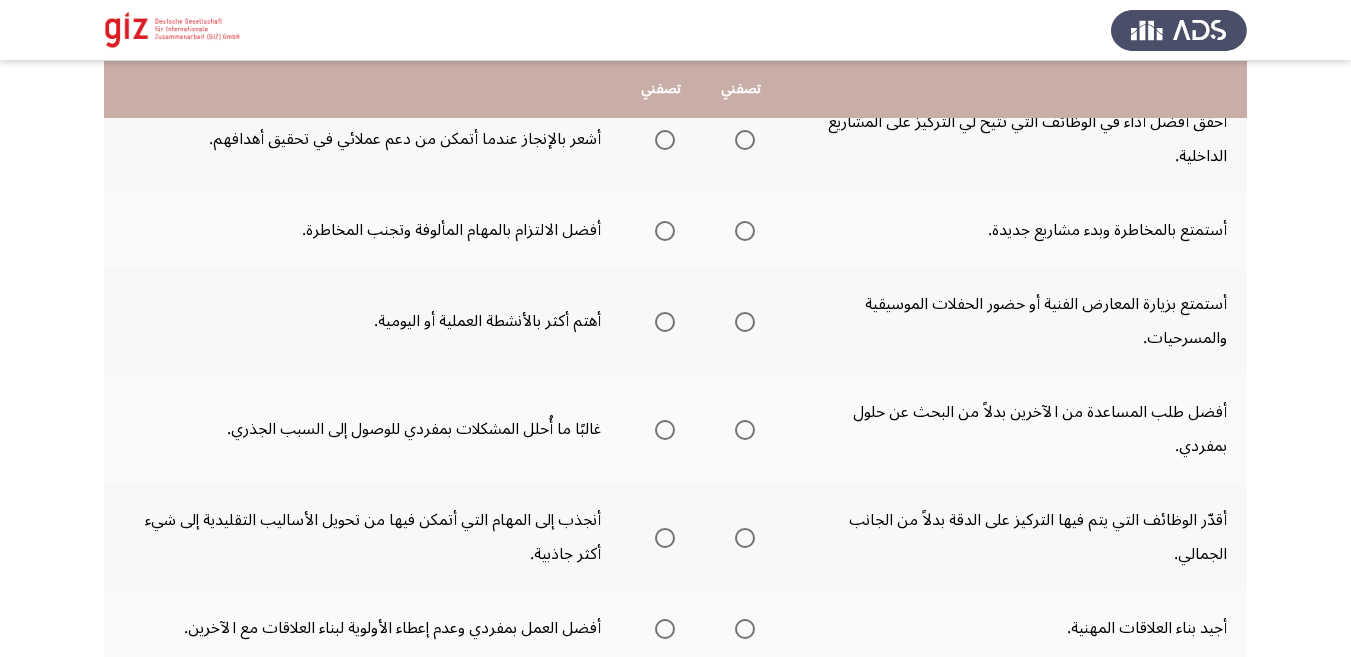 click on "أقدّر الوظائف التي يتم فيها التركيز على الدقة بدلاً من الجانب الجمالي." 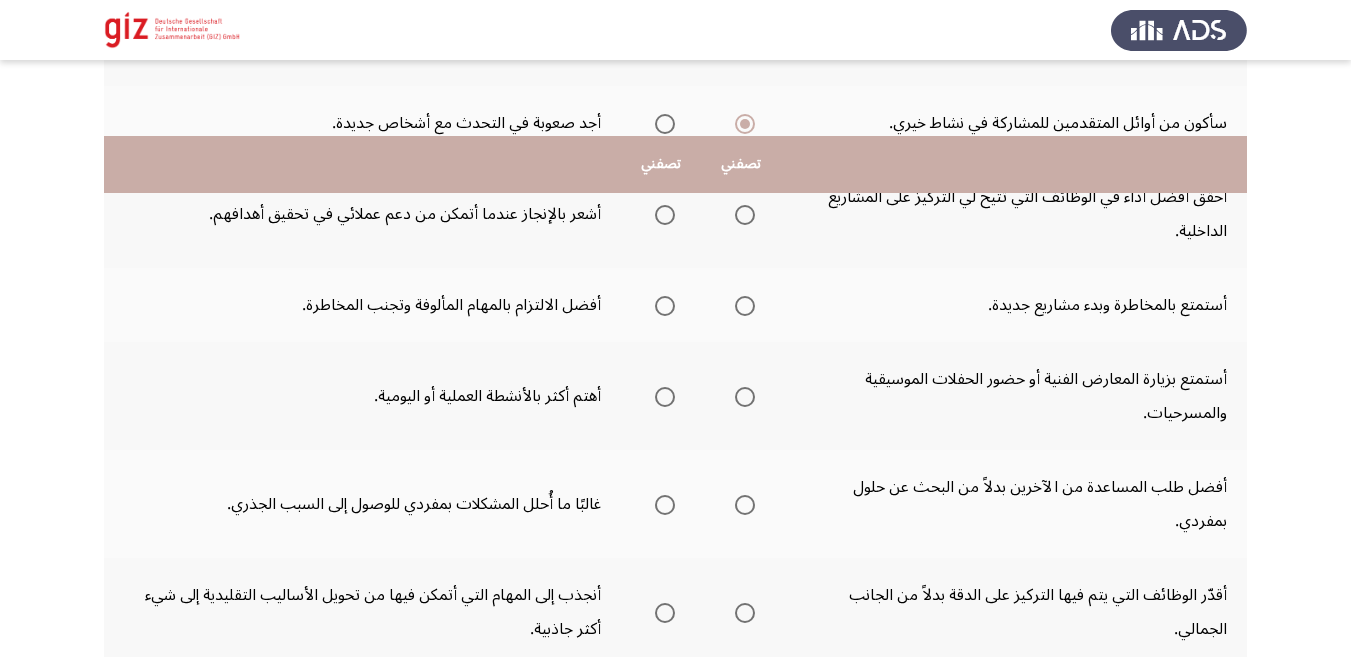 scroll, scrollTop: 492, scrollLeft: 0, axis: vertical 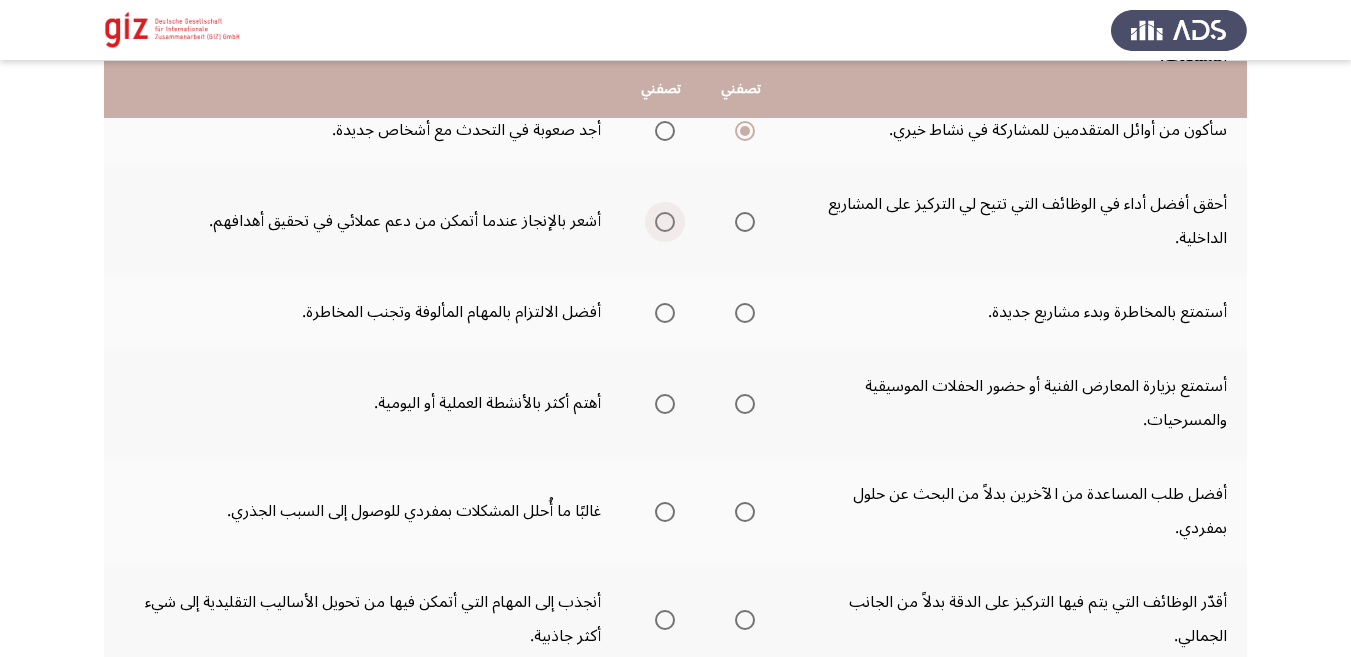 click at bounding box center (665, 222) 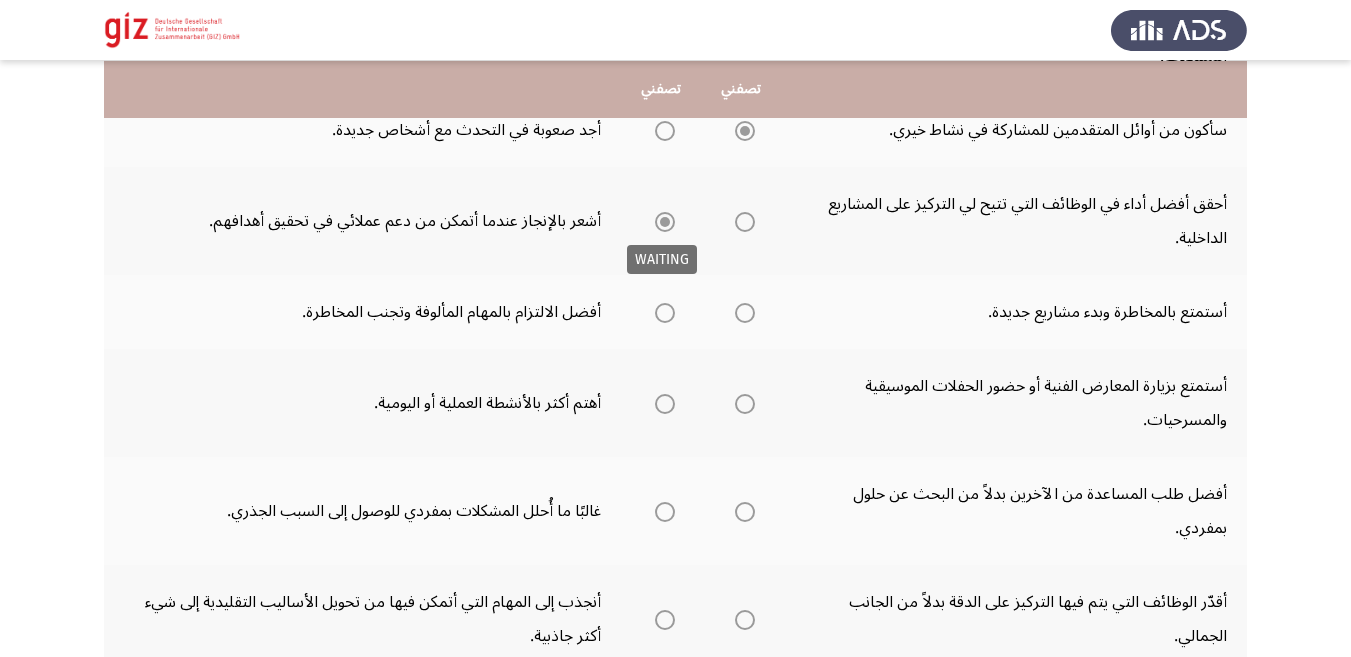 click at bounding box center [665, 222] 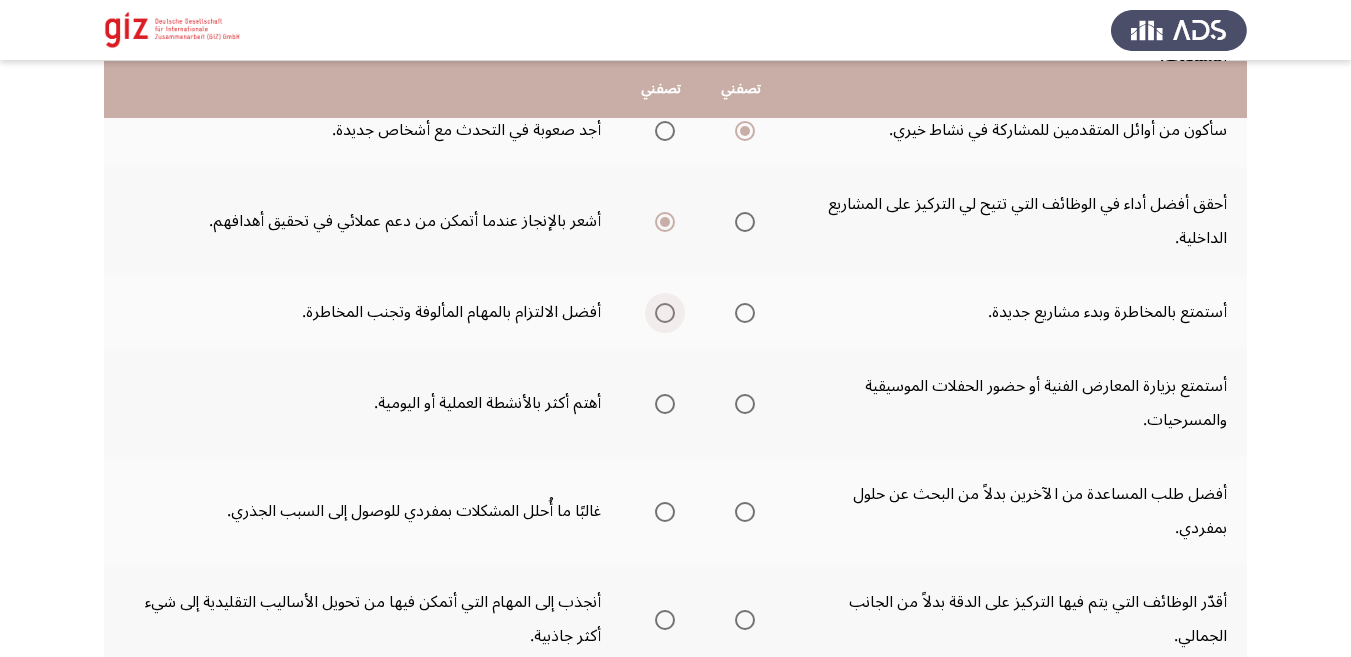 click at bounding box center [665, 313] 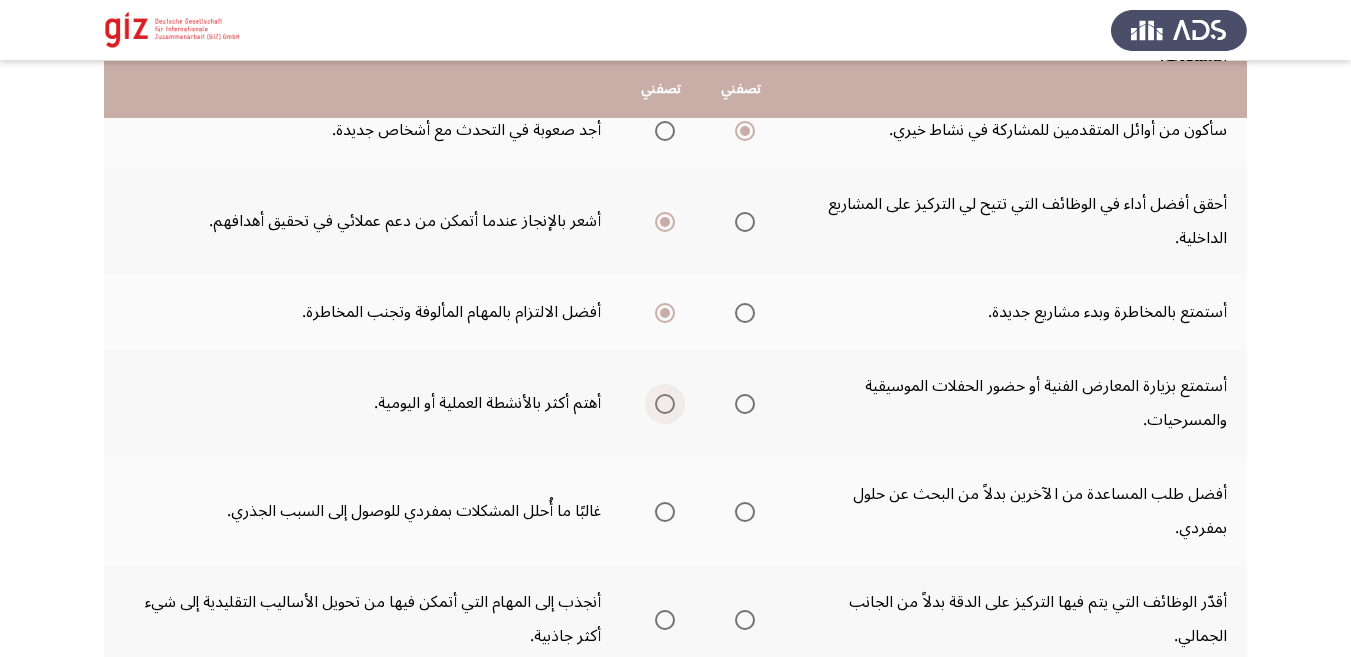 click at bounding box center (665, 404) 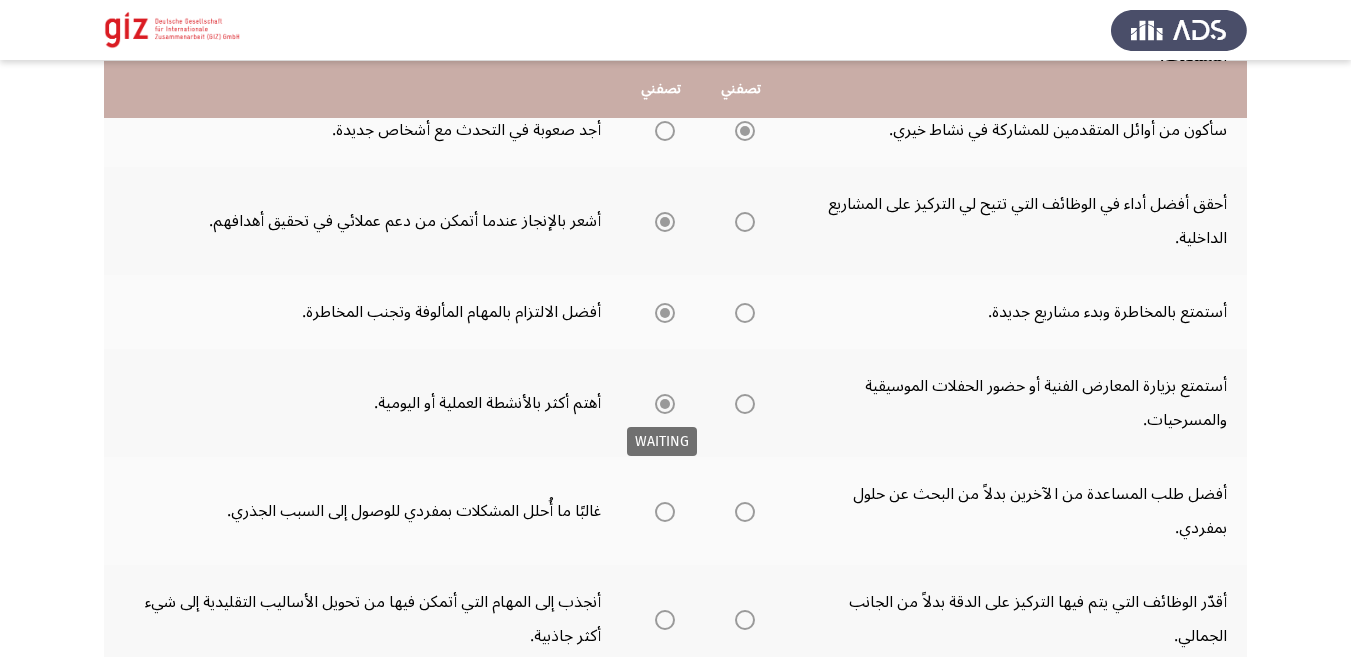 click at bounding box center (665, 404) 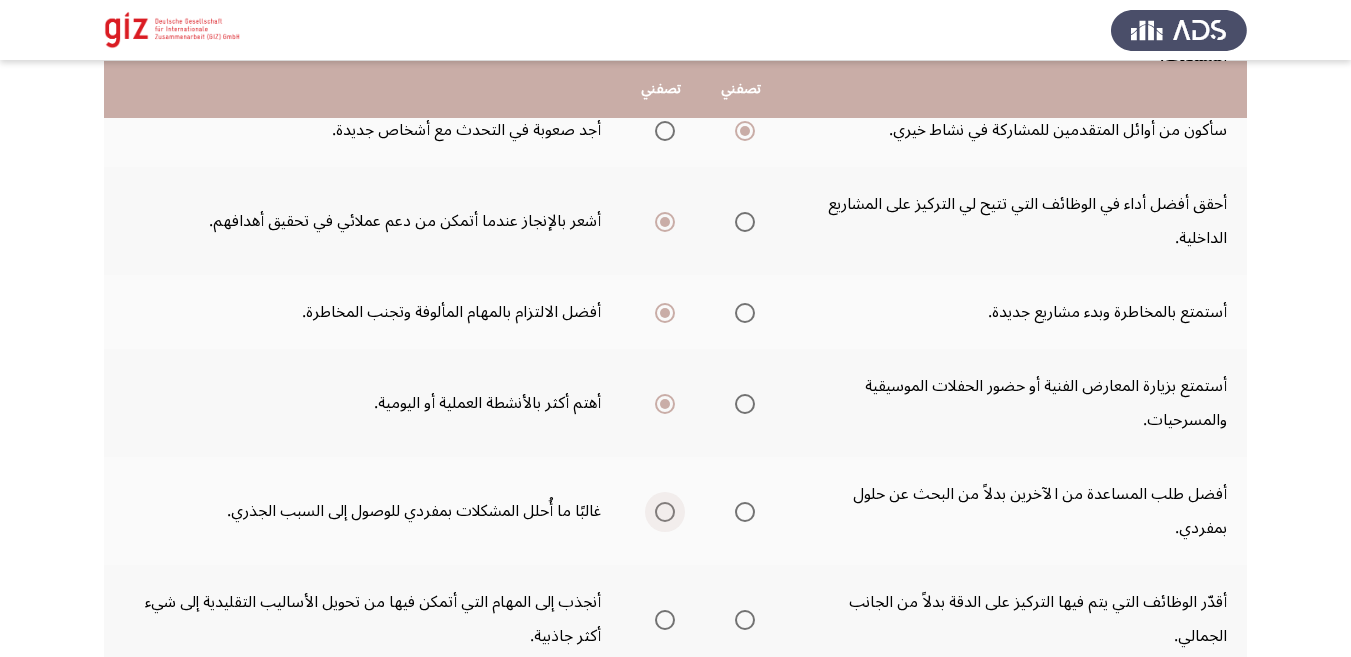 click at bounding box center [665, 512] 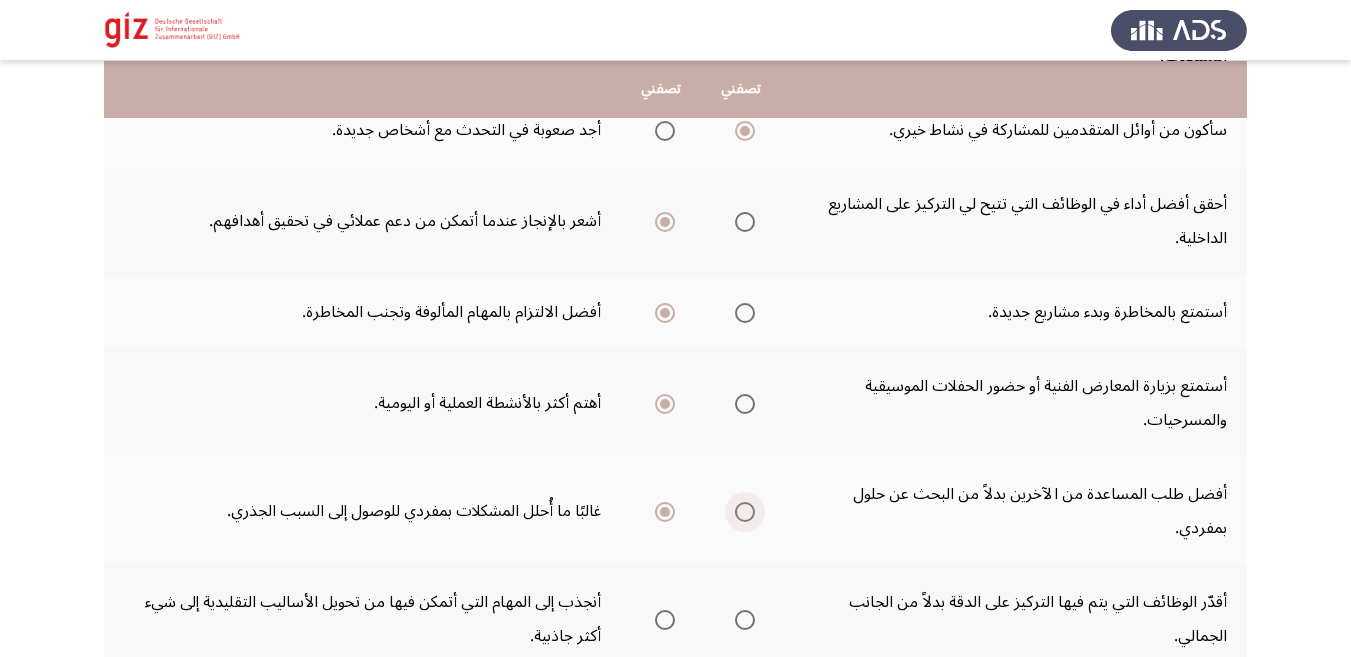 click at bounding box center (745, 512) 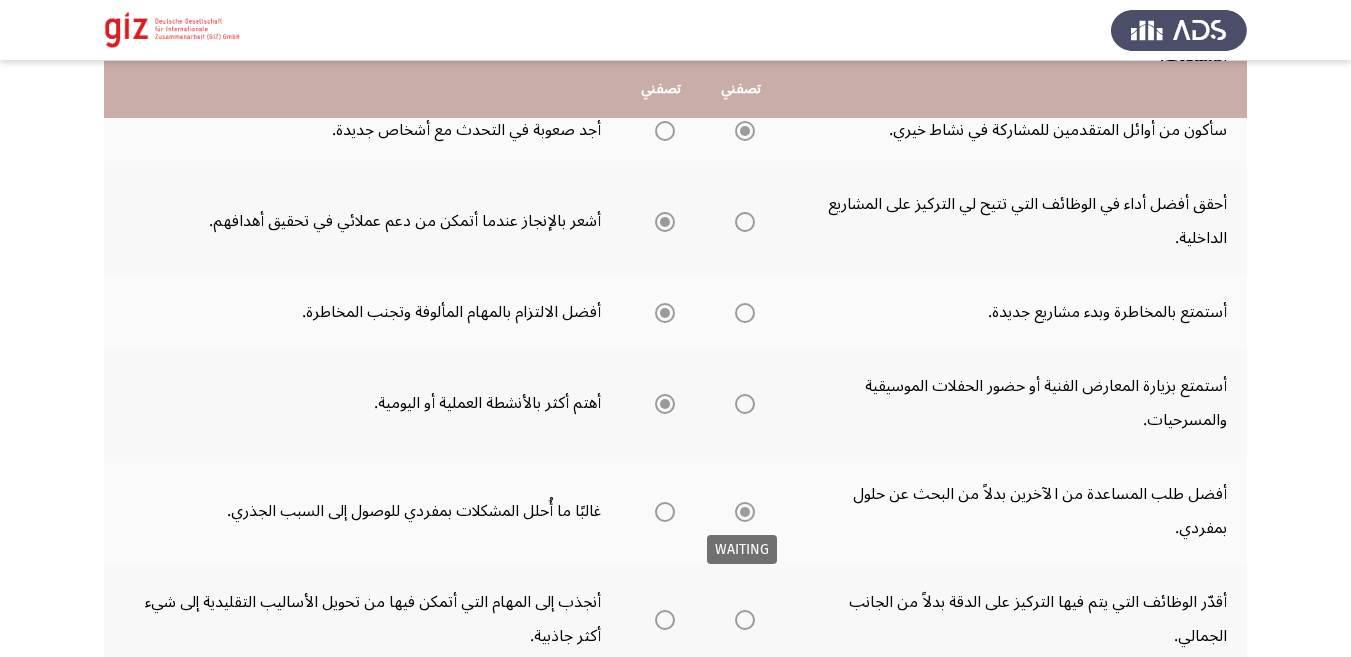 click at bounding box center (745, 512) 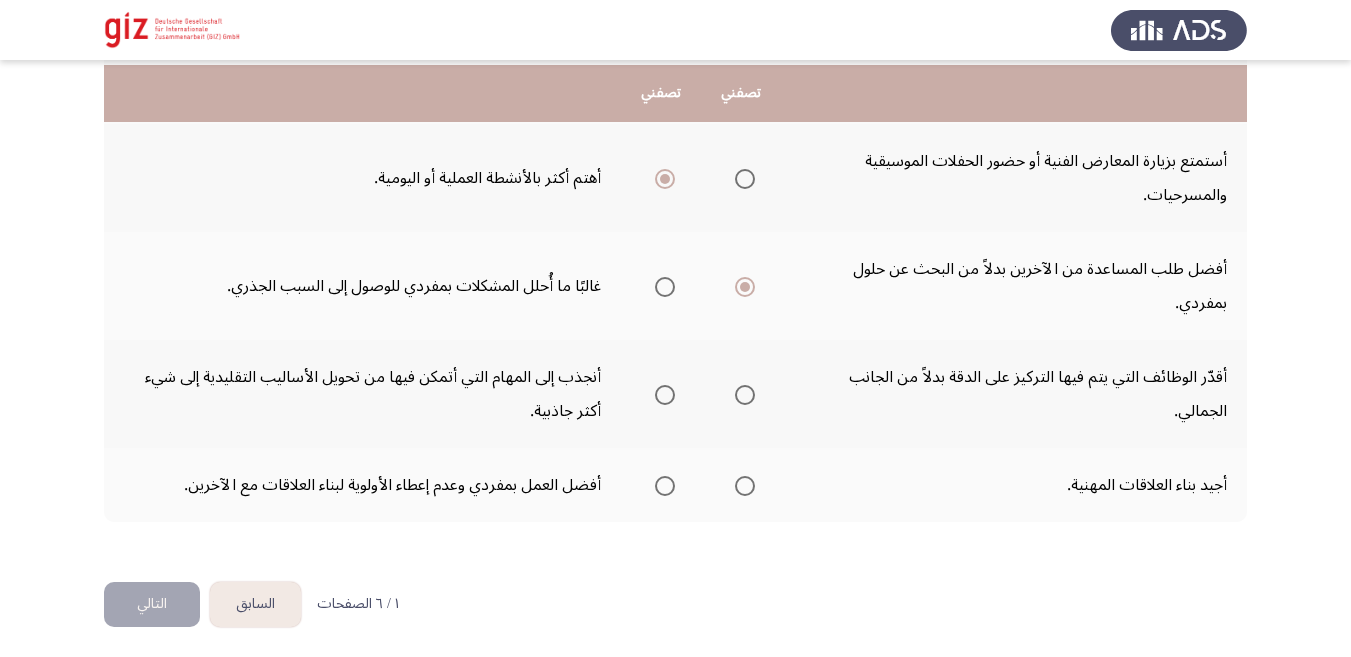 scroll, scrollTop: 722, scrollLeft: 0, axis: vertical 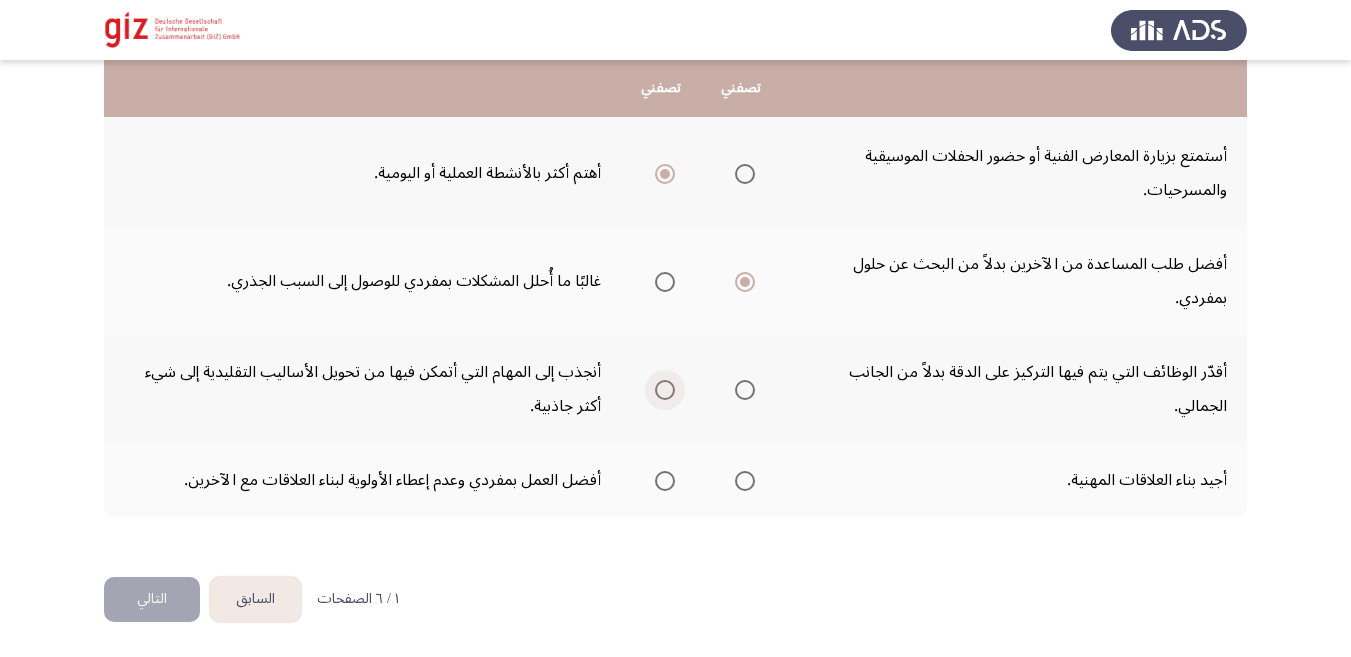 click at bounding box center (665, 390) 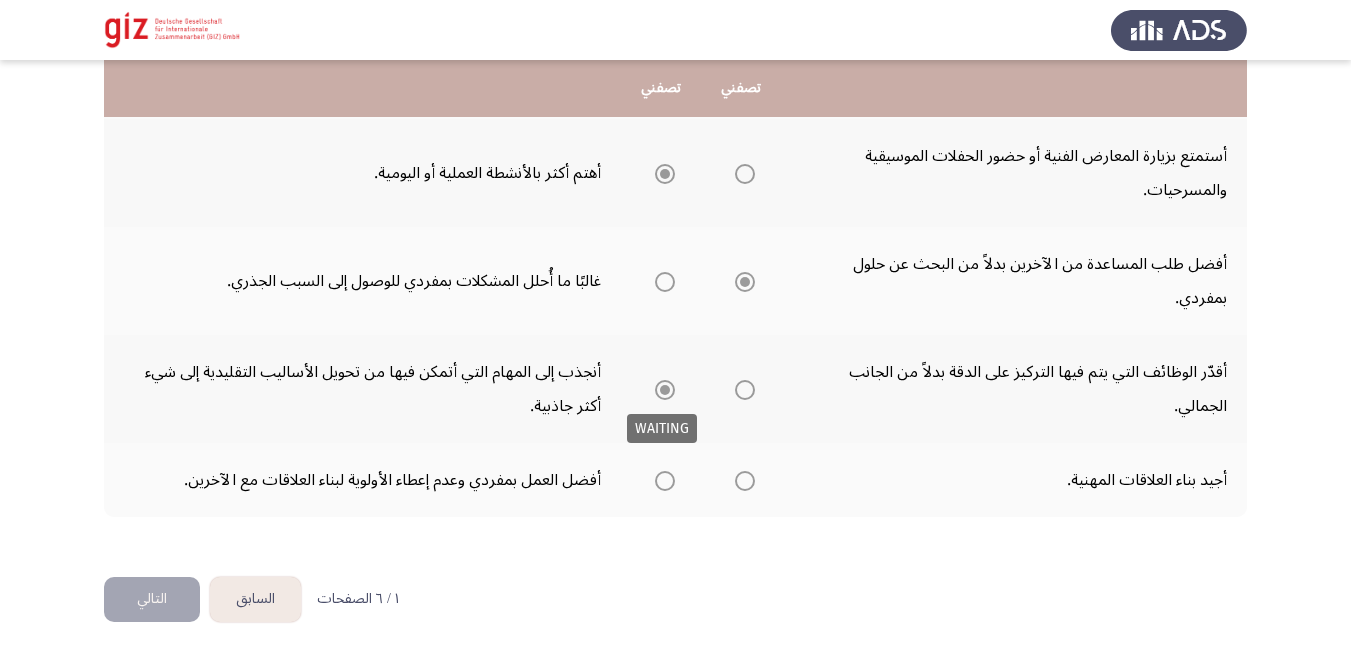 click at bounding box center [665, 390] 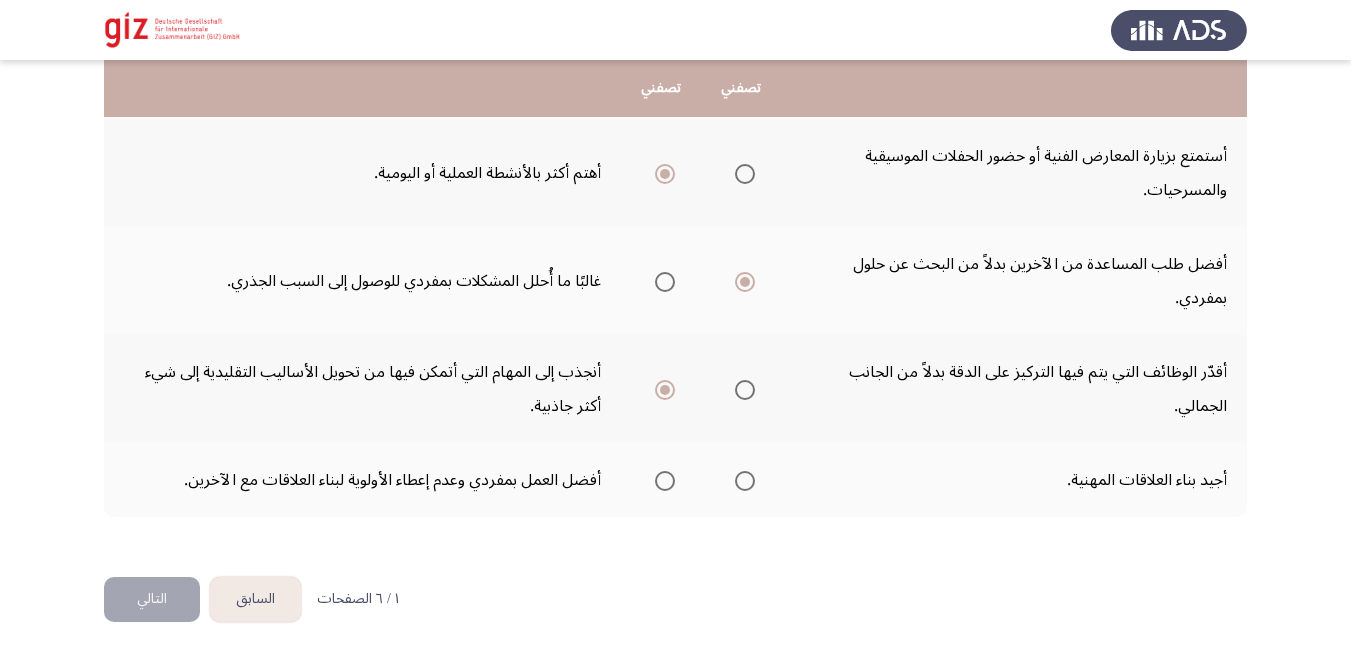 click at bounding box center [745, 481] 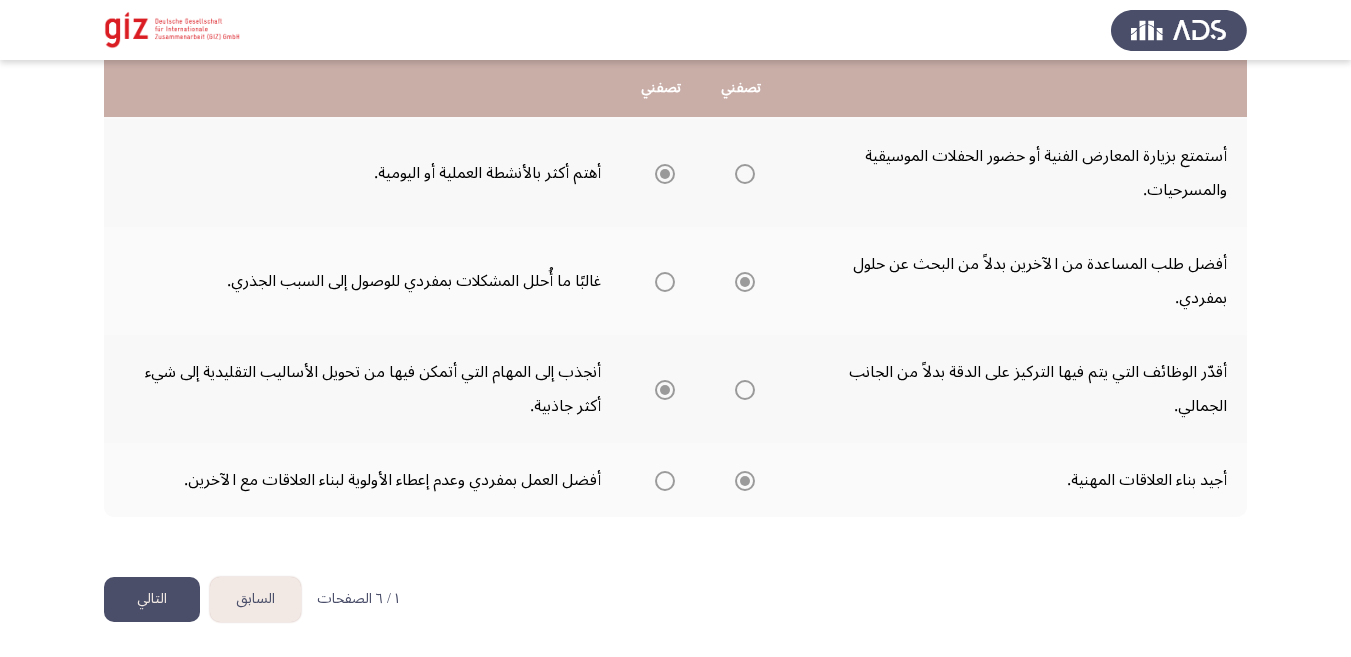 click at bounding box center [745, 481] 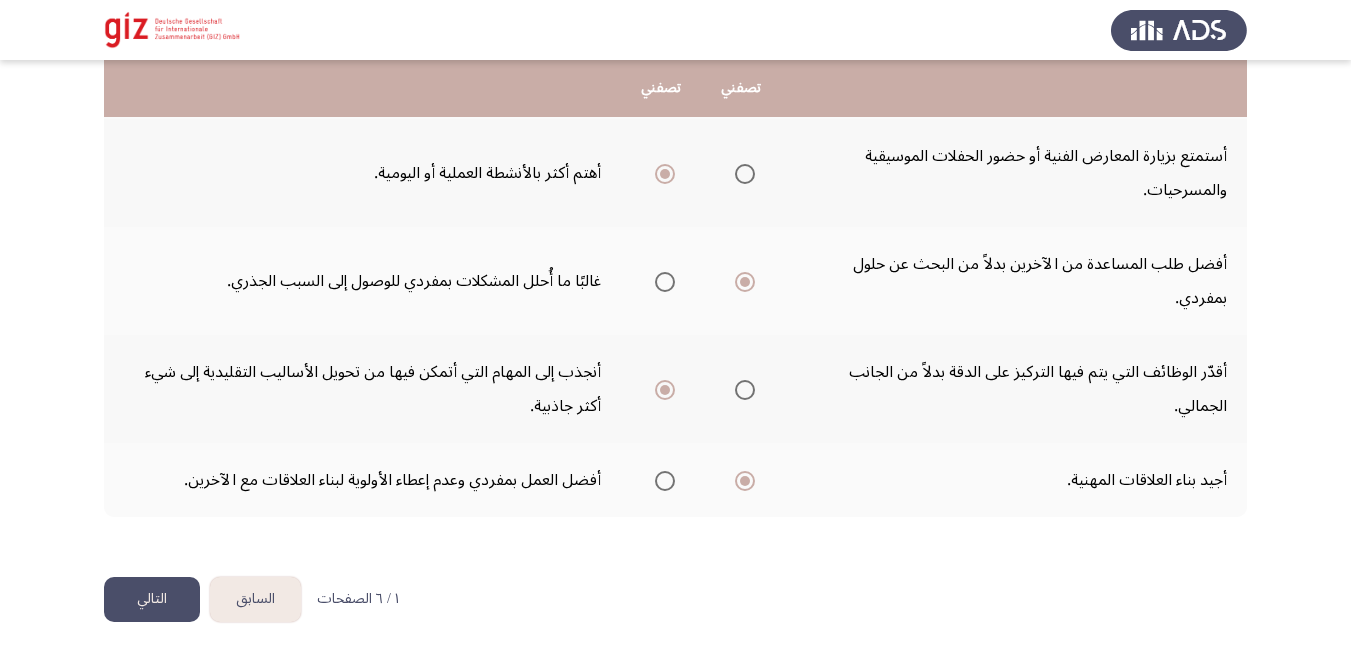 click on "التالي" 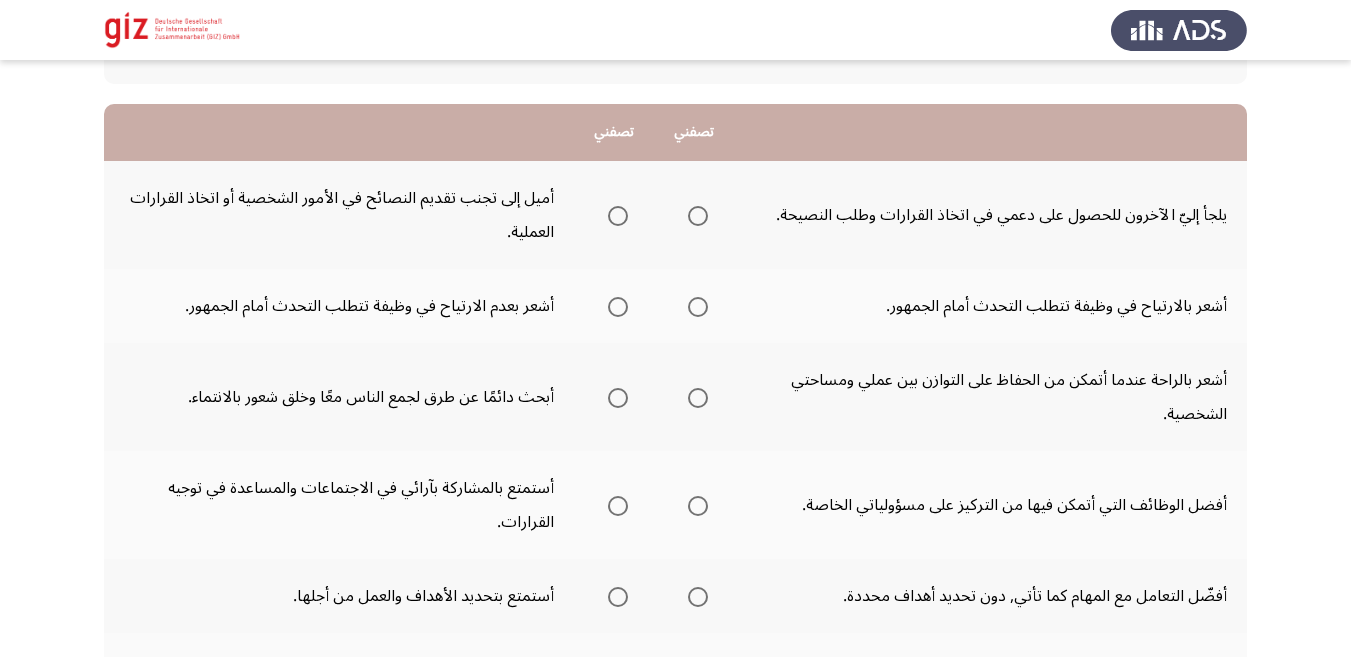 scroll, scrollTop: 164, scrollLeft: 0, axis: vertical 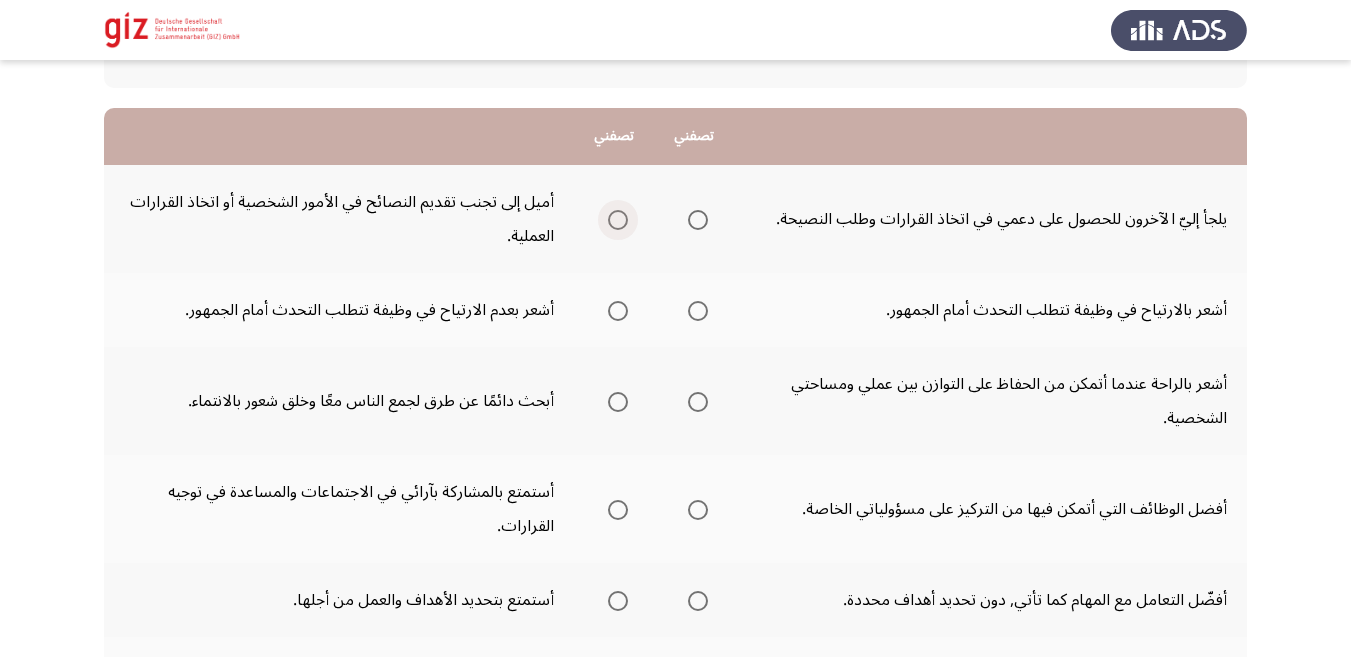 click at bounding box center (618, 220) 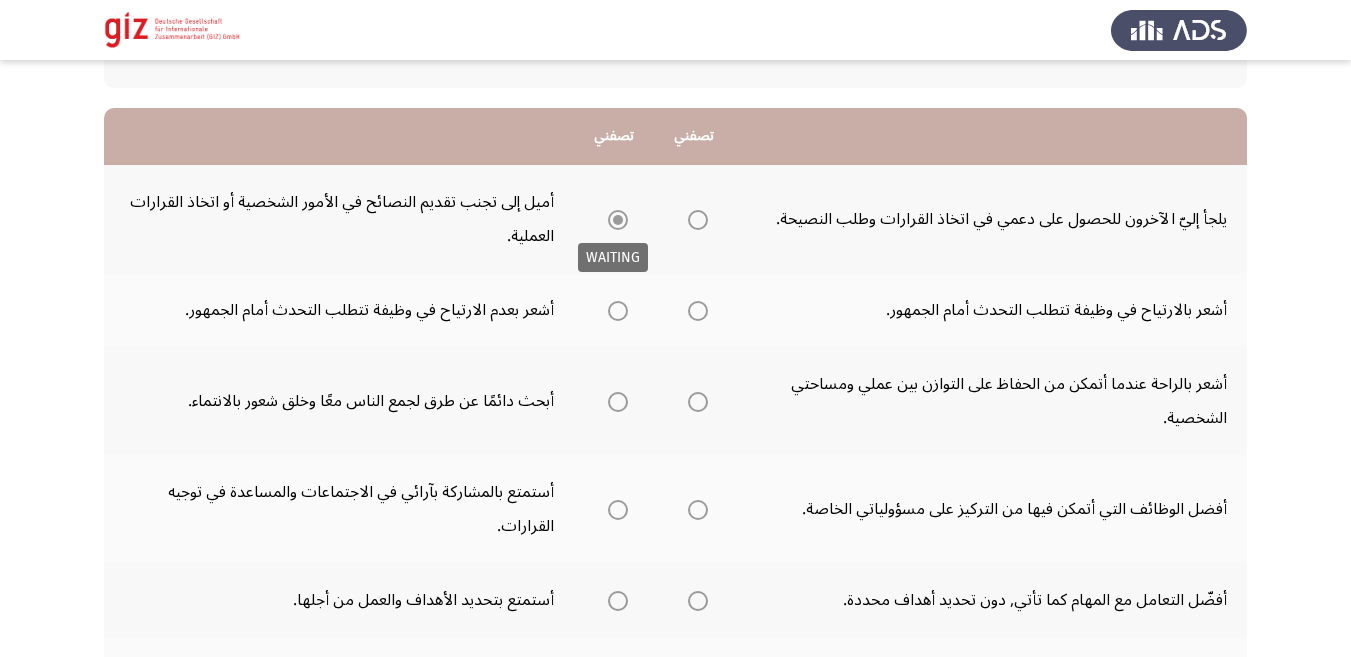 click at bounding box center [618, 220] 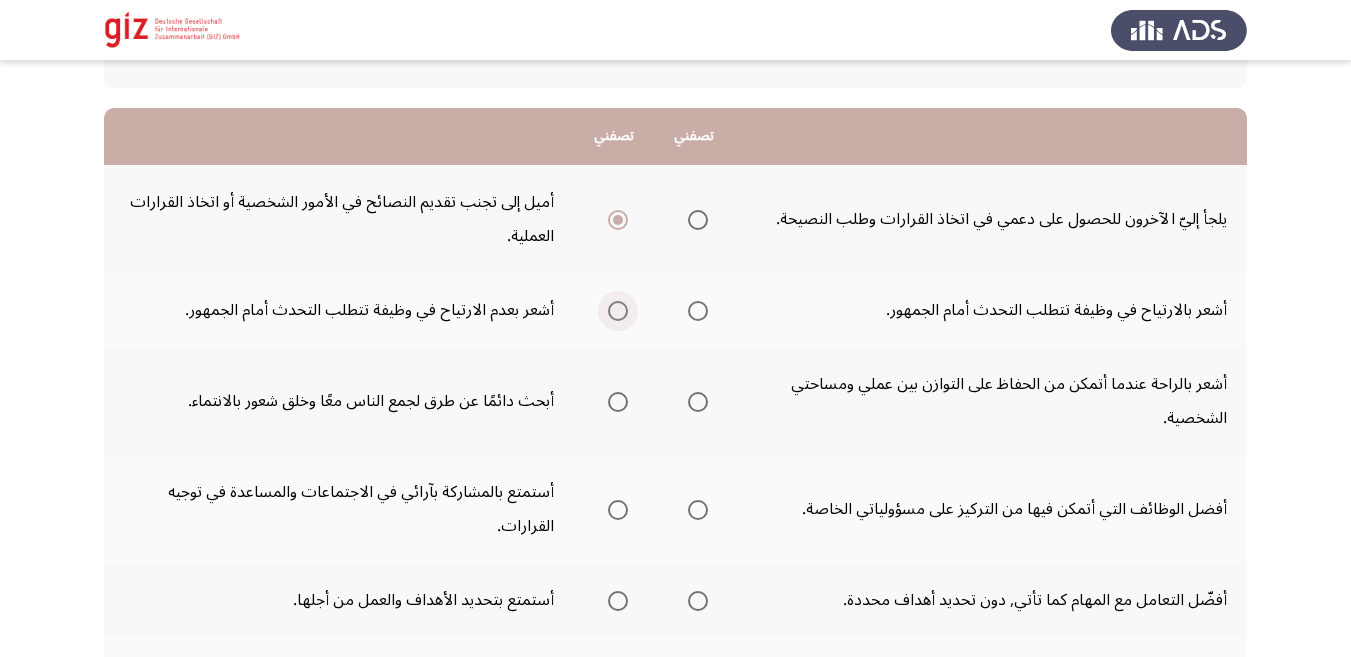click at bounding box center [618, 311] 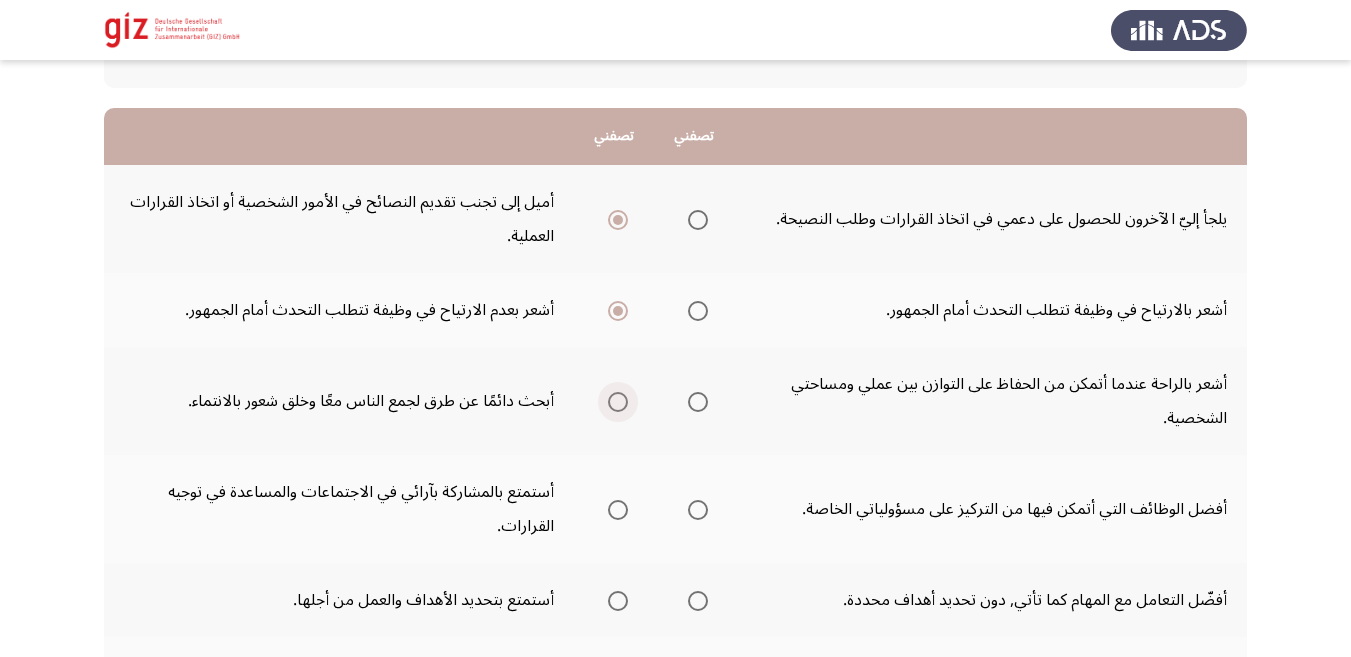 click at bounding box center (618, 402) 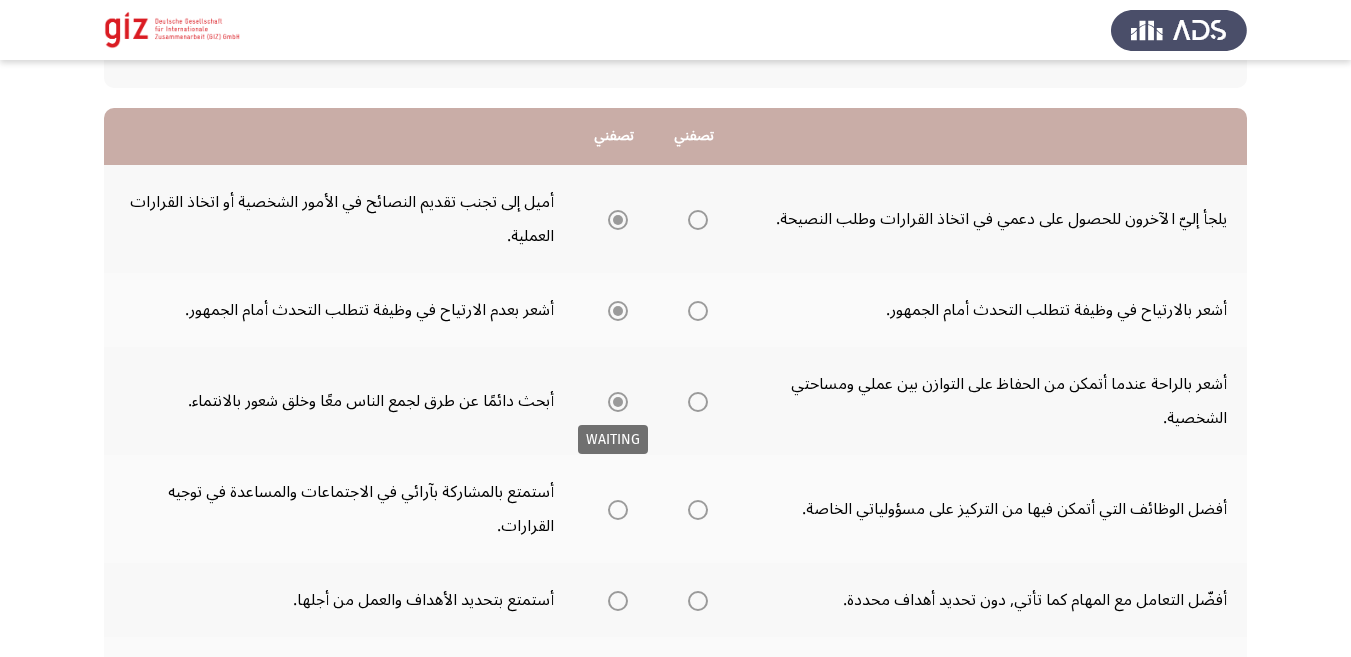 click at bounding box center [618, 402] 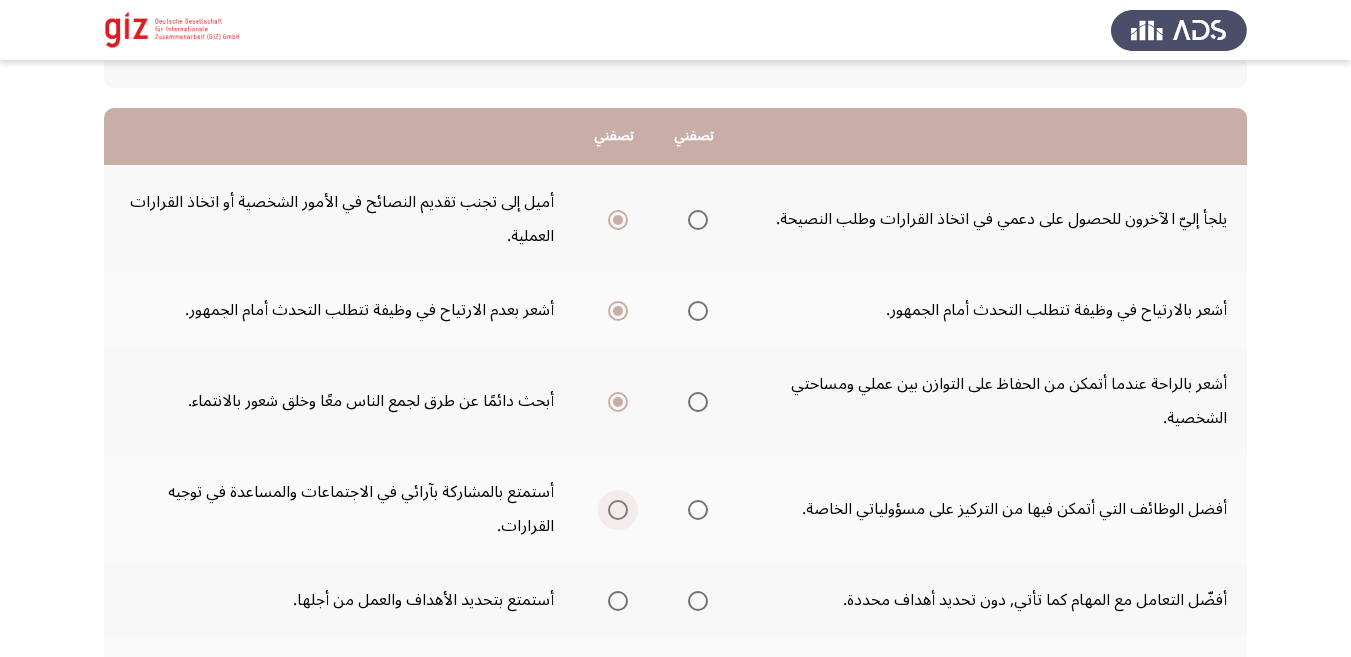 click at bounding box center [618, 510] 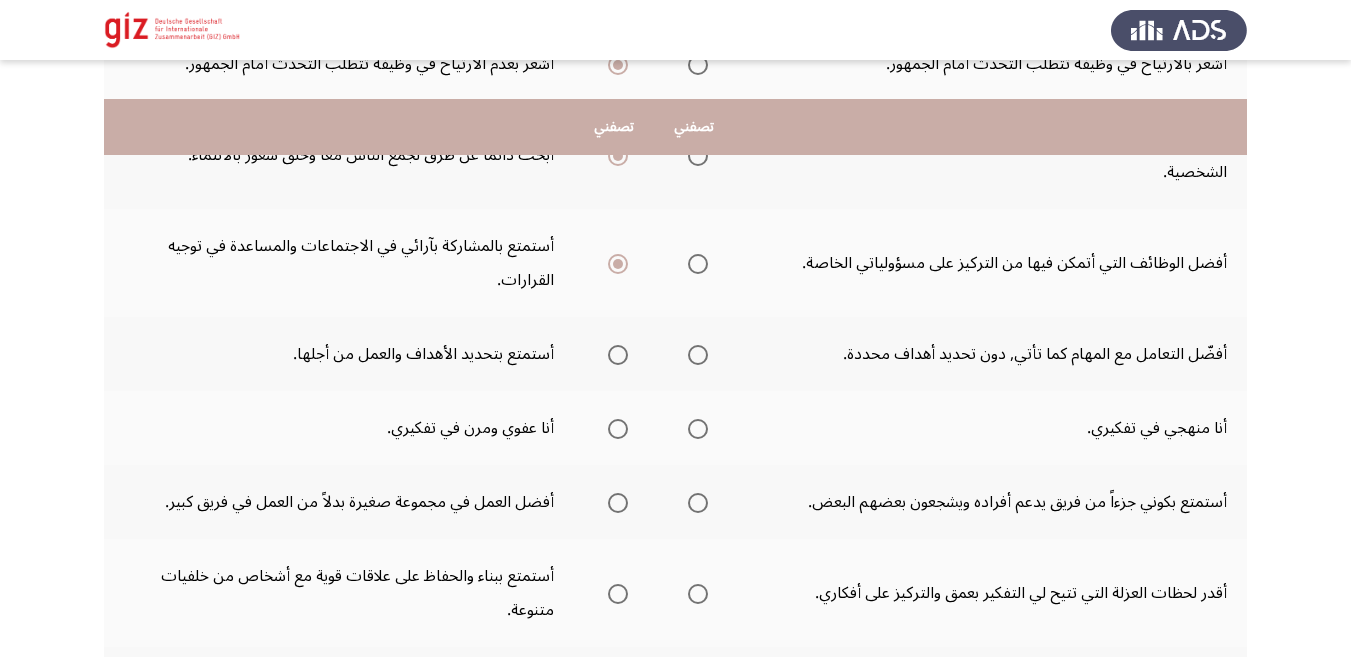 scroll, scrollTop: 492, scrollLeft: 0, axis: vertical 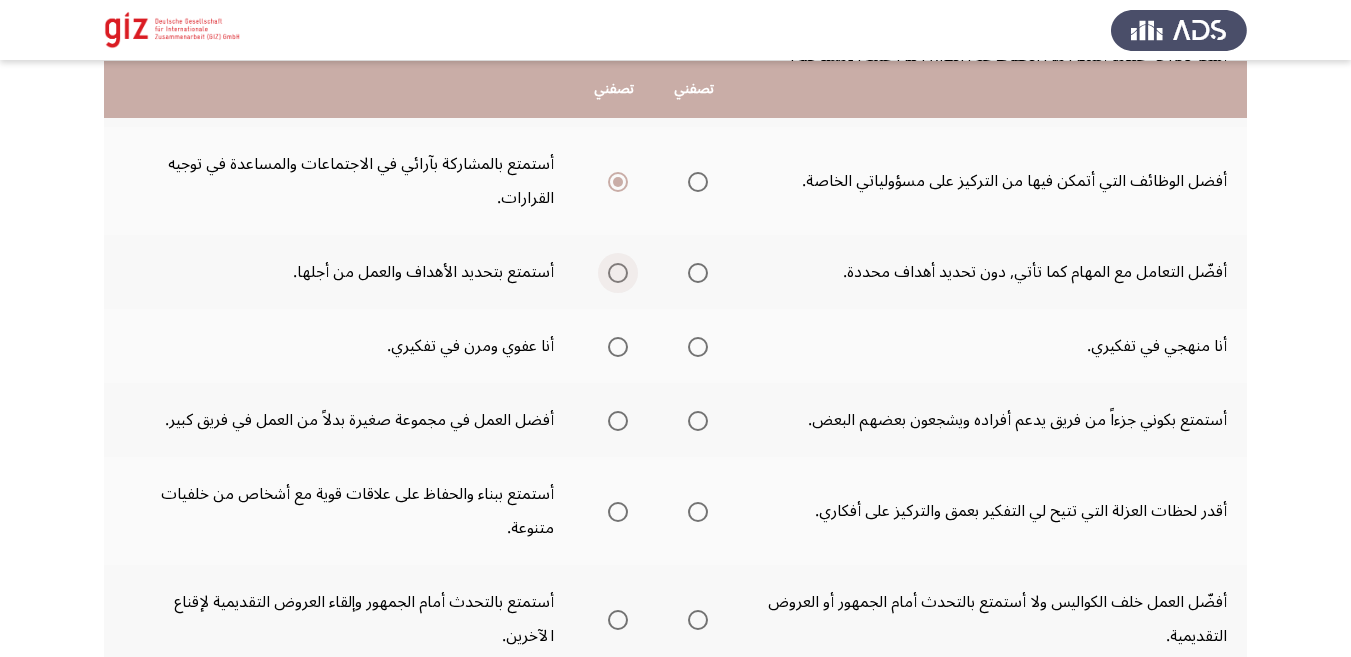 click at bounding box center (618, 273) 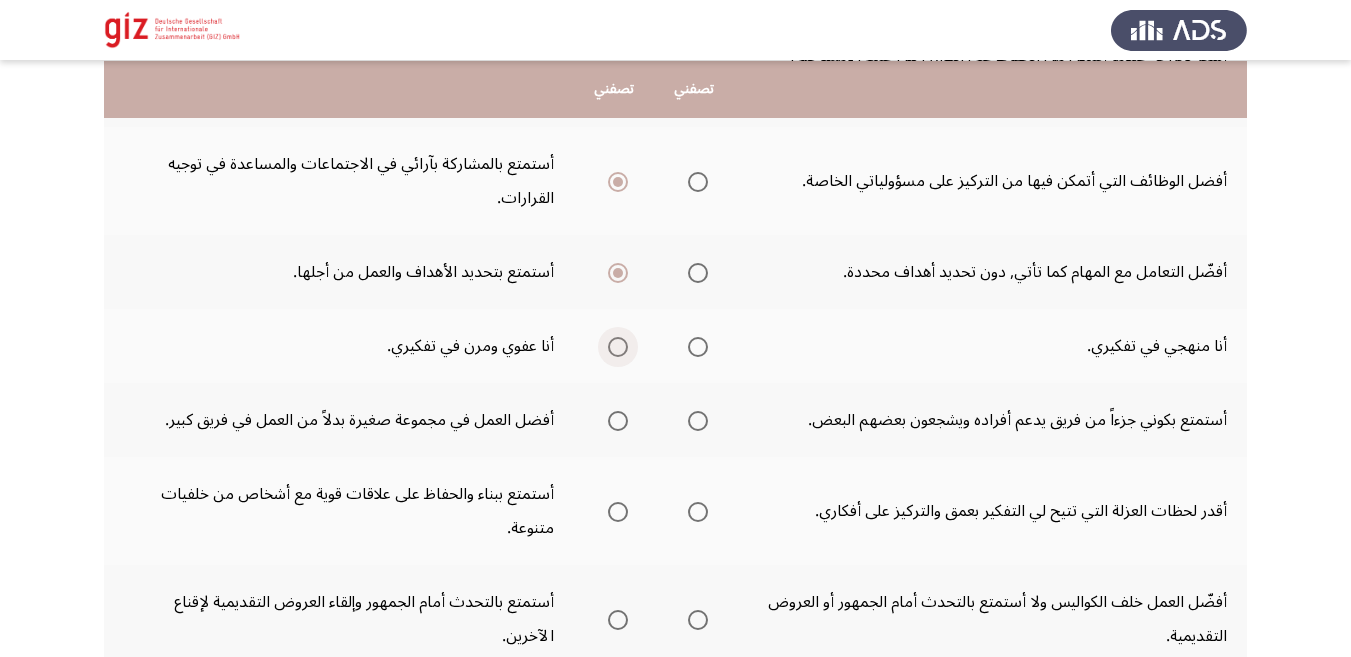 click at bounding box center [618, 347] 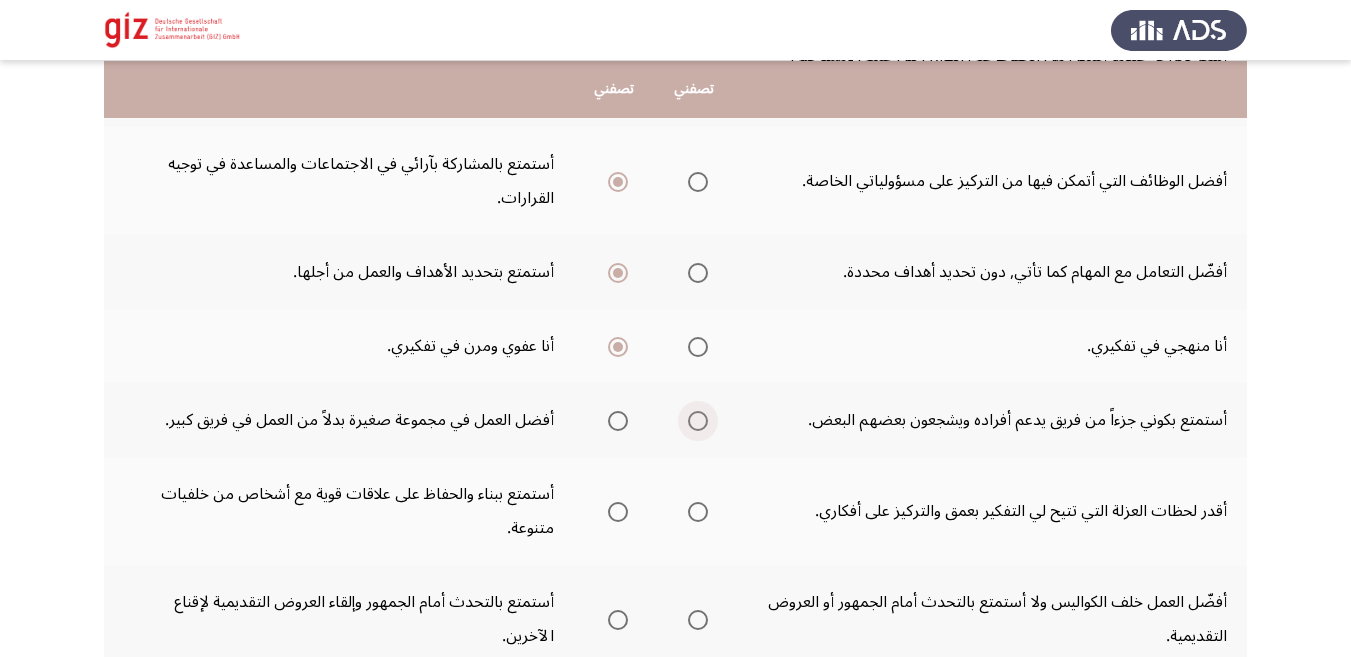 click at bounding box center (698, 421) 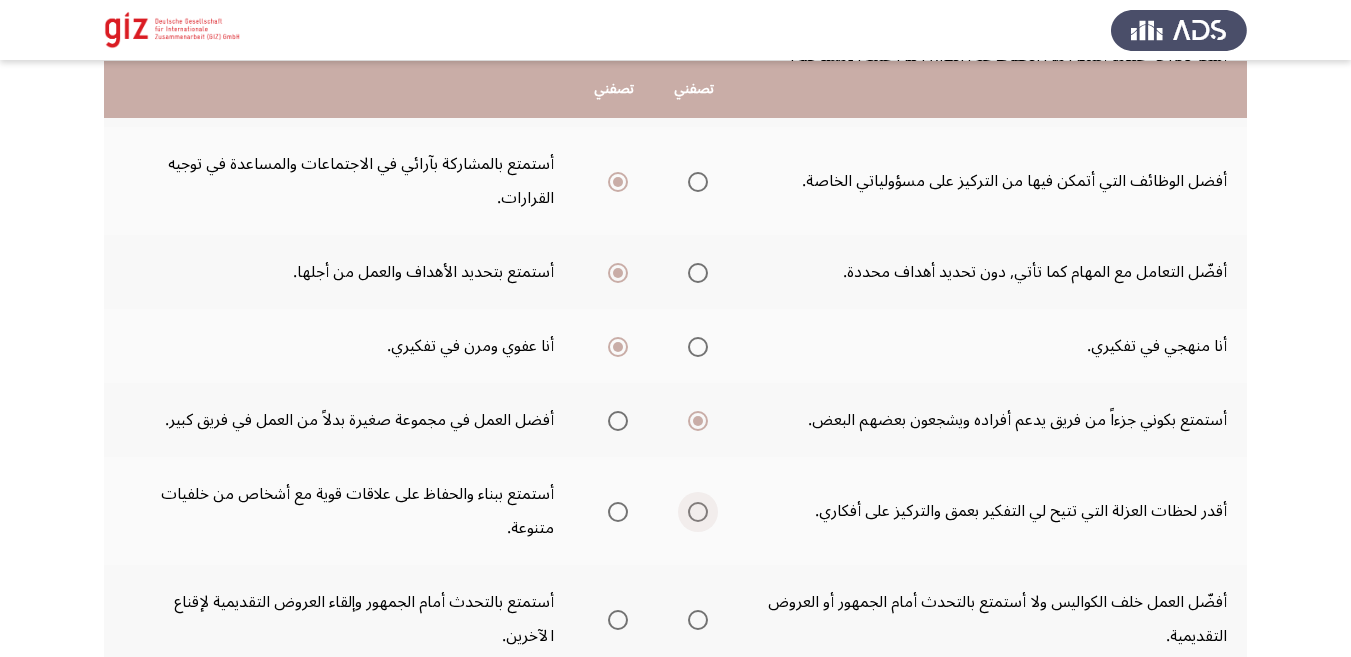click at bounding box center (698, 512) 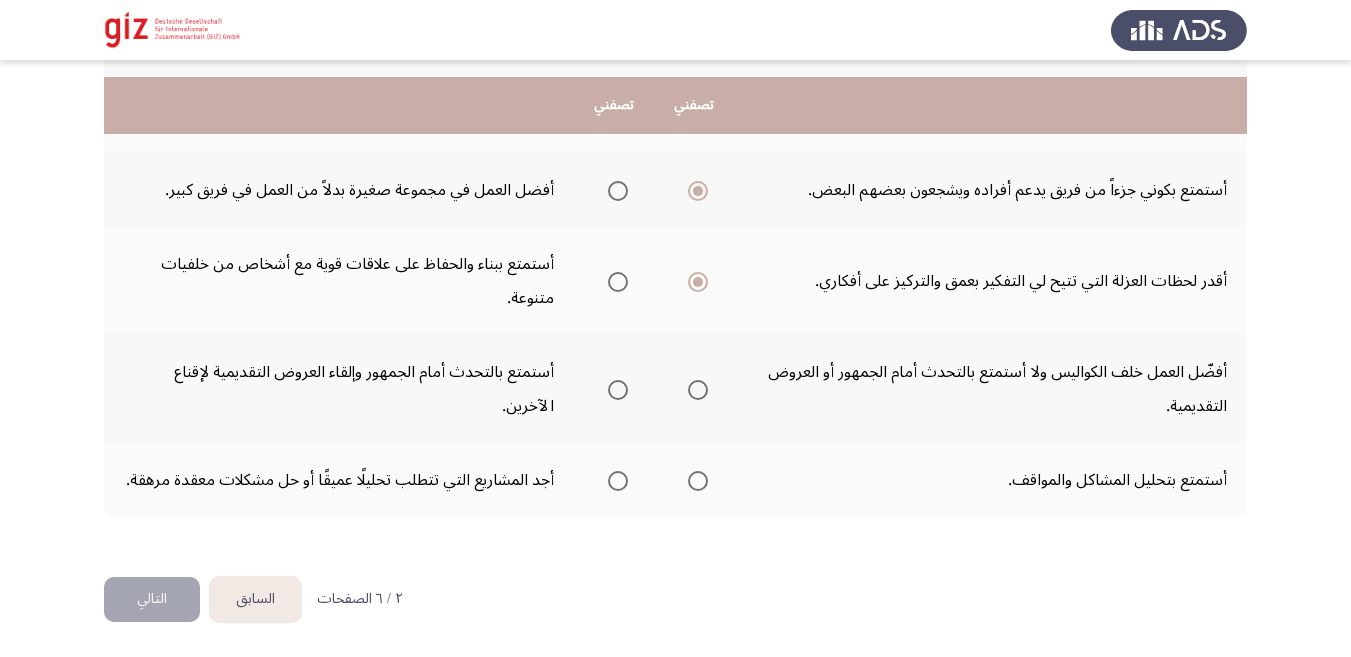 scroll, scrollTop: 739, scrollLeft: 0, axis: vertical 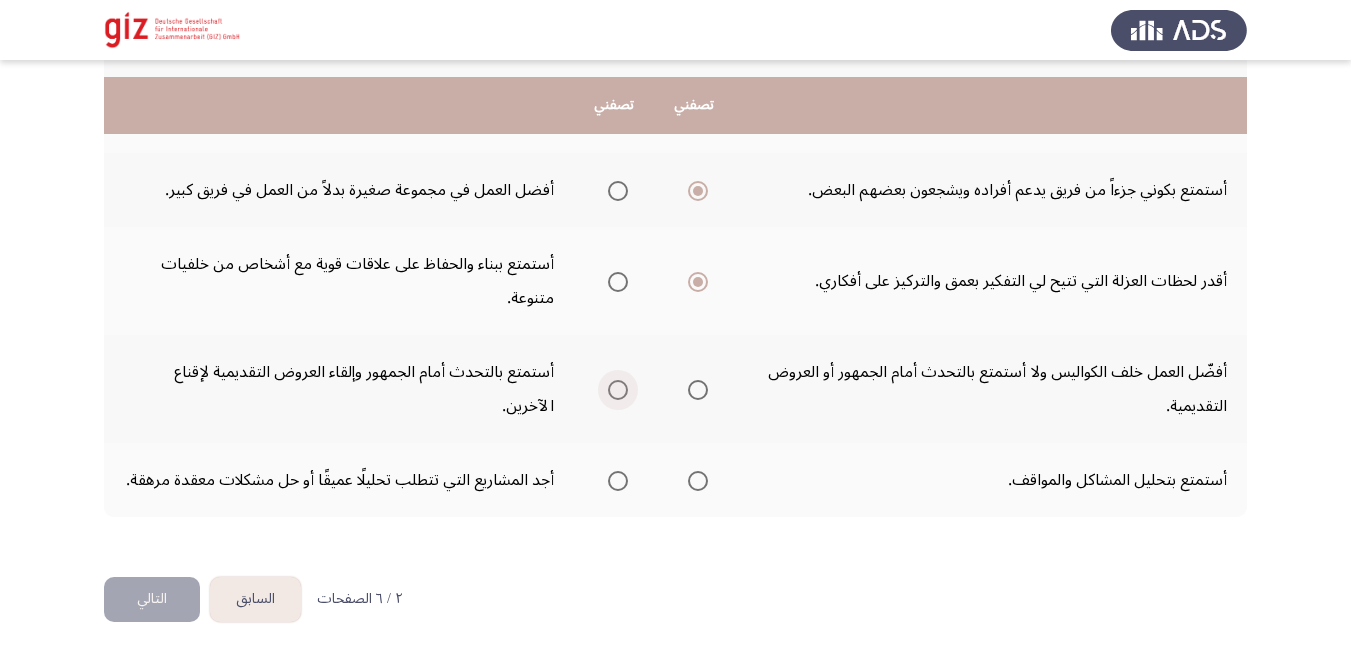 click at bounding box center (618, 390) 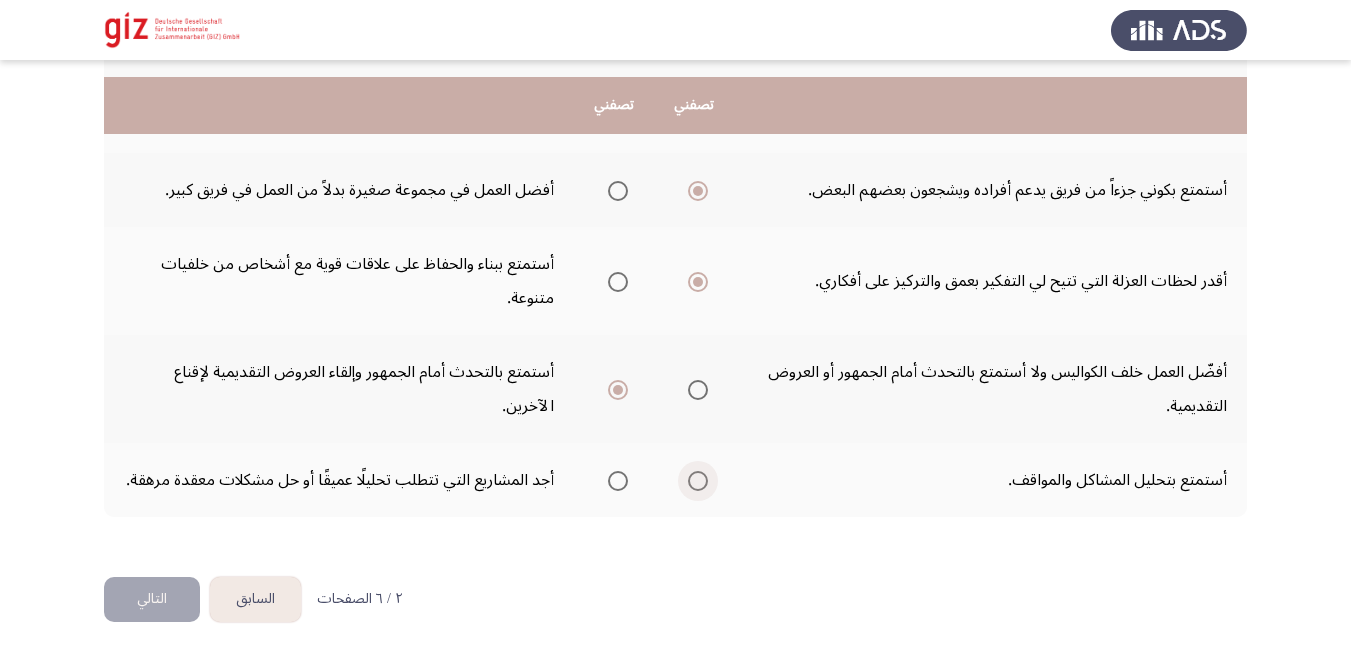 click at bounding box center (698, 481) 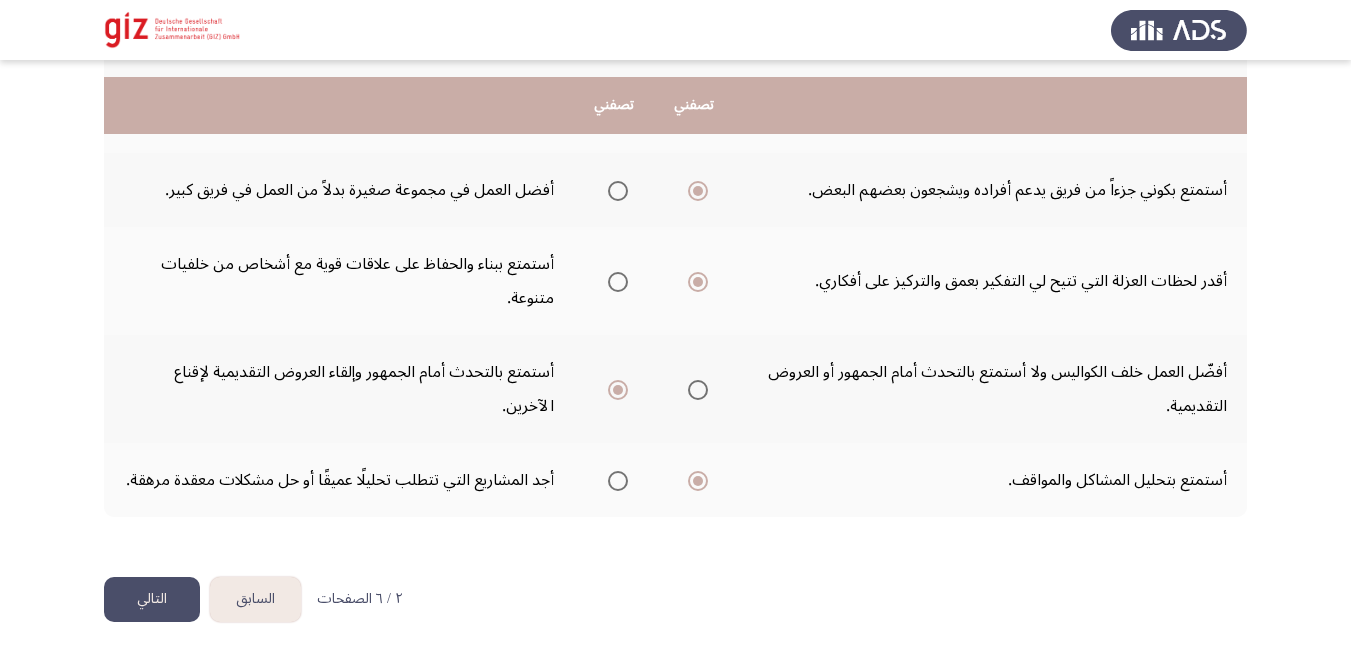 click on "التالي" 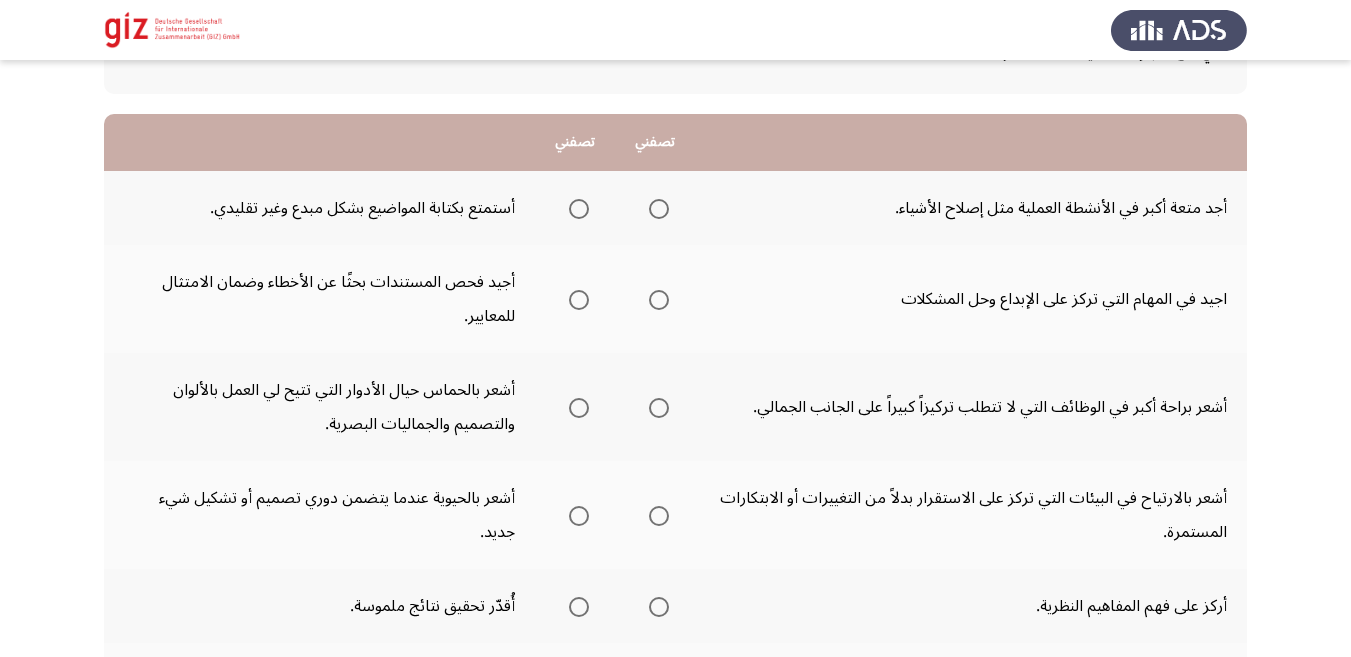 scroll, scrollTop: 164, scrollLeft: 0, axis: vertical 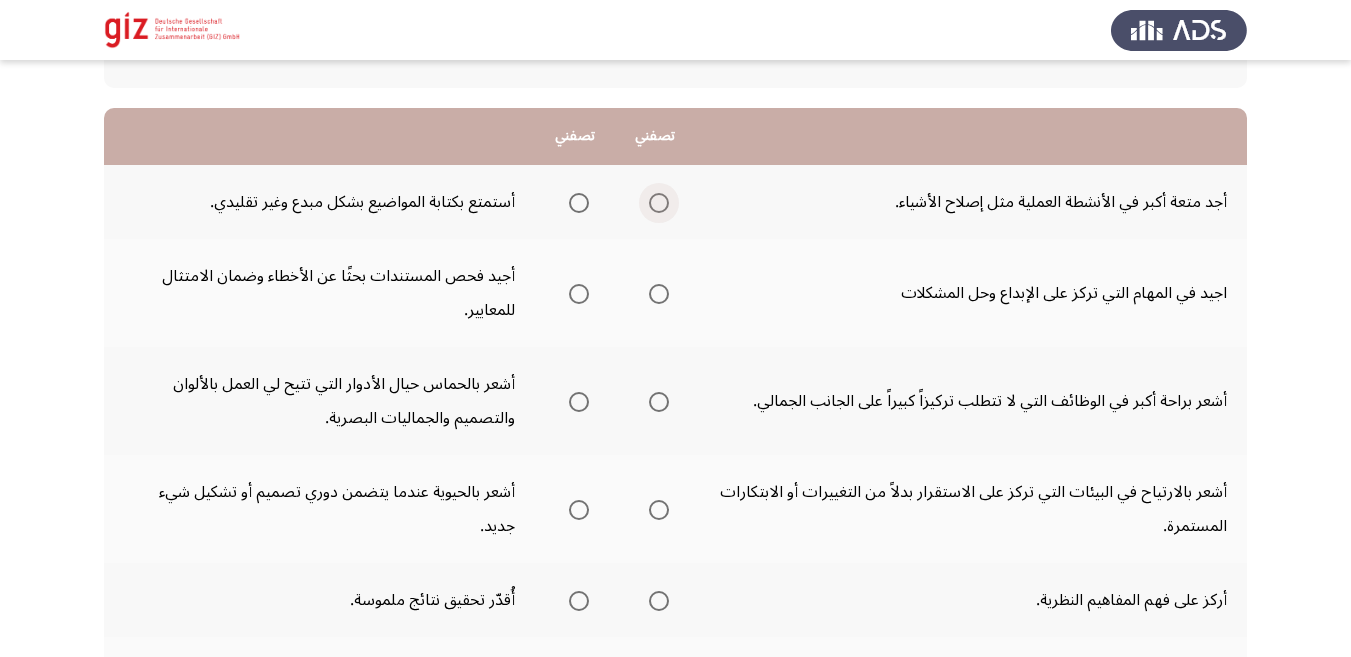 click at bounding box center [655, 203] 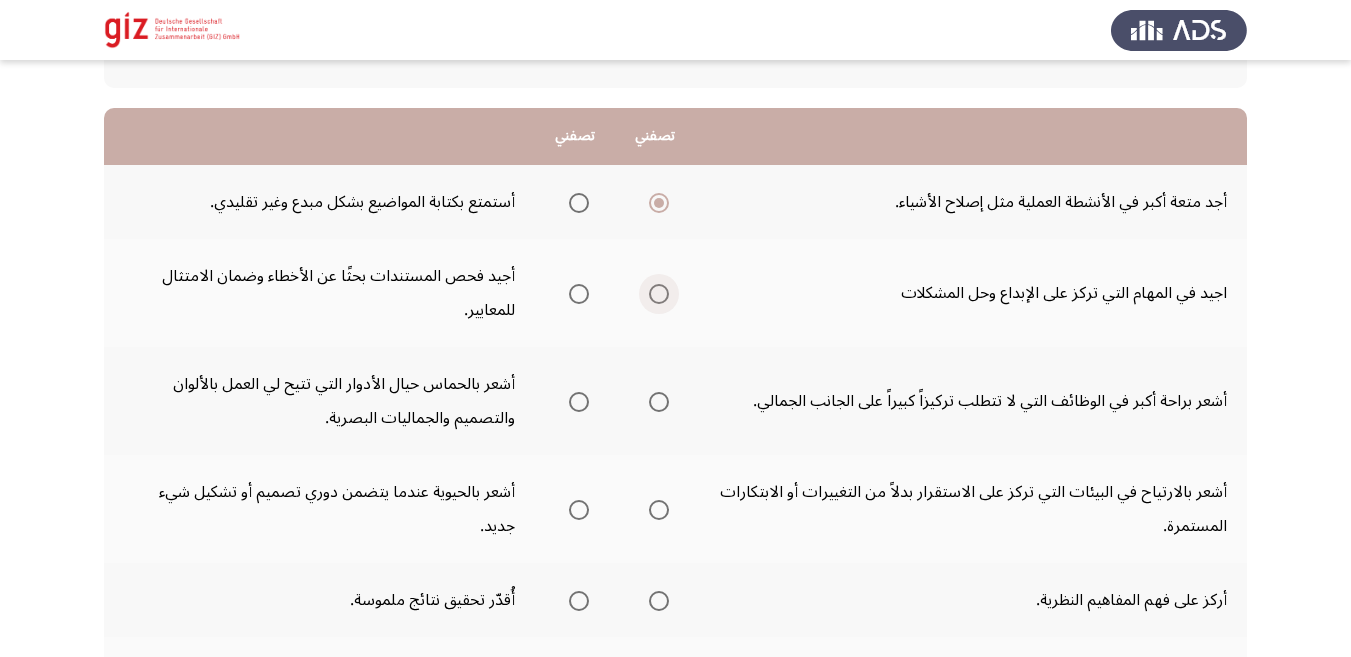 click at bounding box center [659, 294] 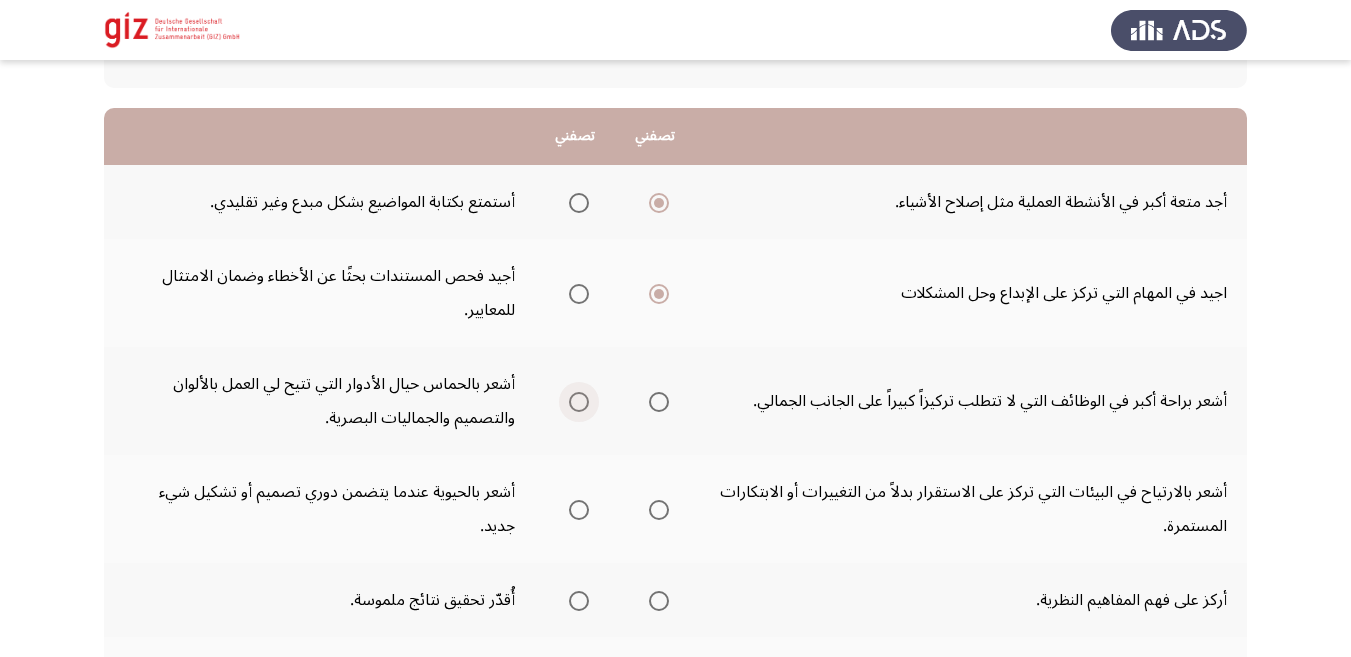 click at bounding box center (579, 402) 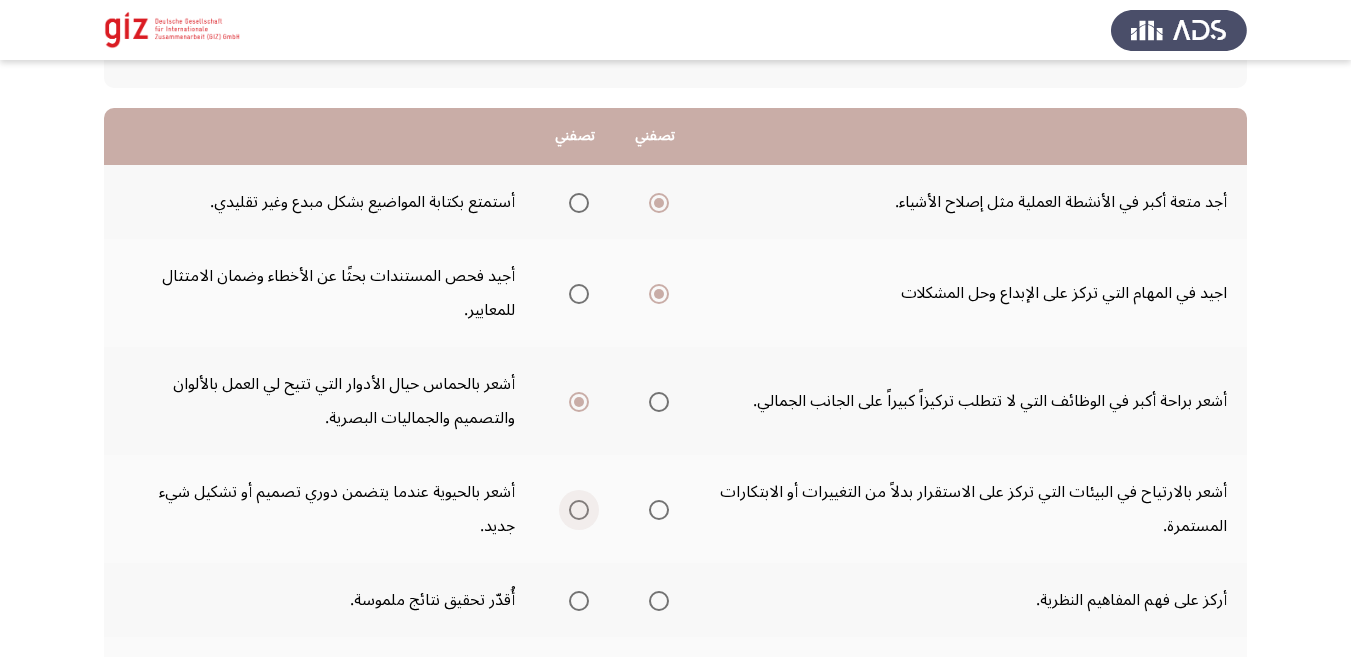 click at bounding box center [579, 510] 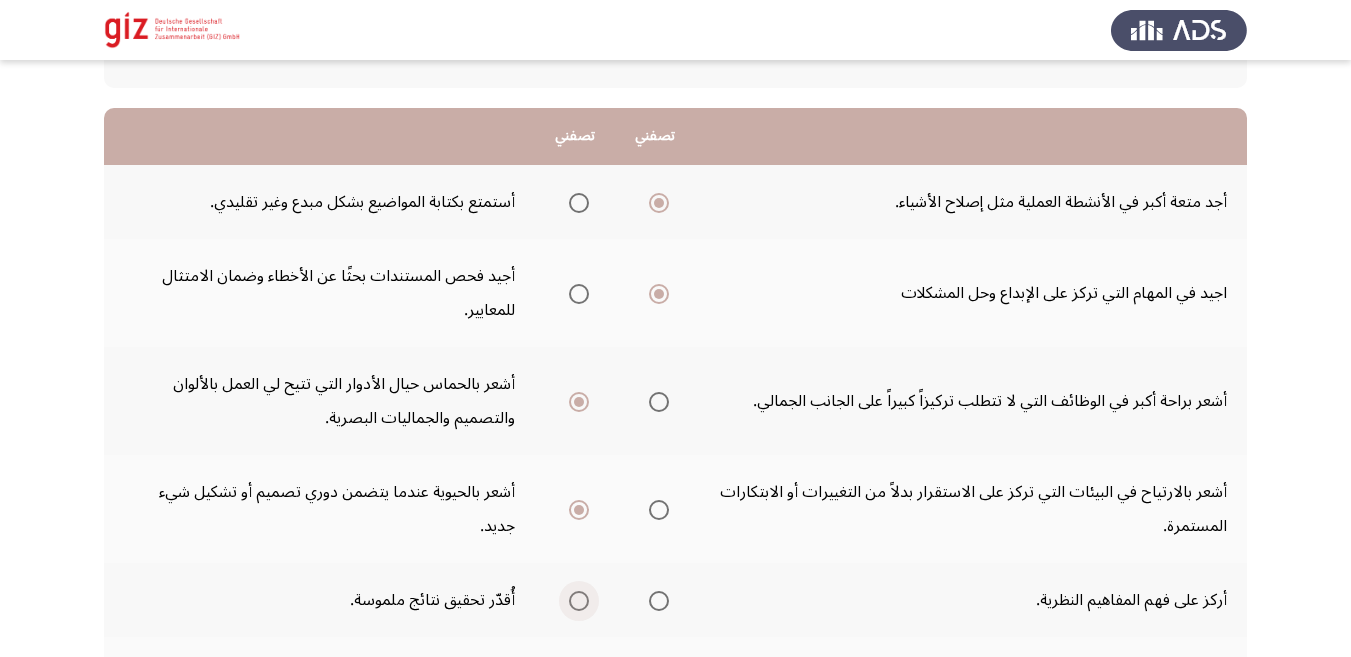 click at bounding box center (579, 601) 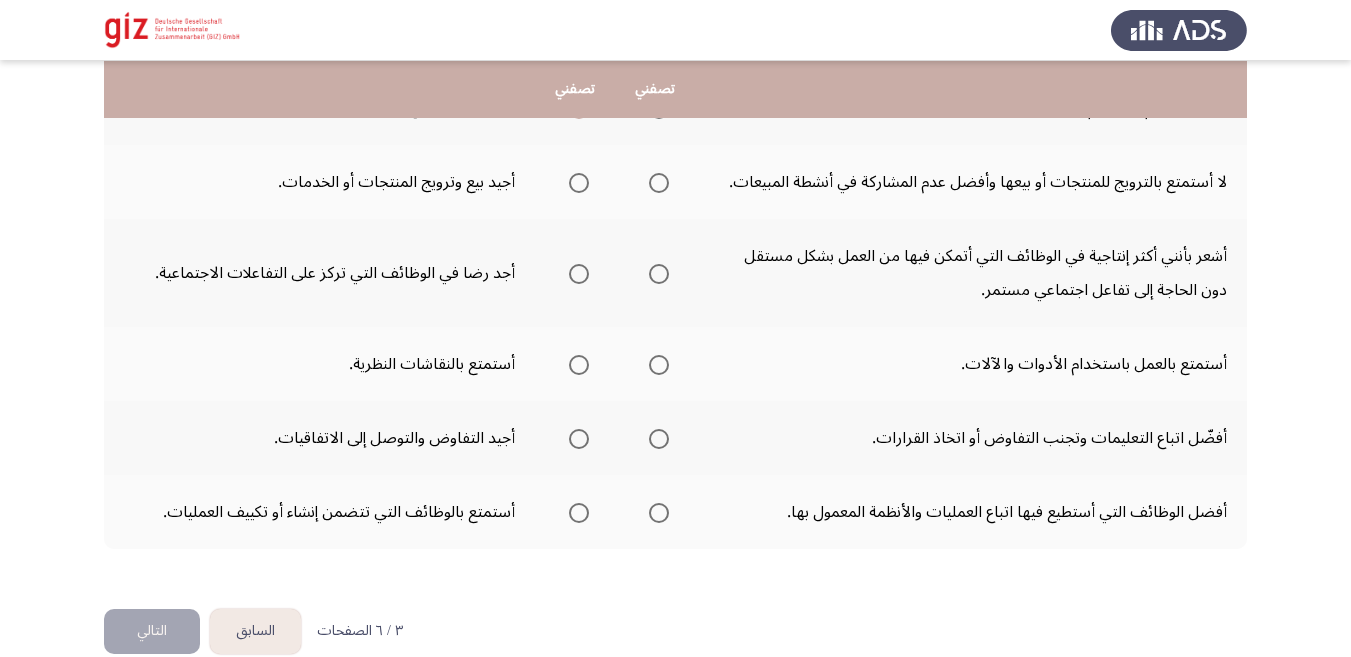 scroll, scrollTop: 657, scrollLeft: 0, axis: vertical 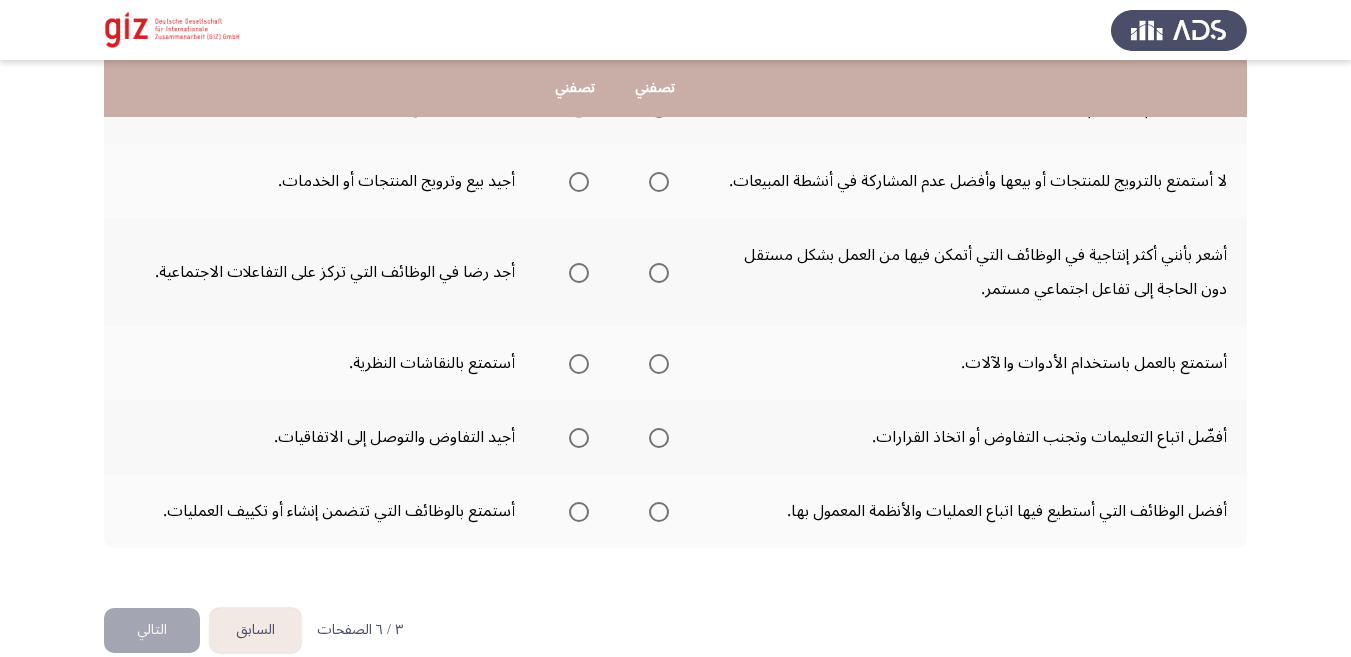 click at bounding box center [659, 182] 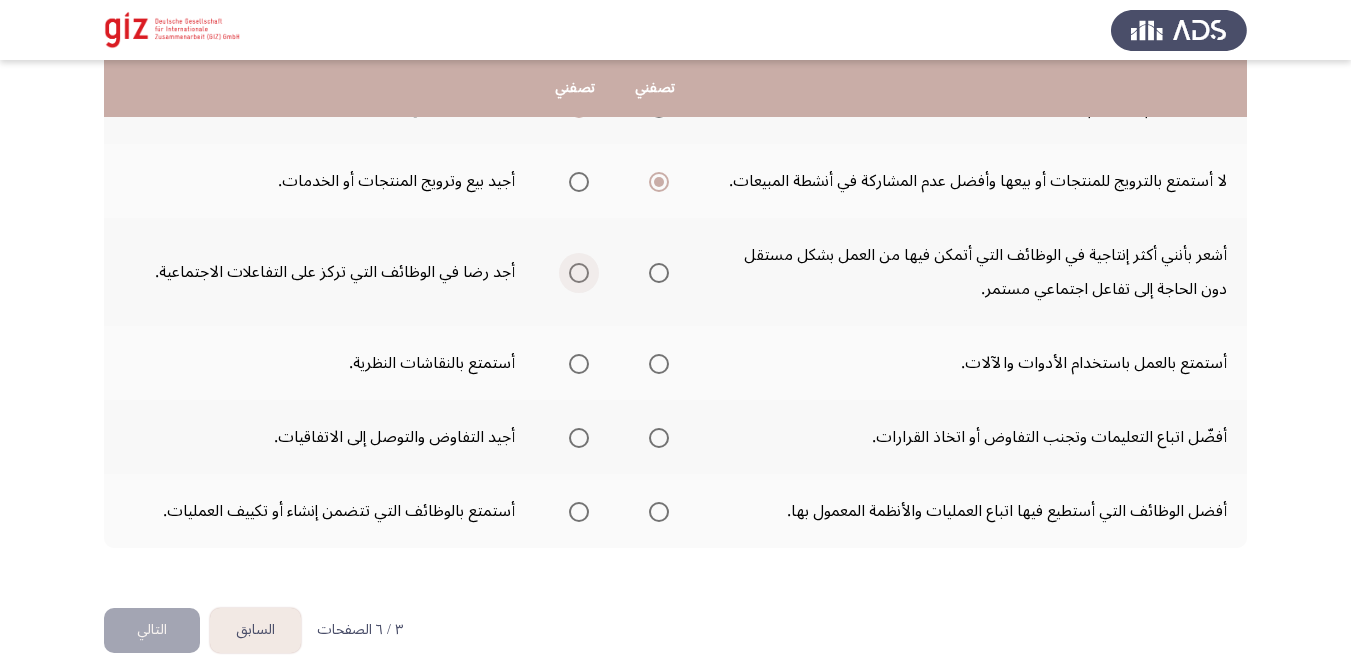 click at bounding box center [579, 273] 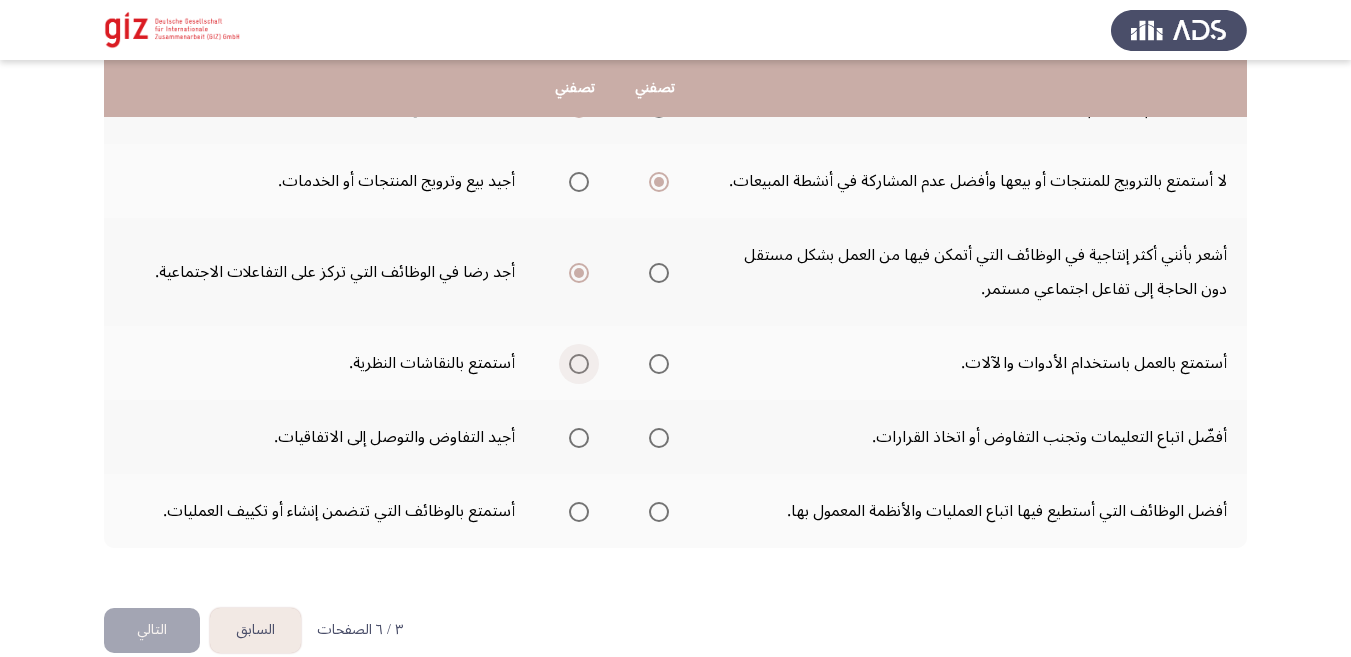 click at bounding box center [579, 364] 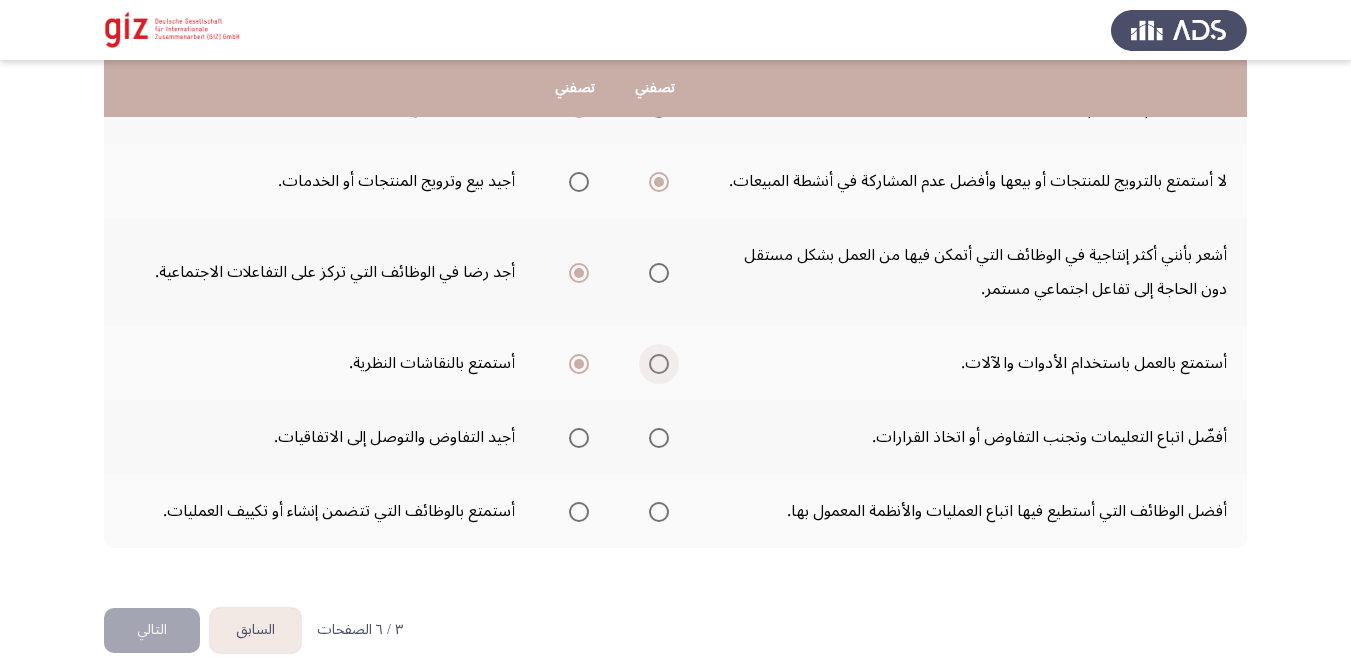 click at bounding box center (659, 364) 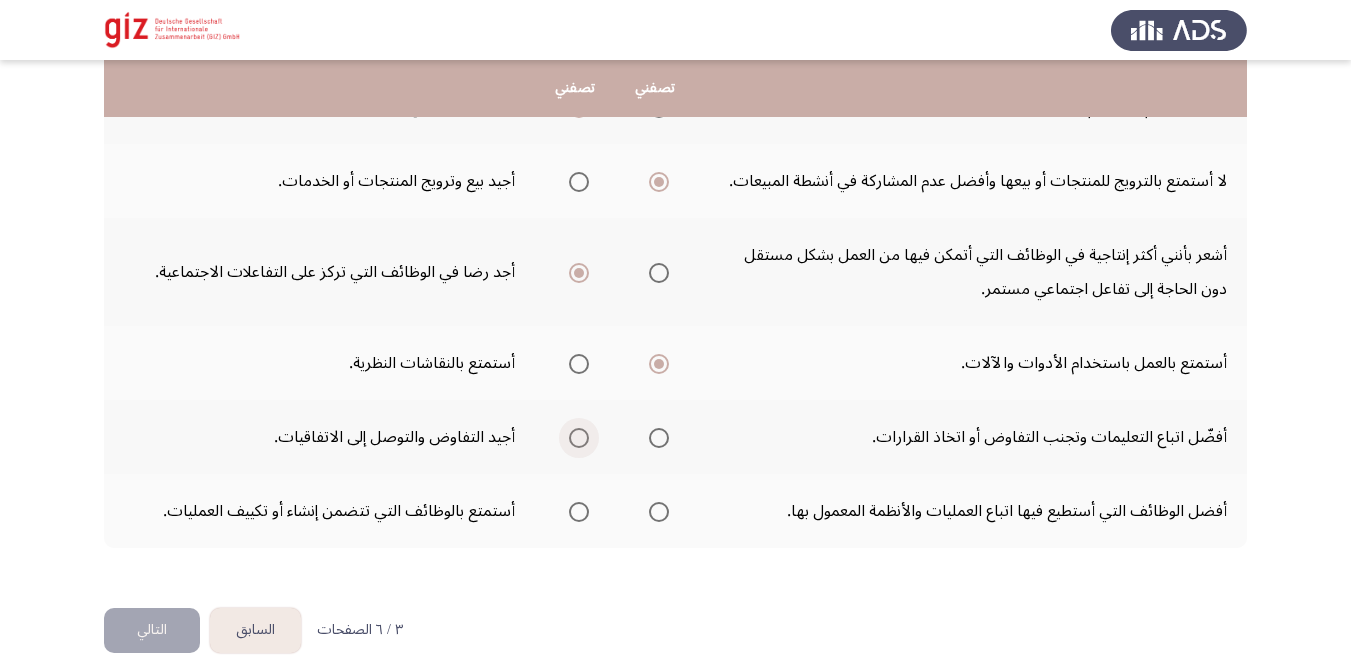 click at bounding box center (579, 438) 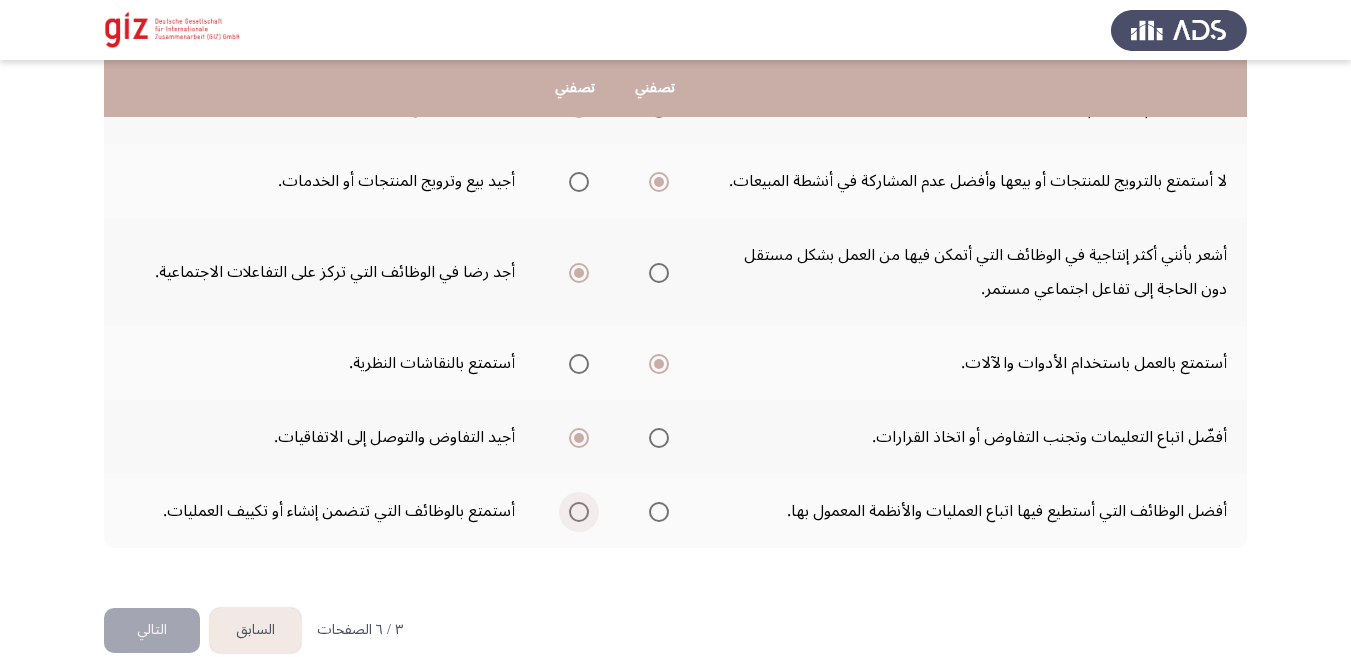 click at bounding box center (579, 512) 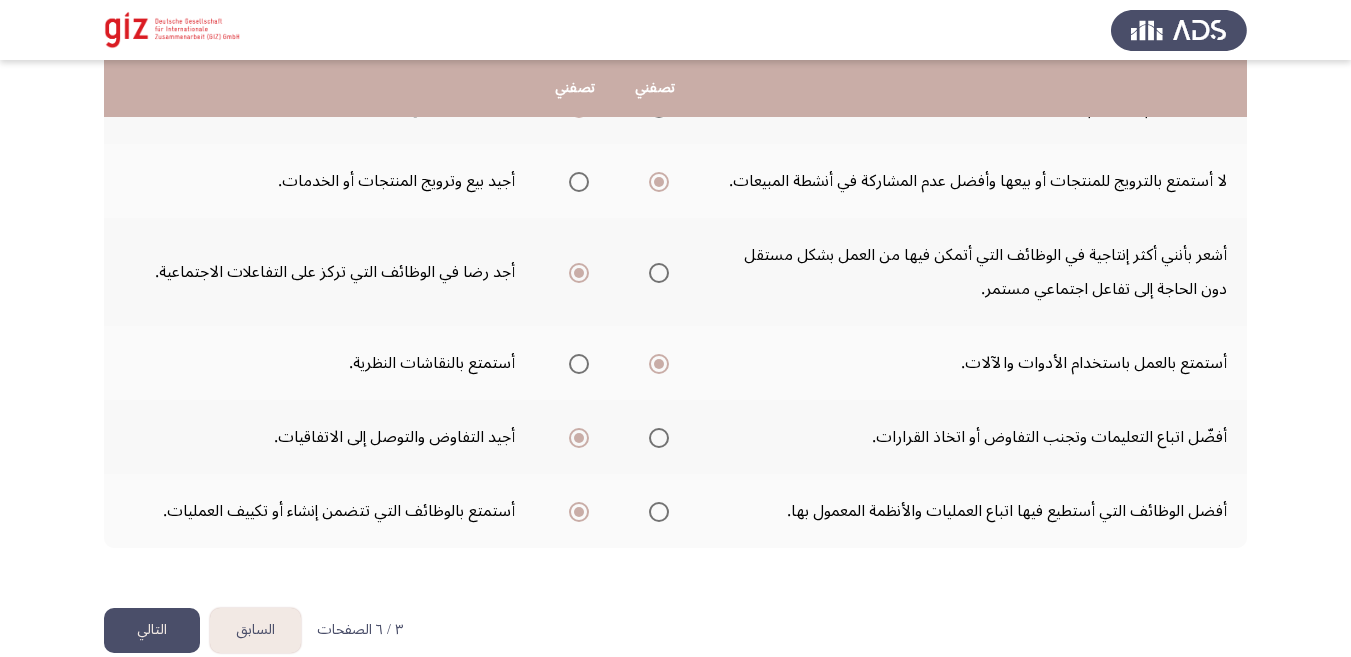 click on "التالي" 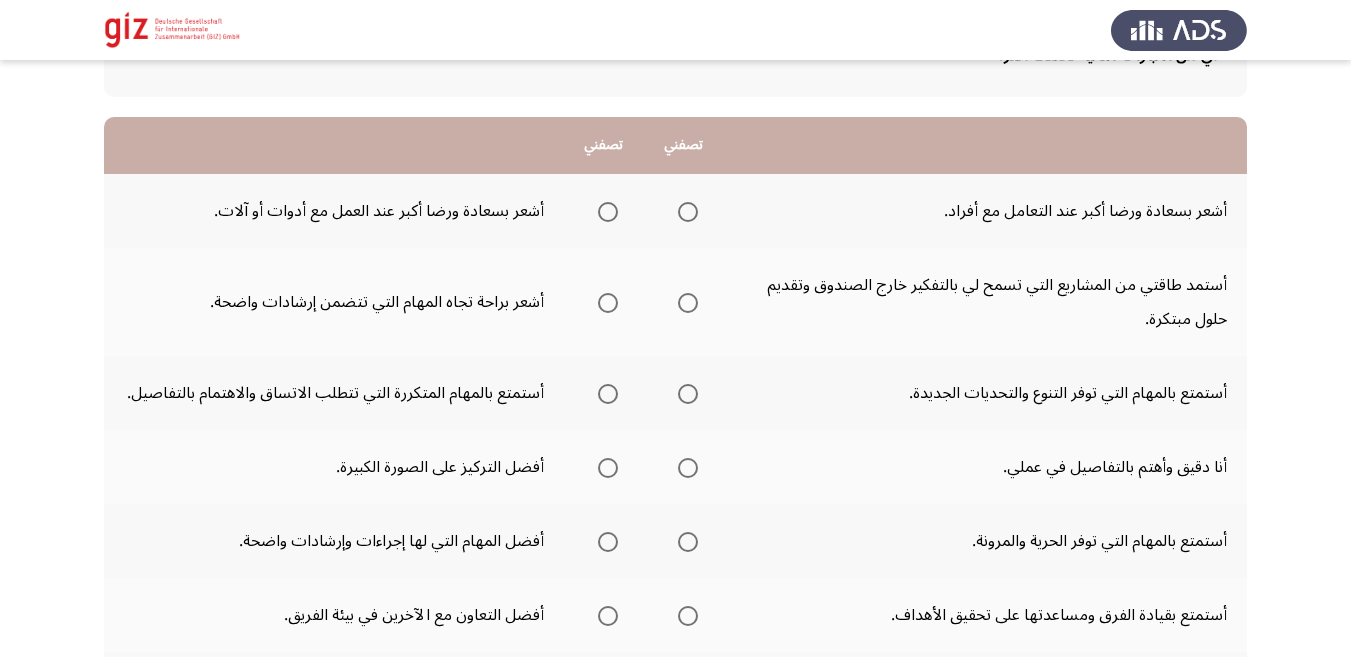scroll, scrollTop: 164, scrollLeft: 0, axis: vertical 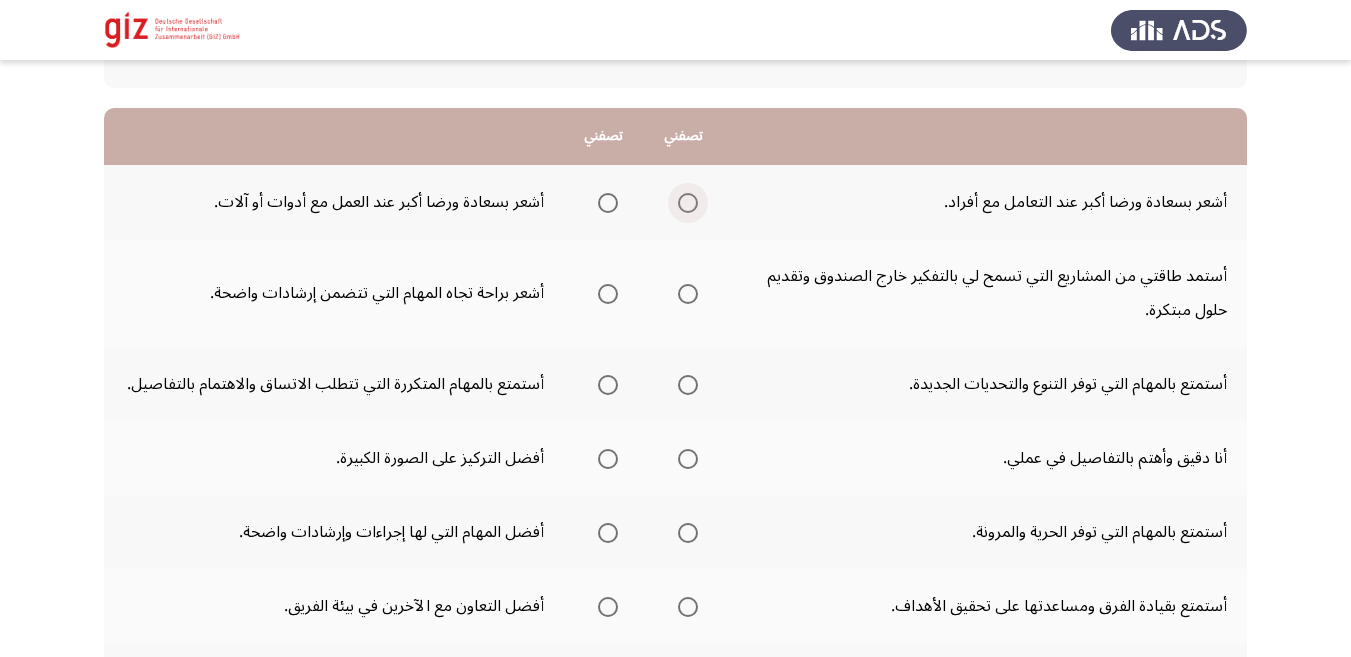 click at bounding box center (688, 203) 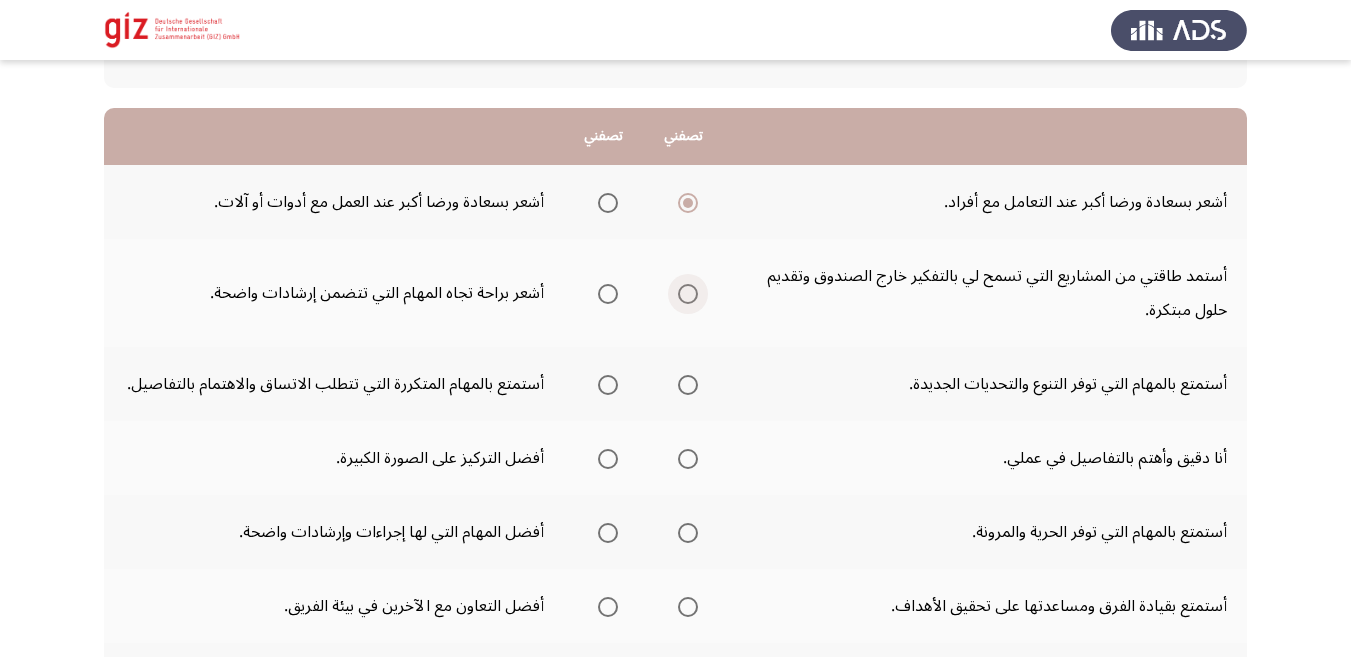 click at bounding box center (688, 294) 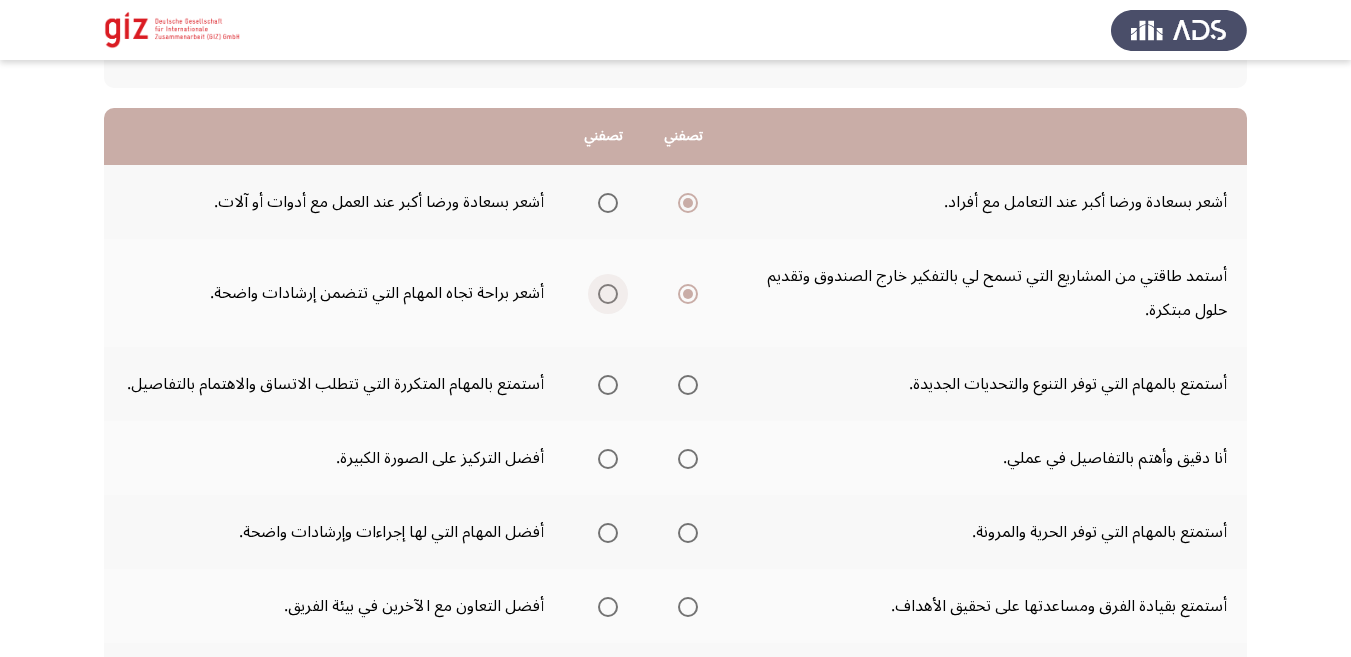 click at bounding box center [608, 294] 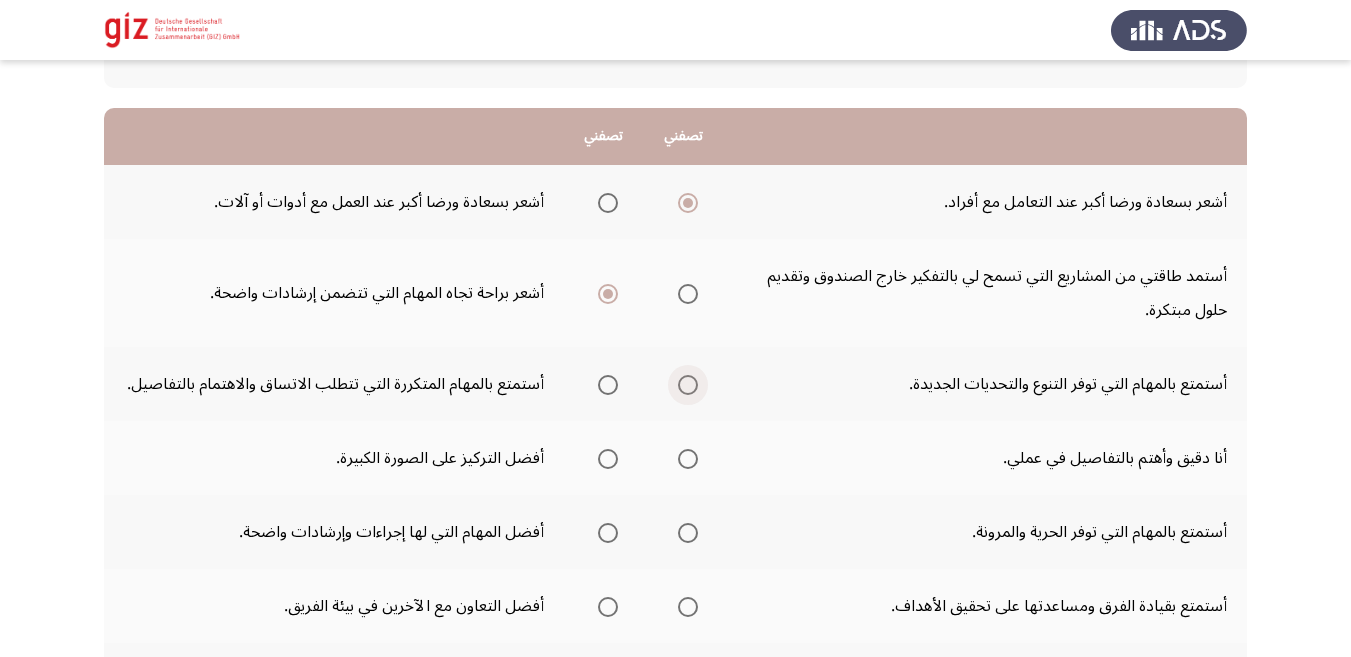 click at bounding box center [688, 385] 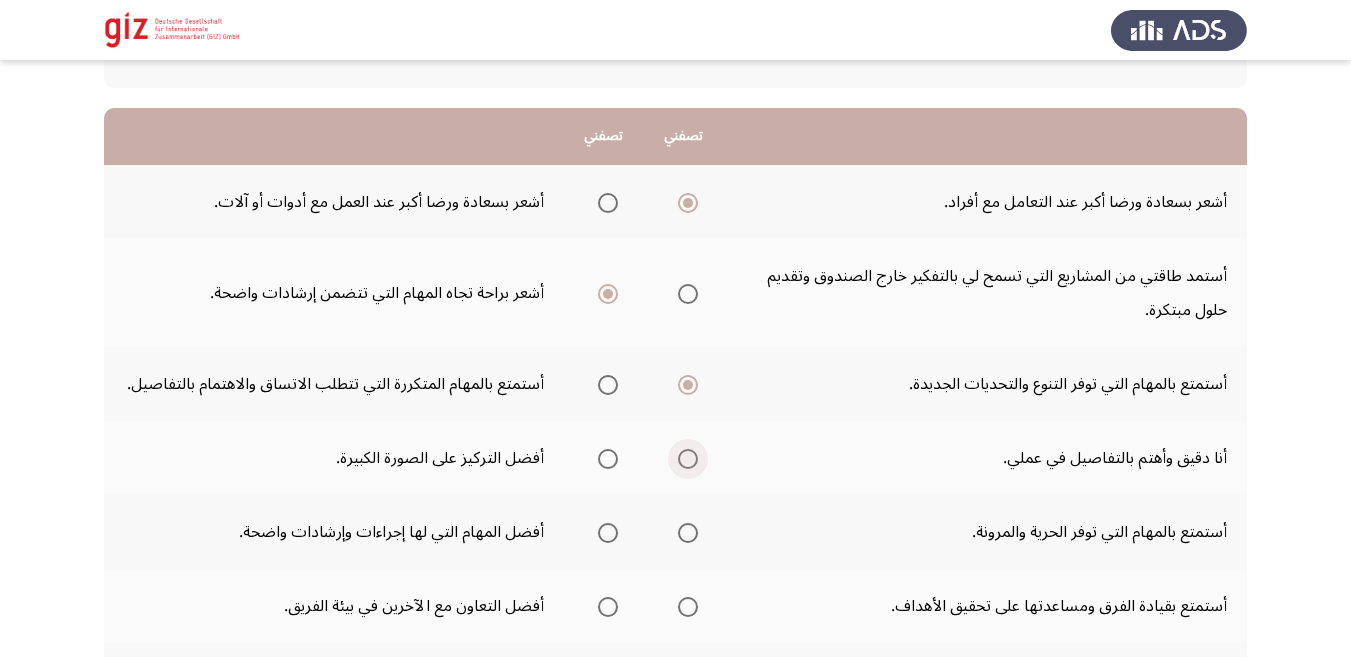 click at bounding box center (688, 459) 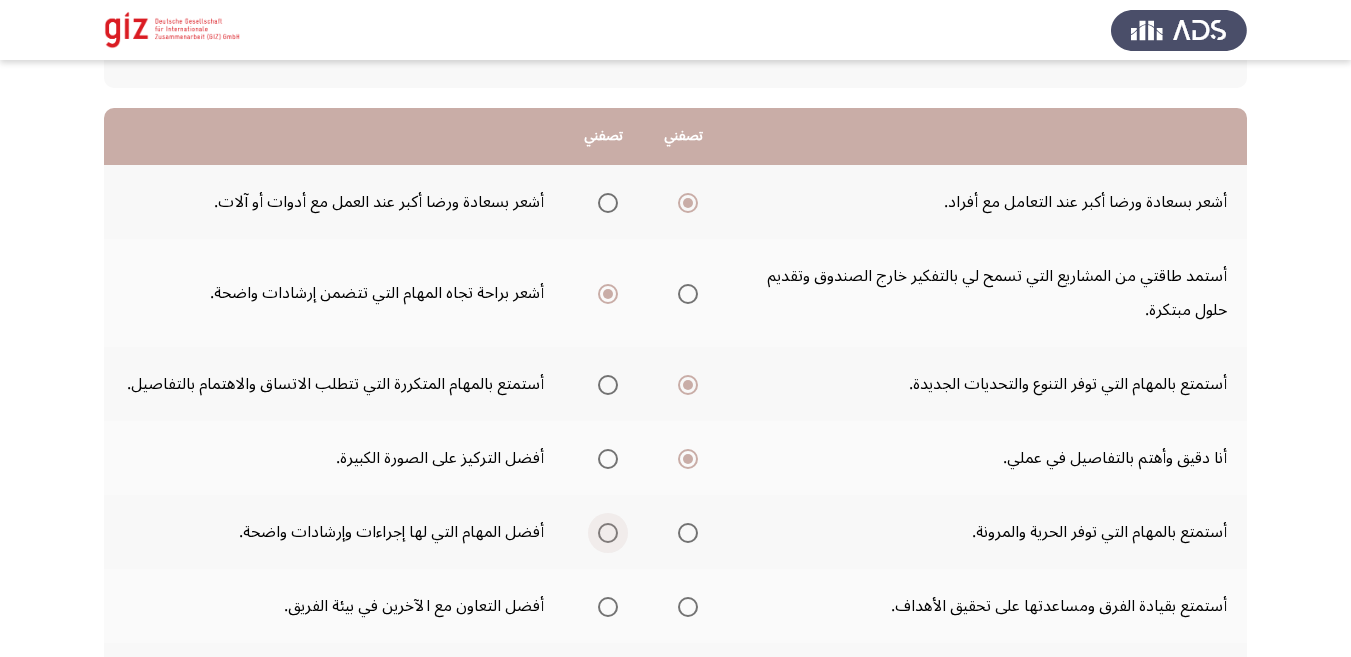 click at bounding box center [608, 533] 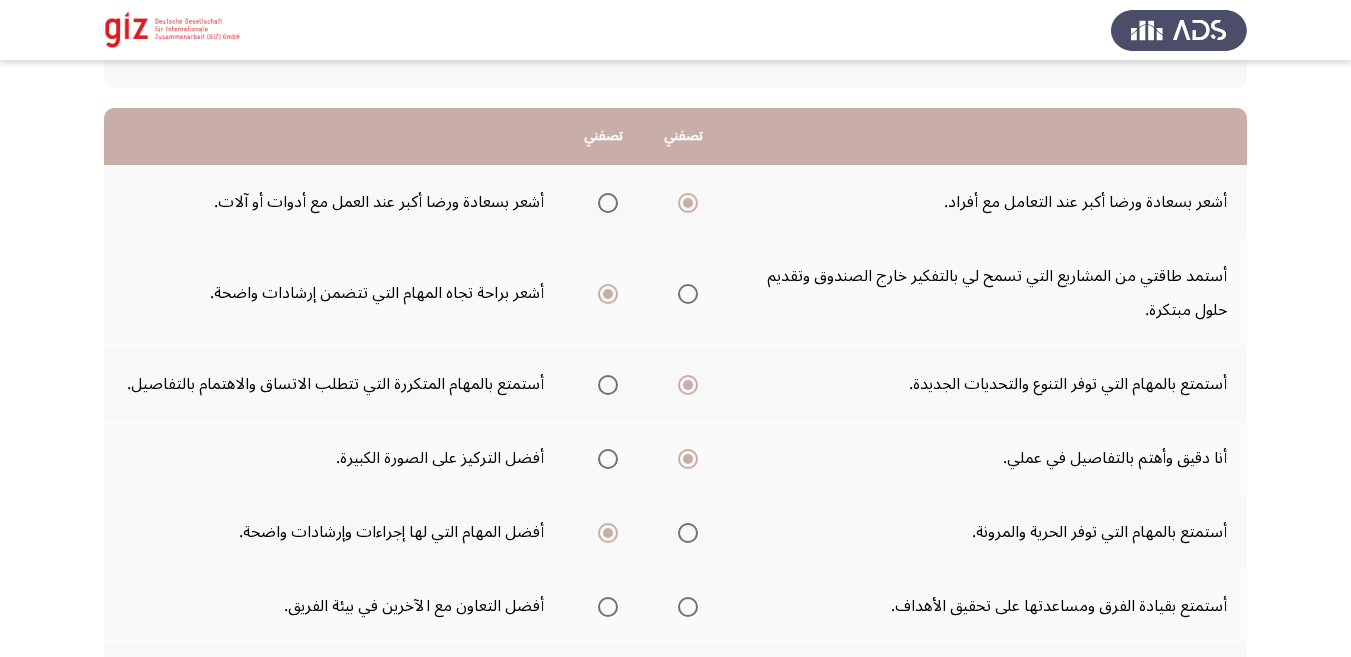 click at bounding box center [608, 607] 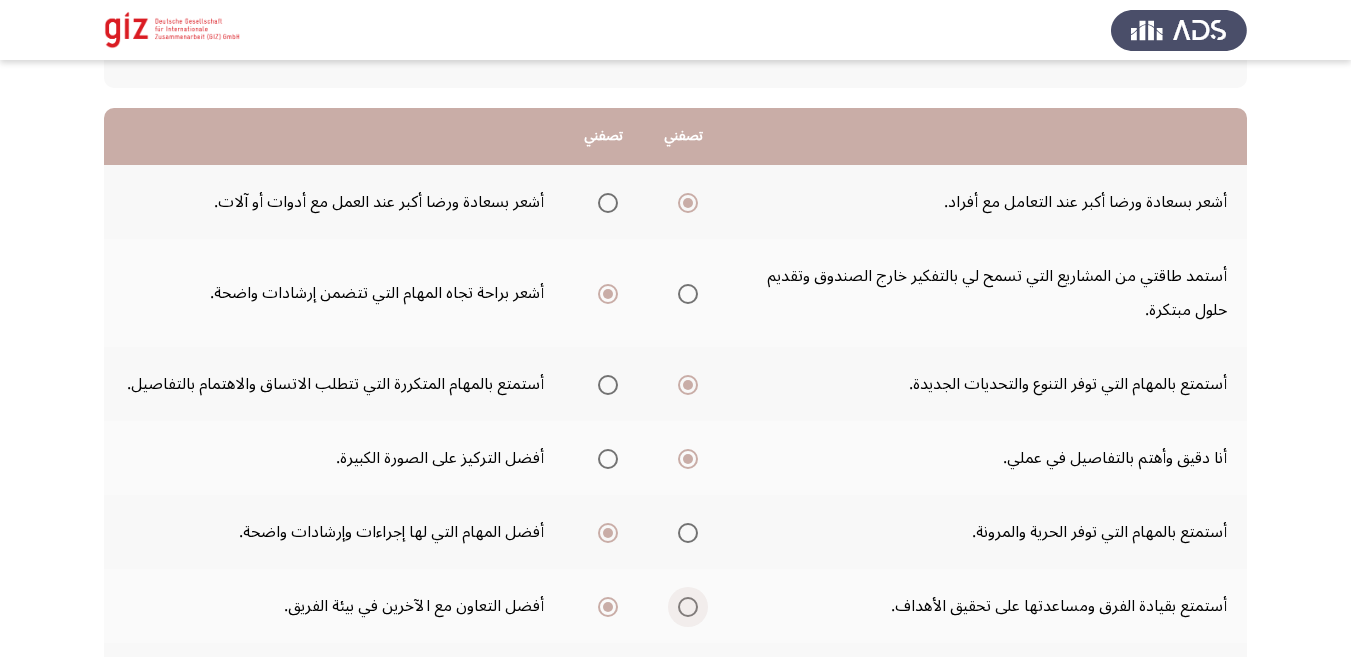click at bounding box center [688, 607] 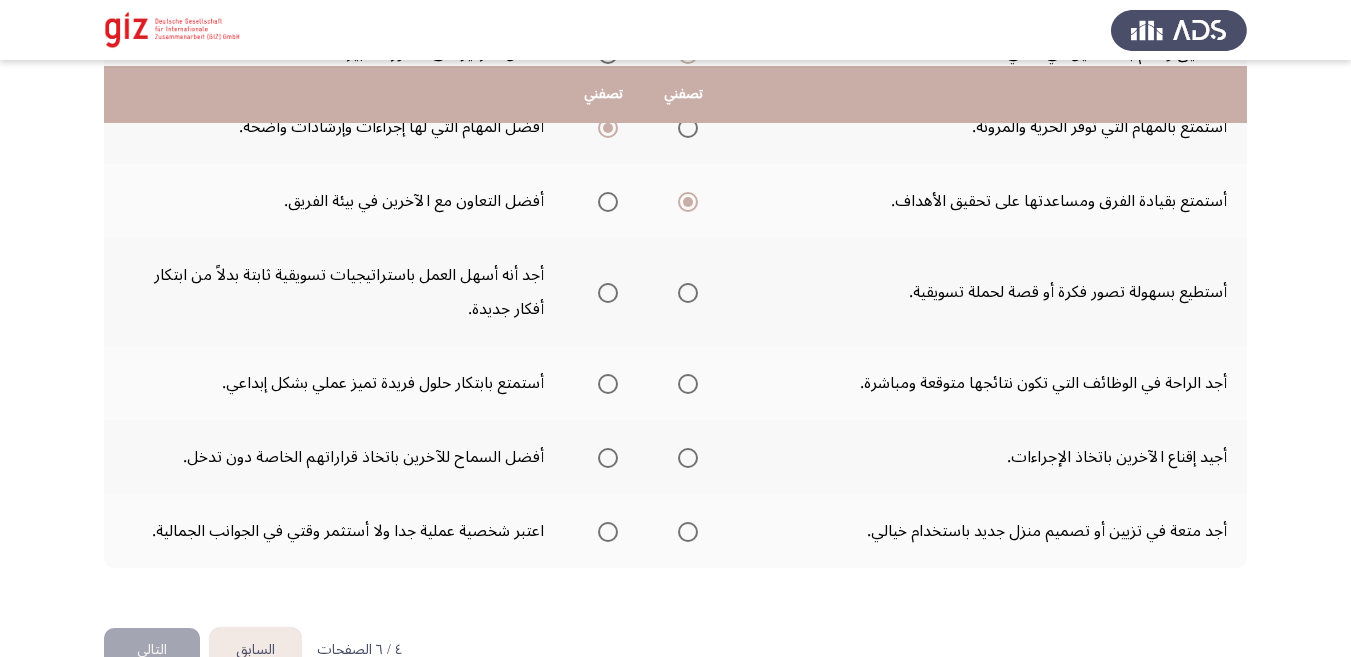 scroll, scrollTop: 574, scrollLeft: 0, axis: vertical 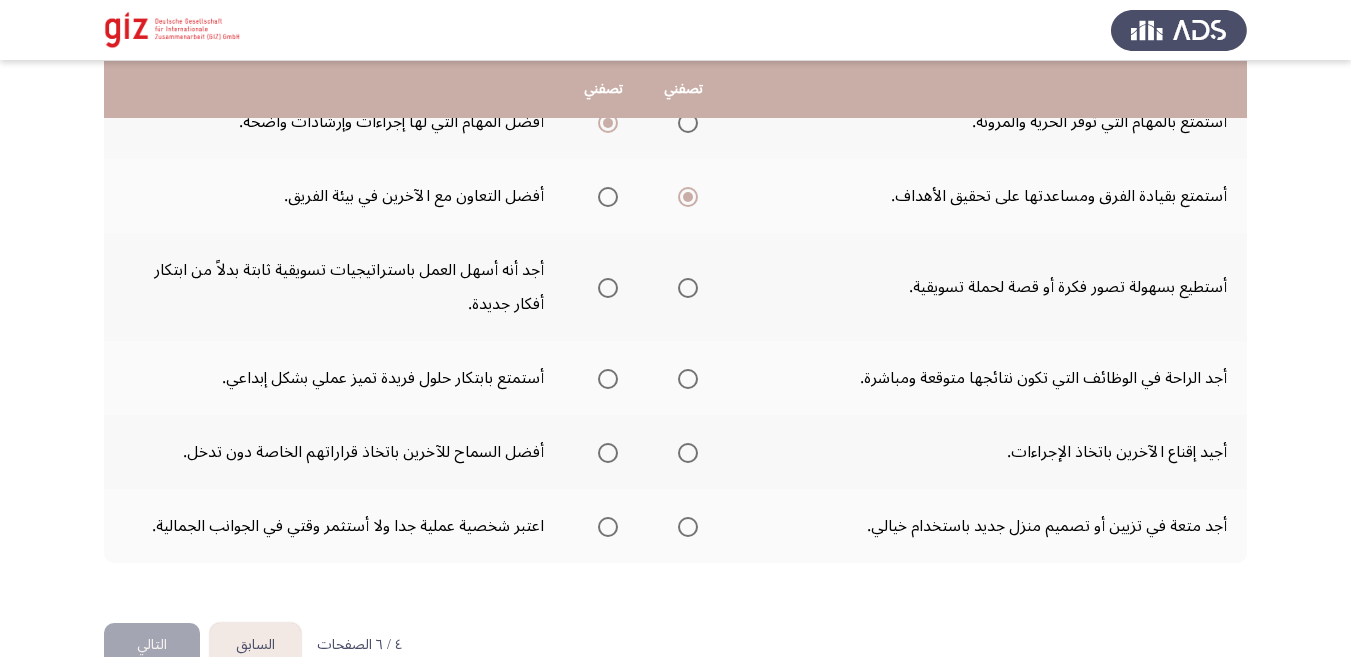 click 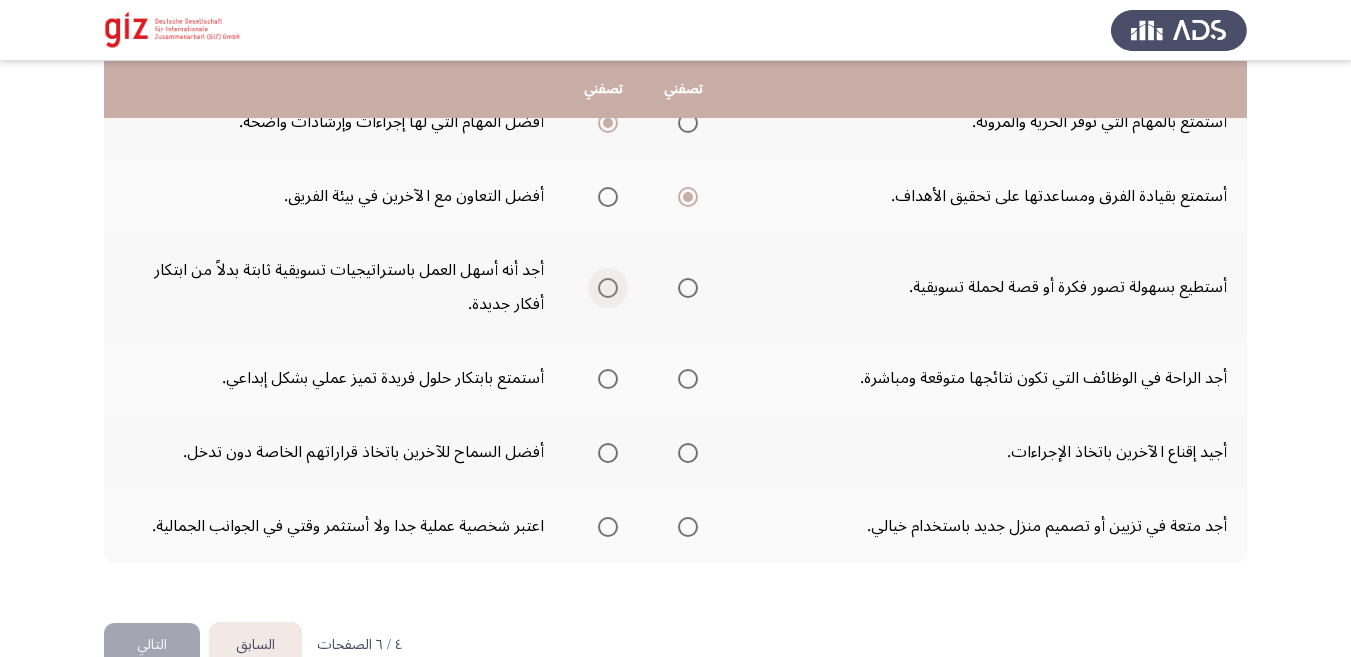 click at bounding box center (608, 288) 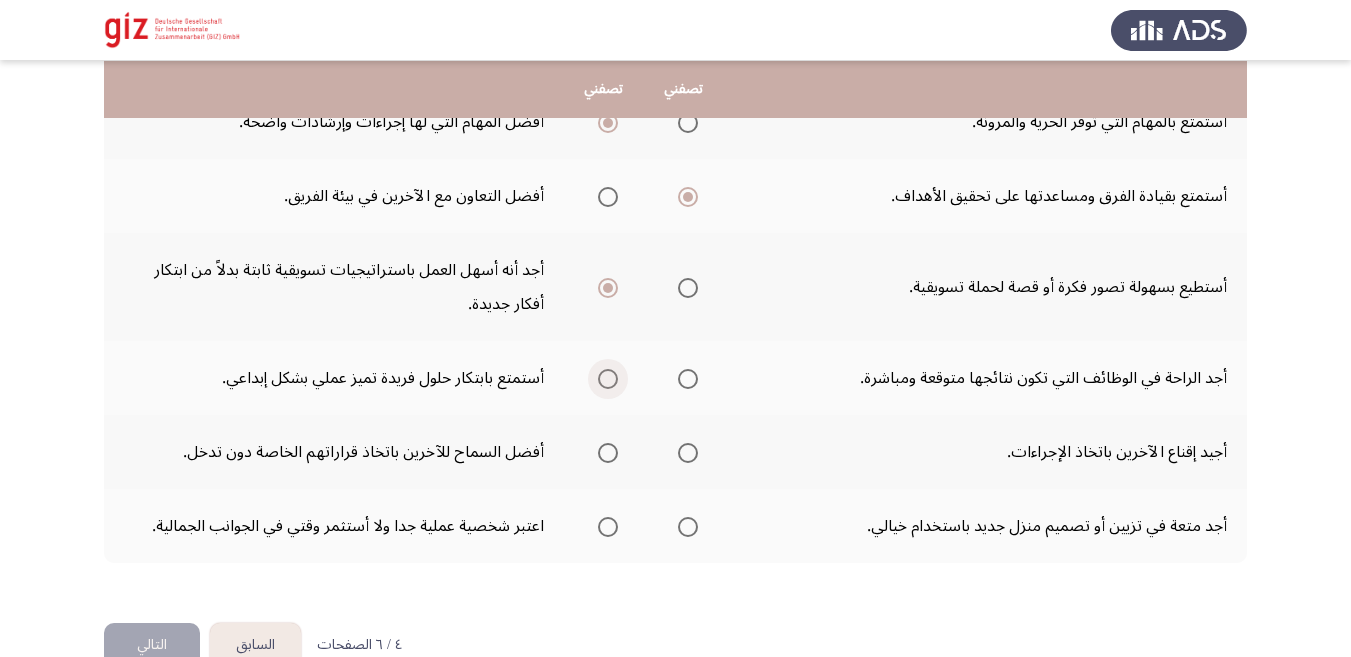 click at bounding box center [608, 379] 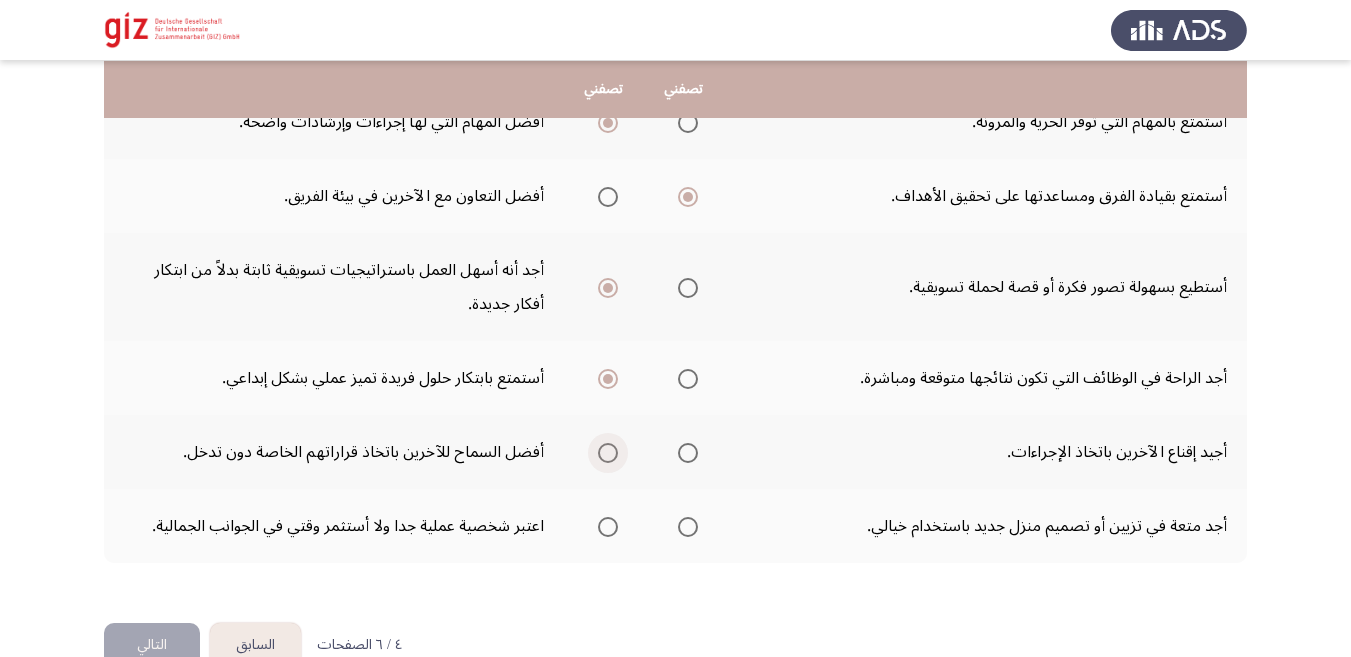 click at bounding box center (608, 453) 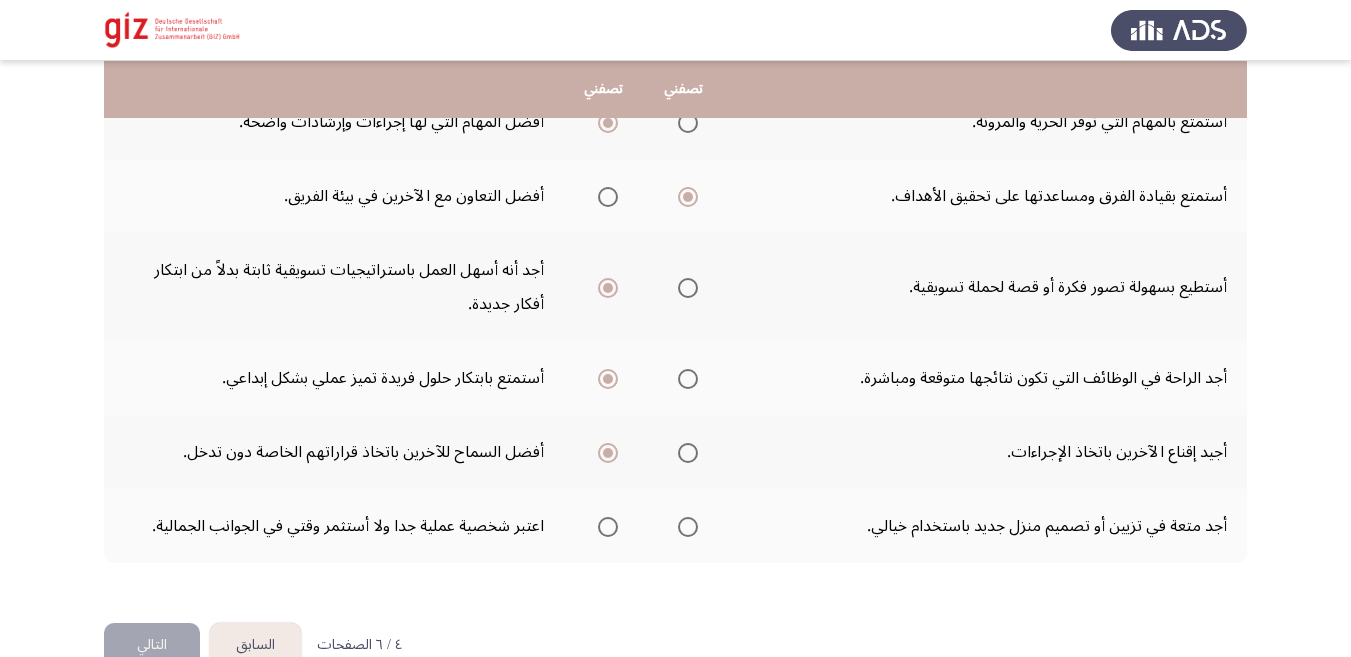 drag, startPoint x: 607, startPoint y: 520, endPoint x: 613, endPoint y: 532, distance: 13.416408 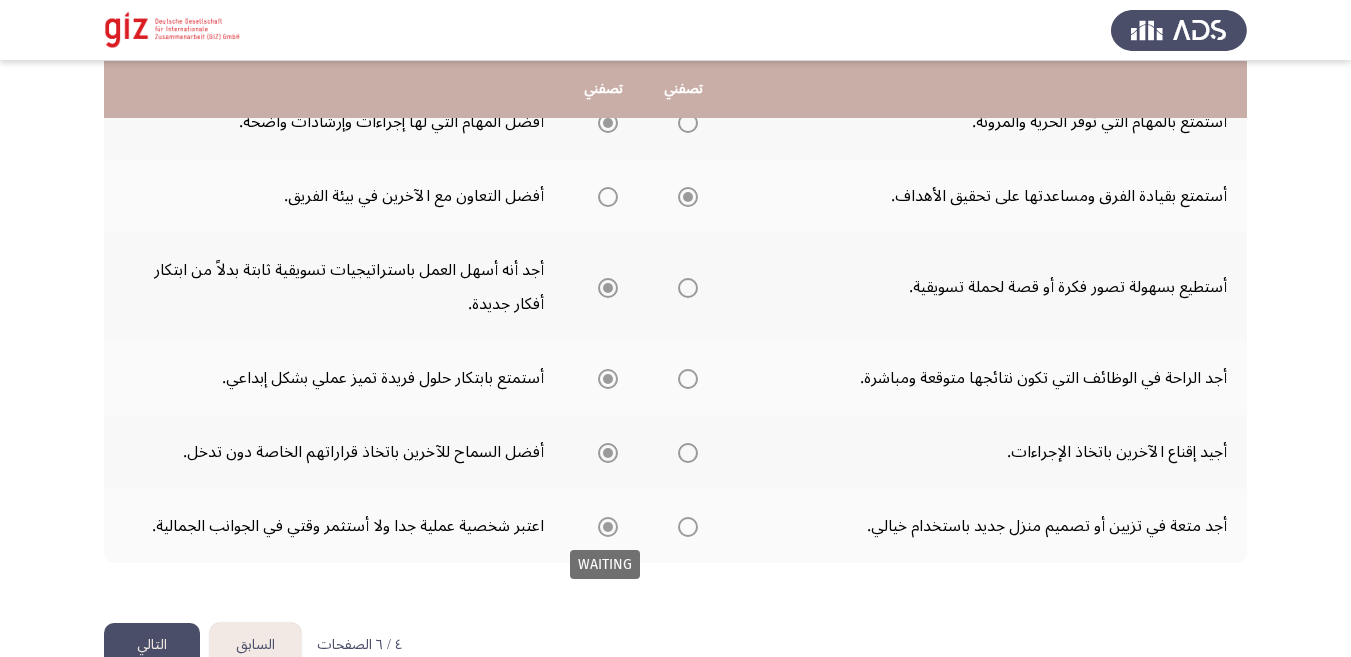 click at bounding box center (608, 527) 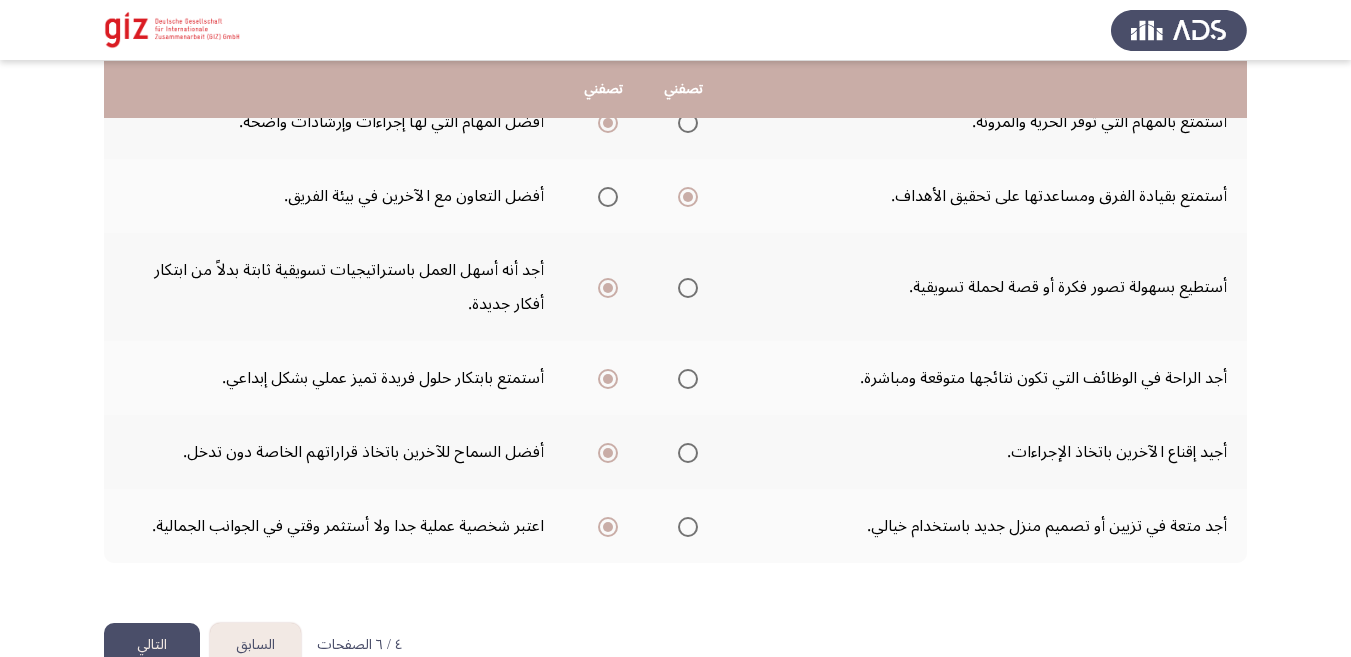 click on "التالي" 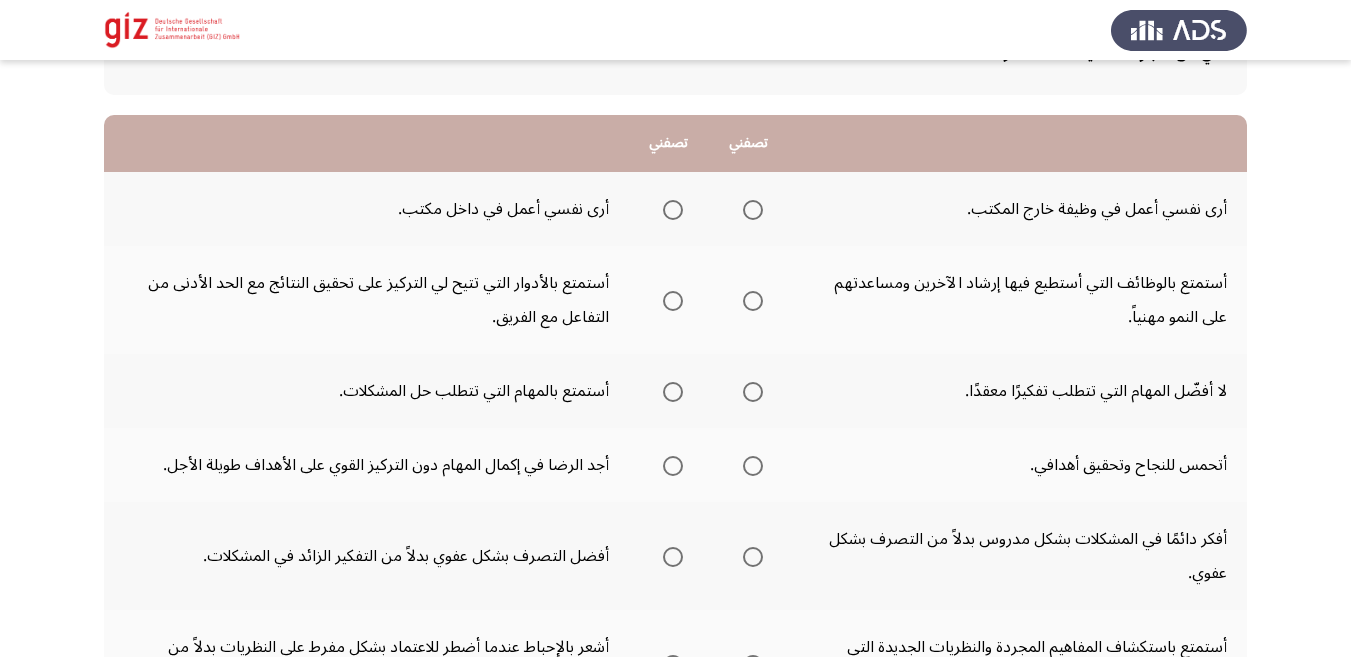 scroll, scrollTop: 164, scrollLeft: 0, axis: vertical 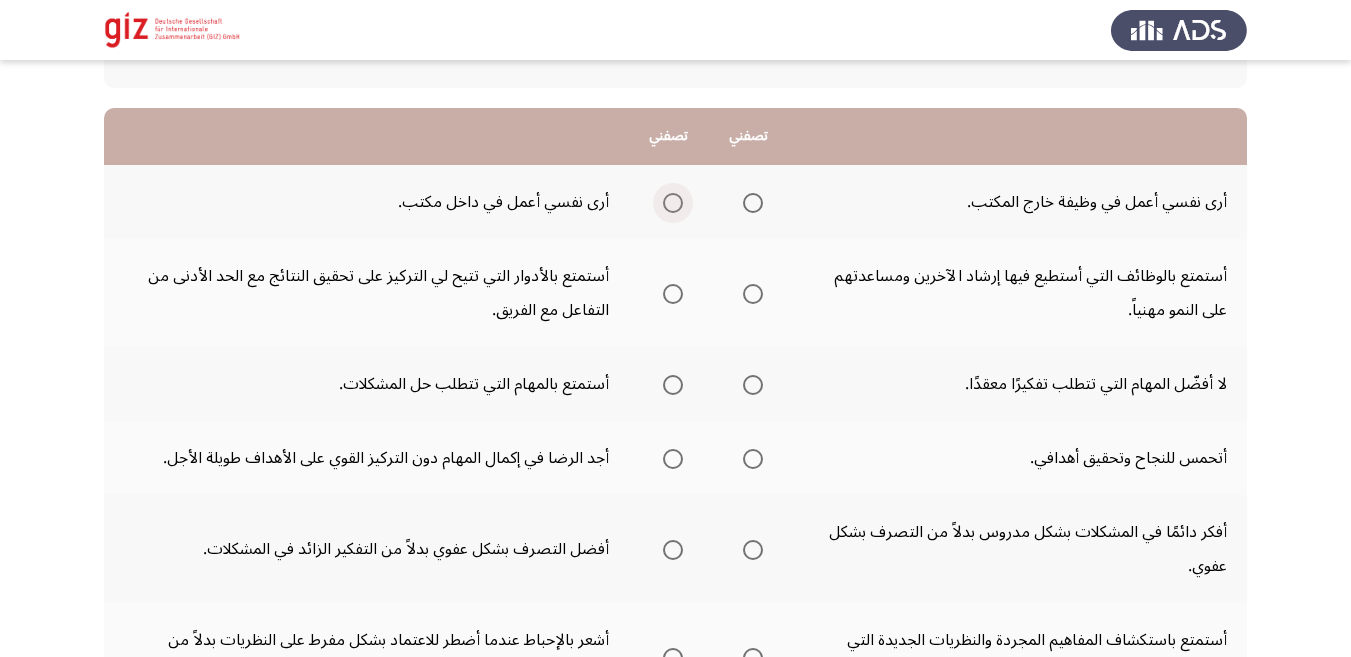 click at bounding box center [673, 203] 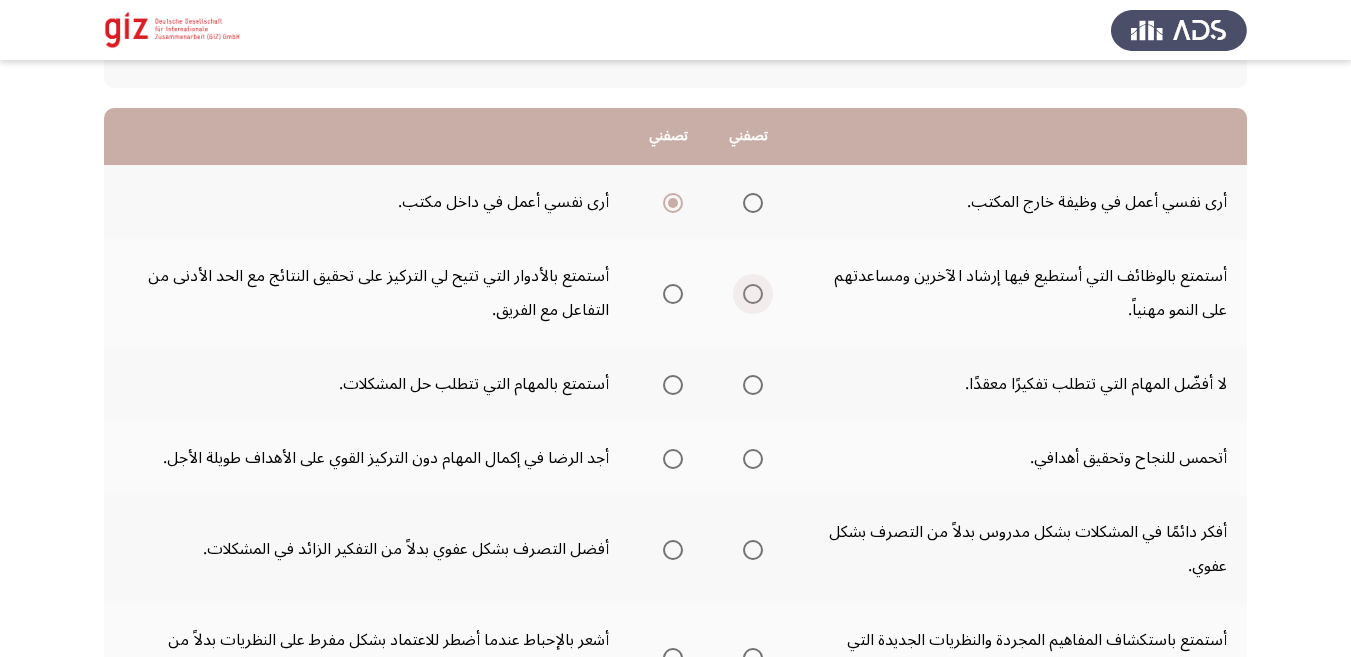 click at bounding box center [753, 294] 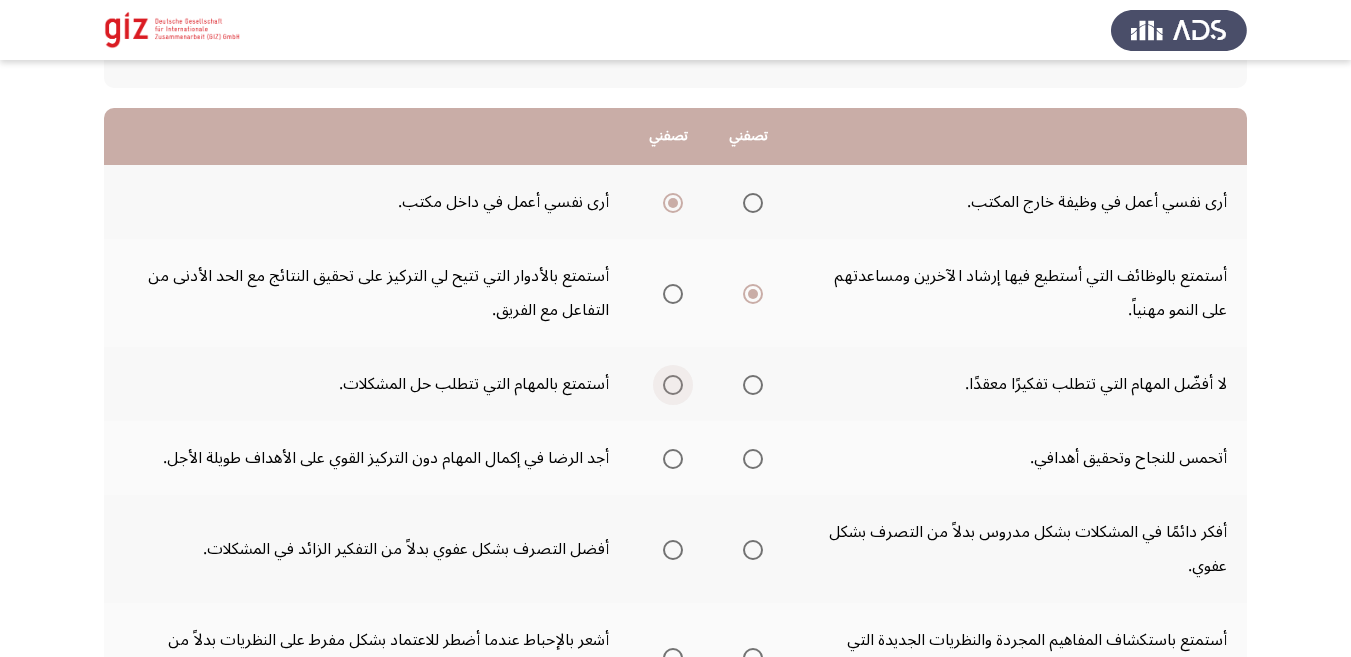 click at bounding box center [673, 385] 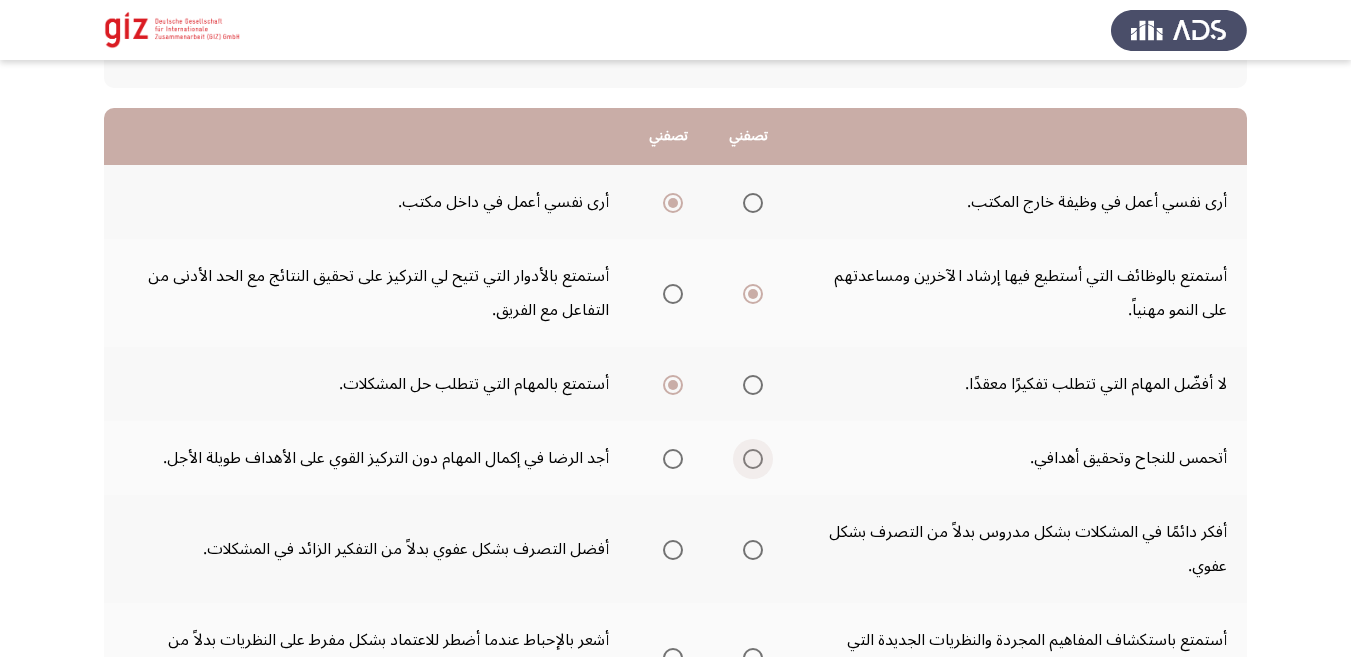 click at bounding box center (753, 459) 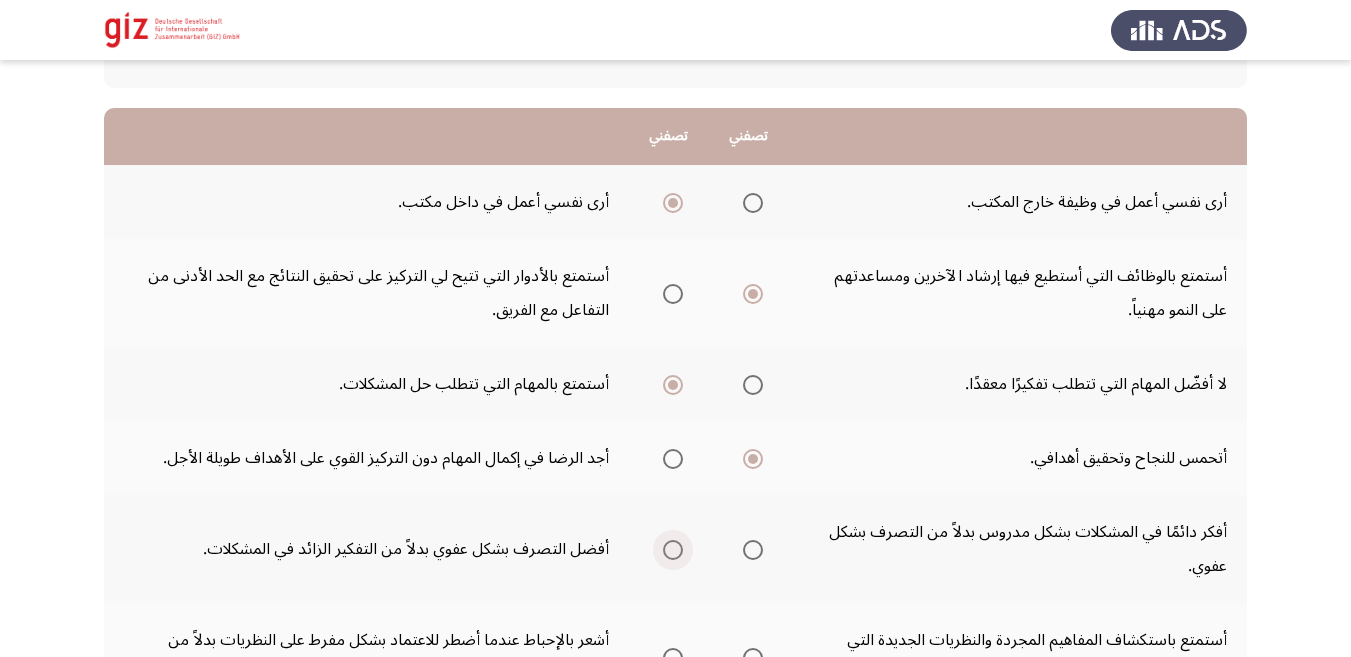 click at bounding box center (673, 550) 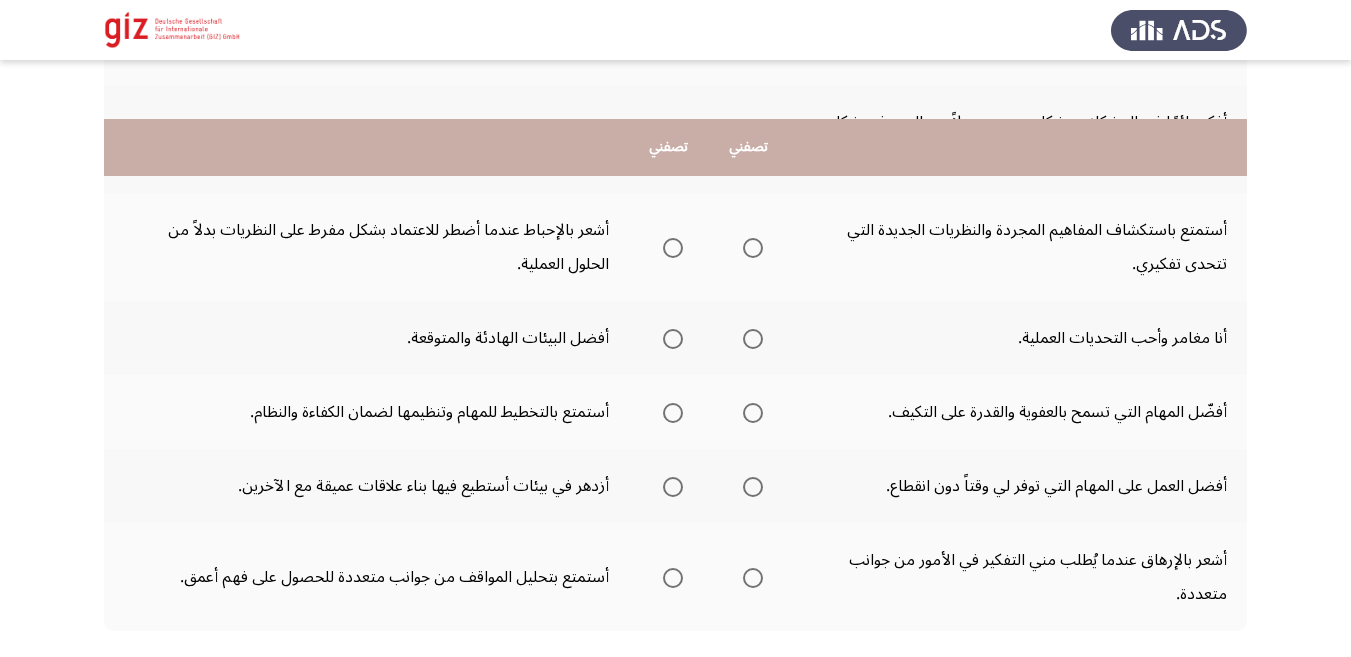 scroll, scrollTop: 657, scrollLeft: 0, axis: vertical 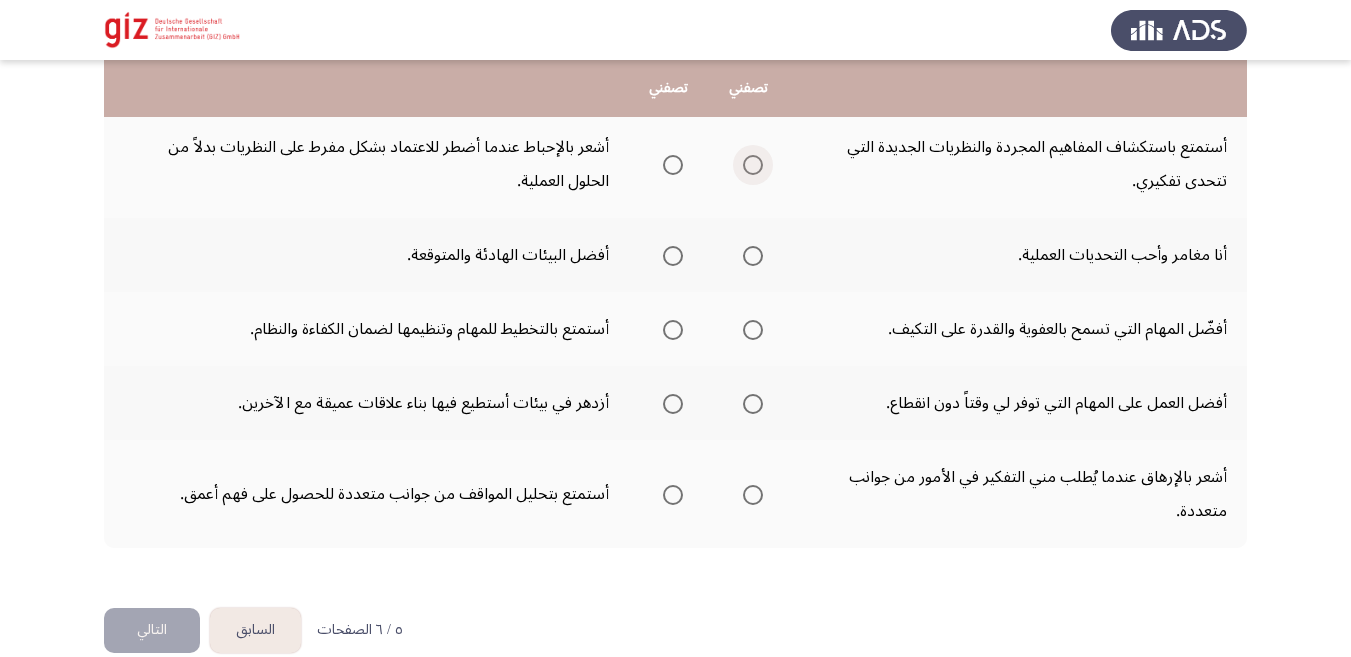 click at bounding box center (749, 165) 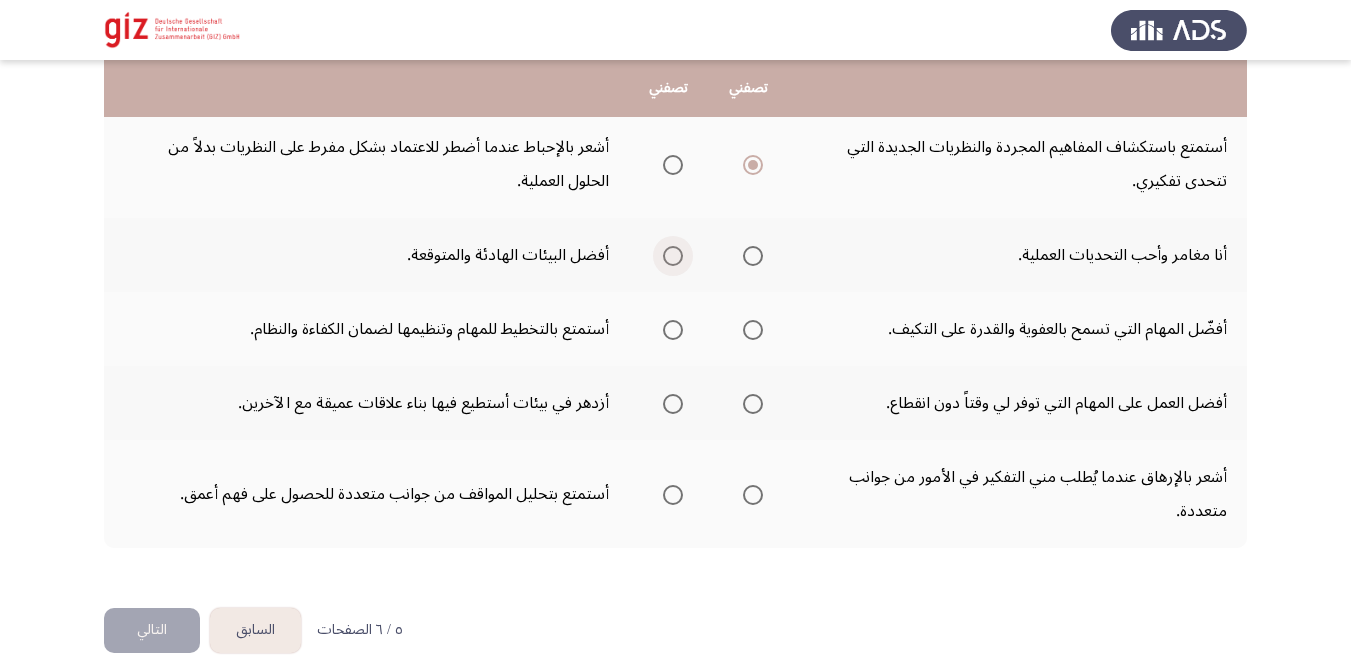 click at bounding box center [673, 256] 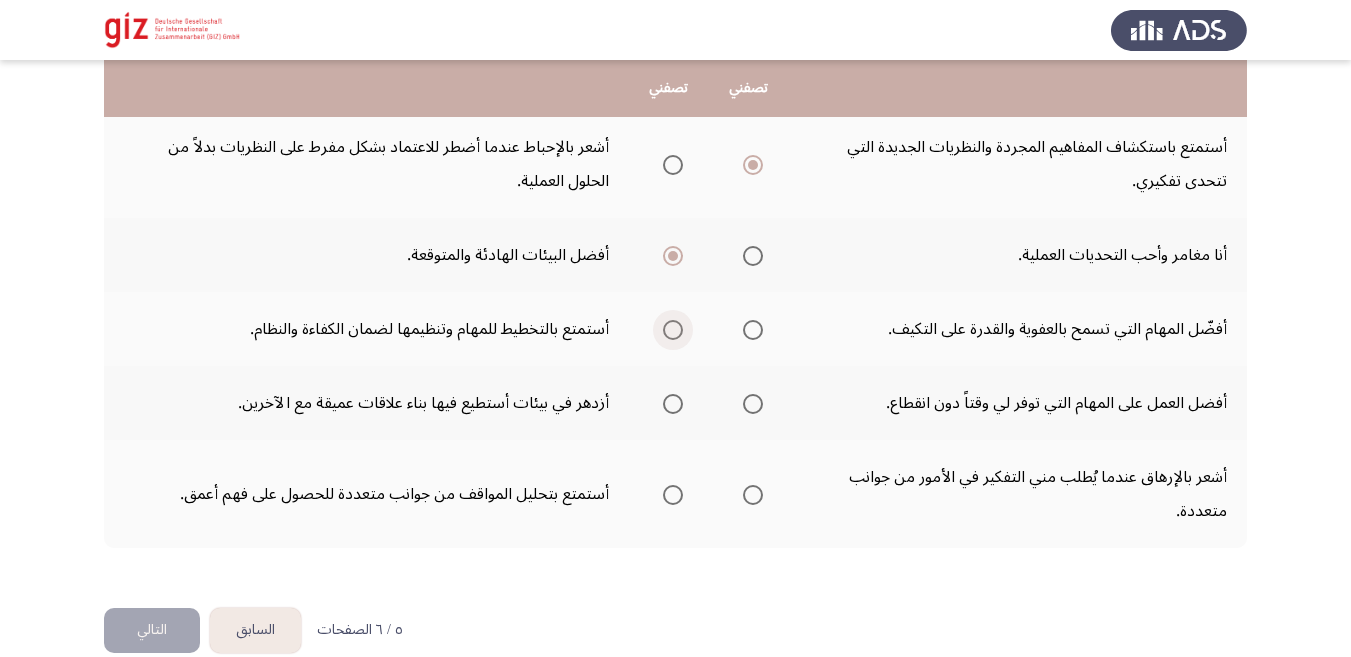 click at bounding box center [673, 330] 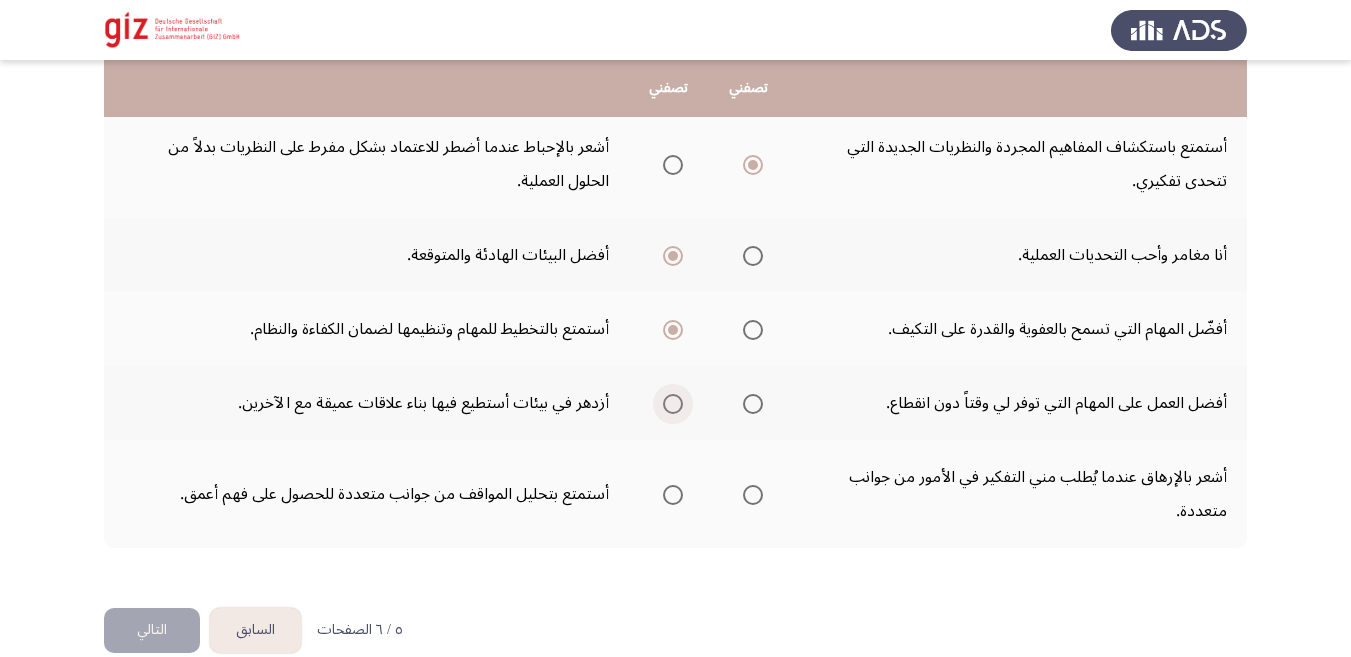 click at bounding box center (673, 404) 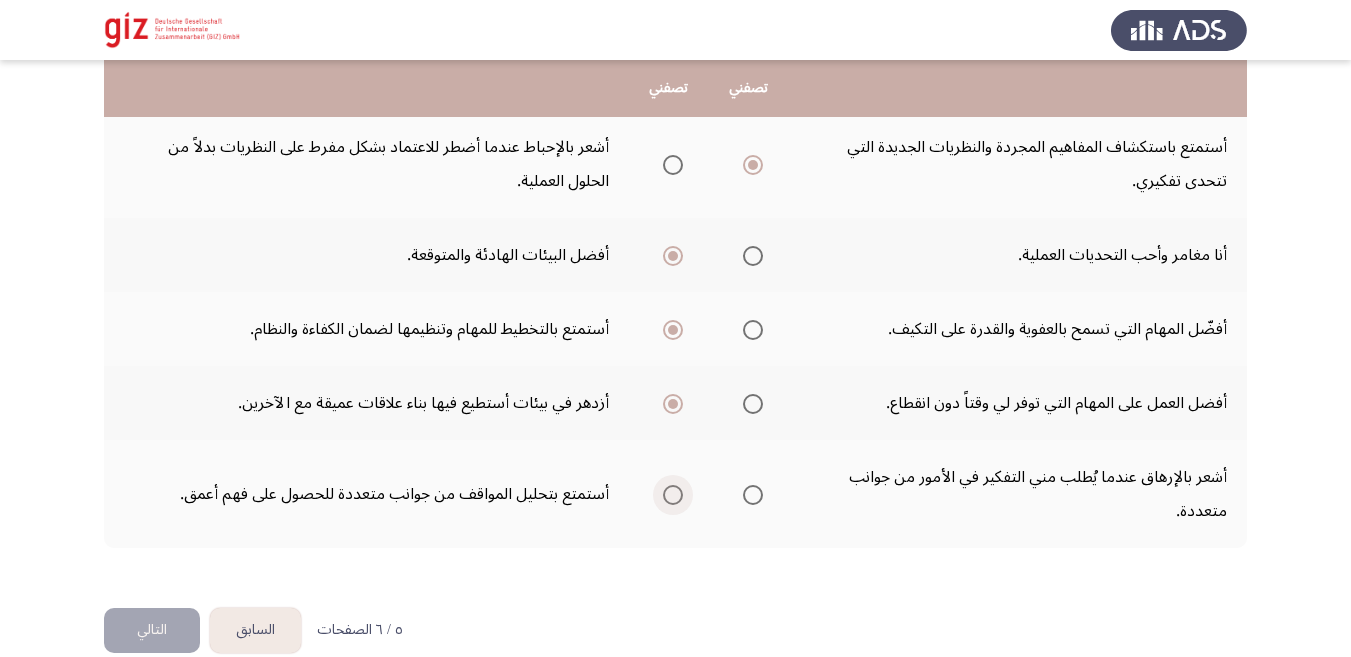 click at bounding box center [673, 495] 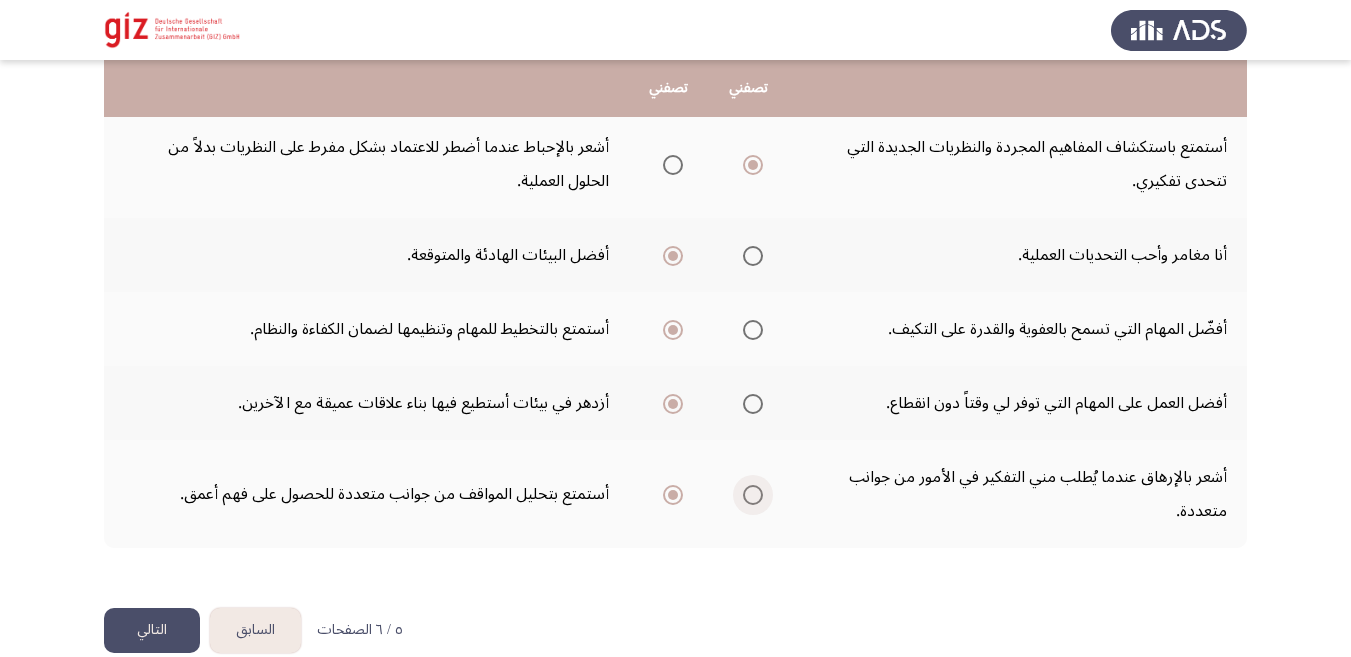 click at bounding box center (753, 495) 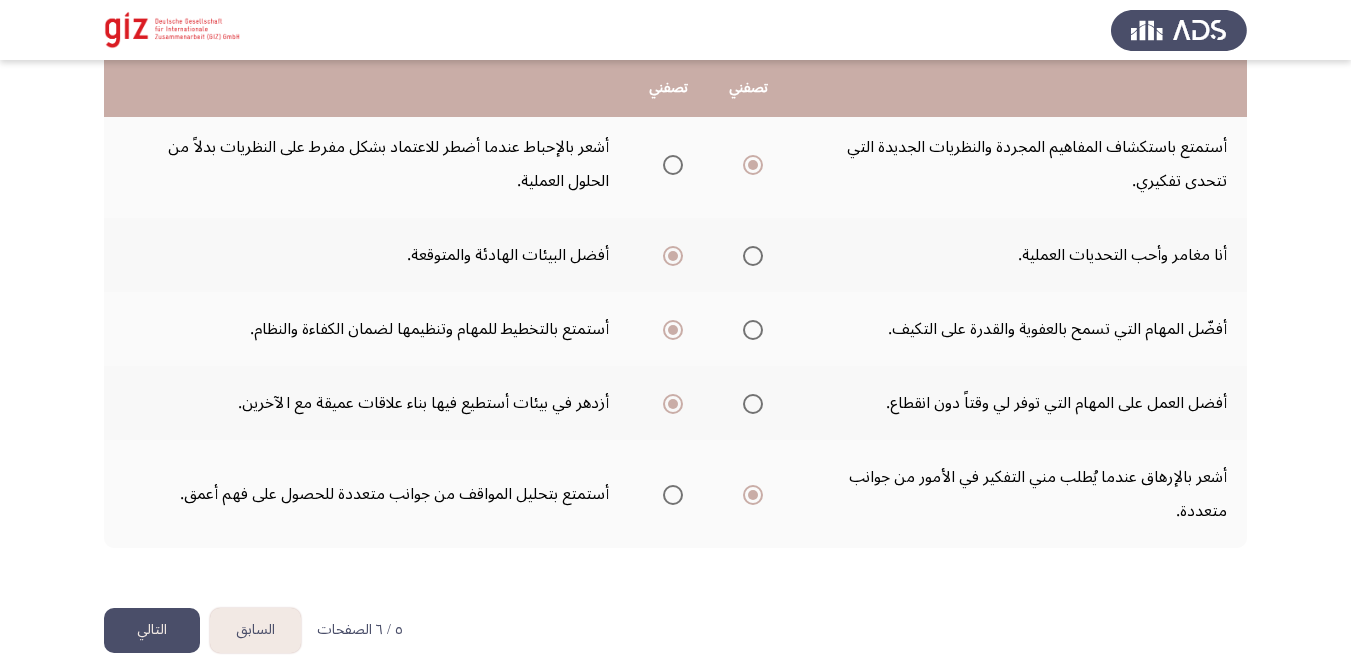 click on "التالي" 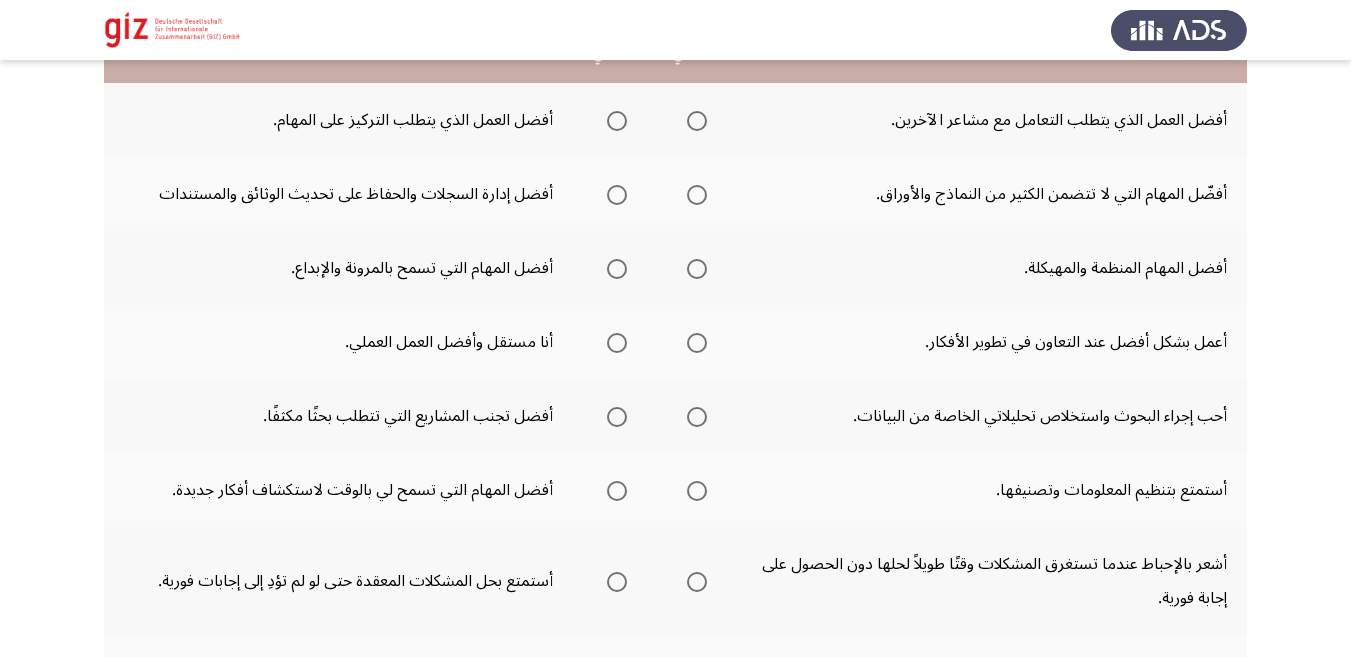 scroll, scrollTop: 164, scrollLeft: 0, axis: vertical 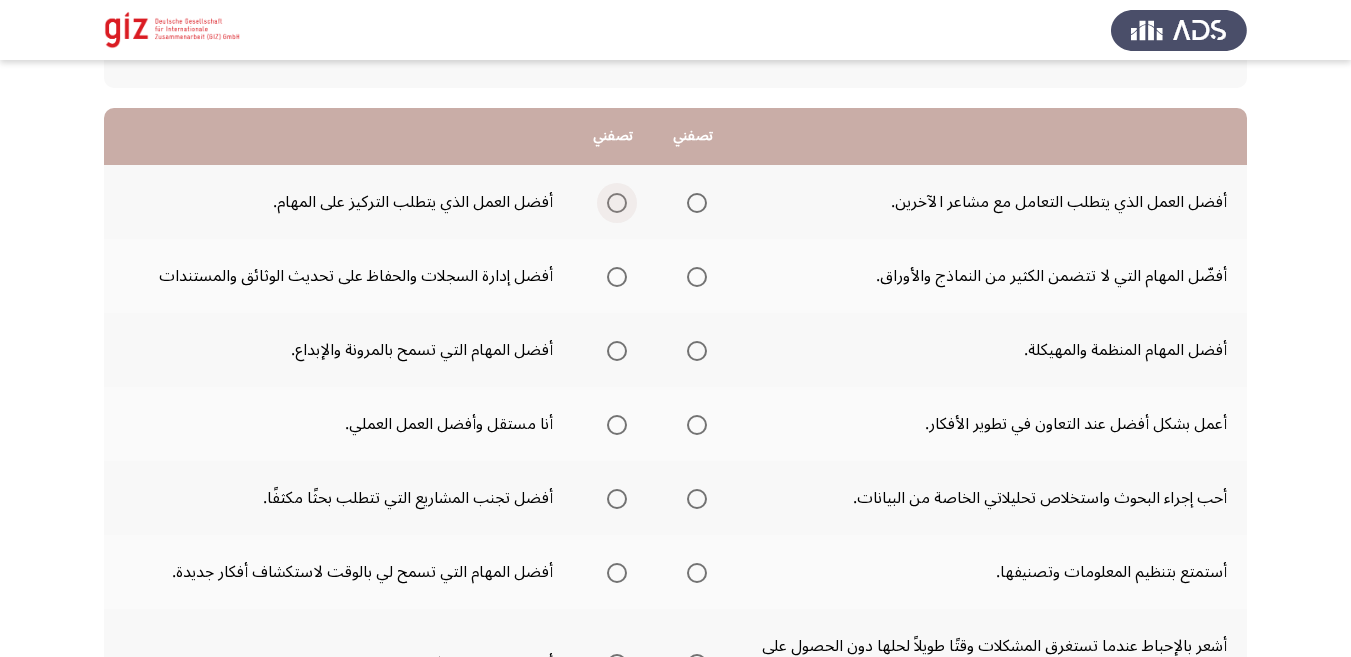 click at bounding box center [617, 203] 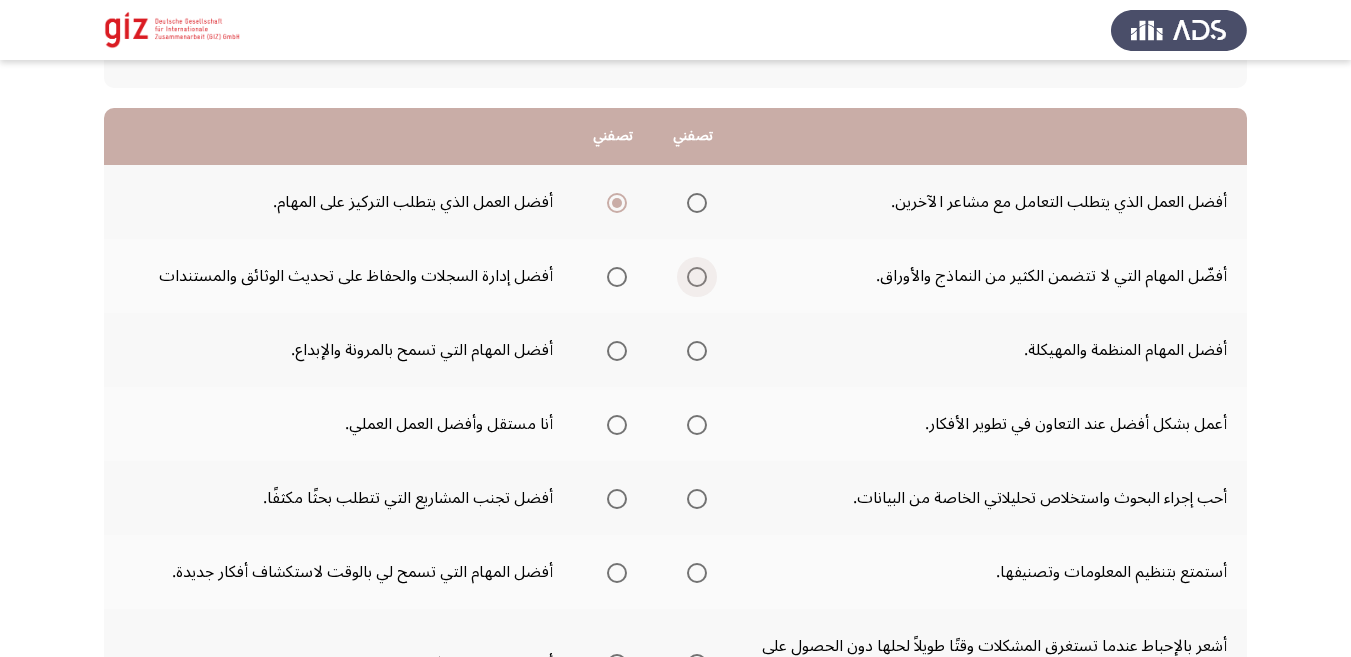 click at bounding box center (697, 277) 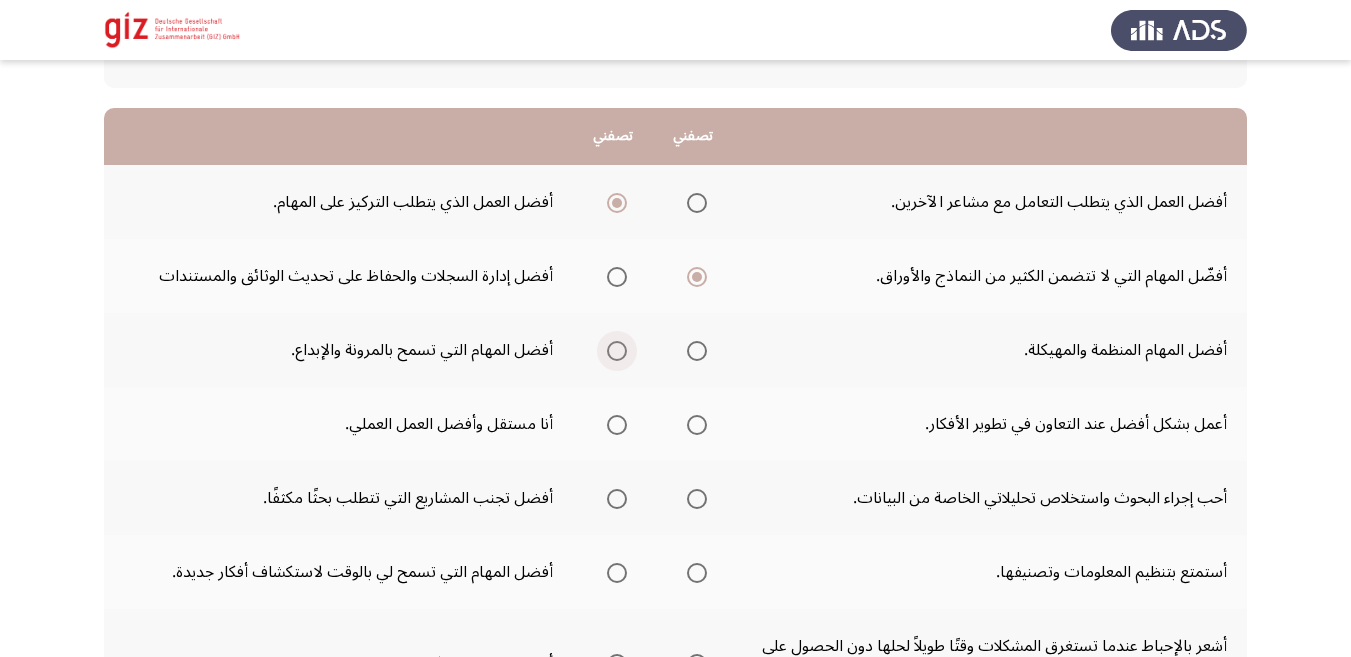 click at bounding box center (617, 351) 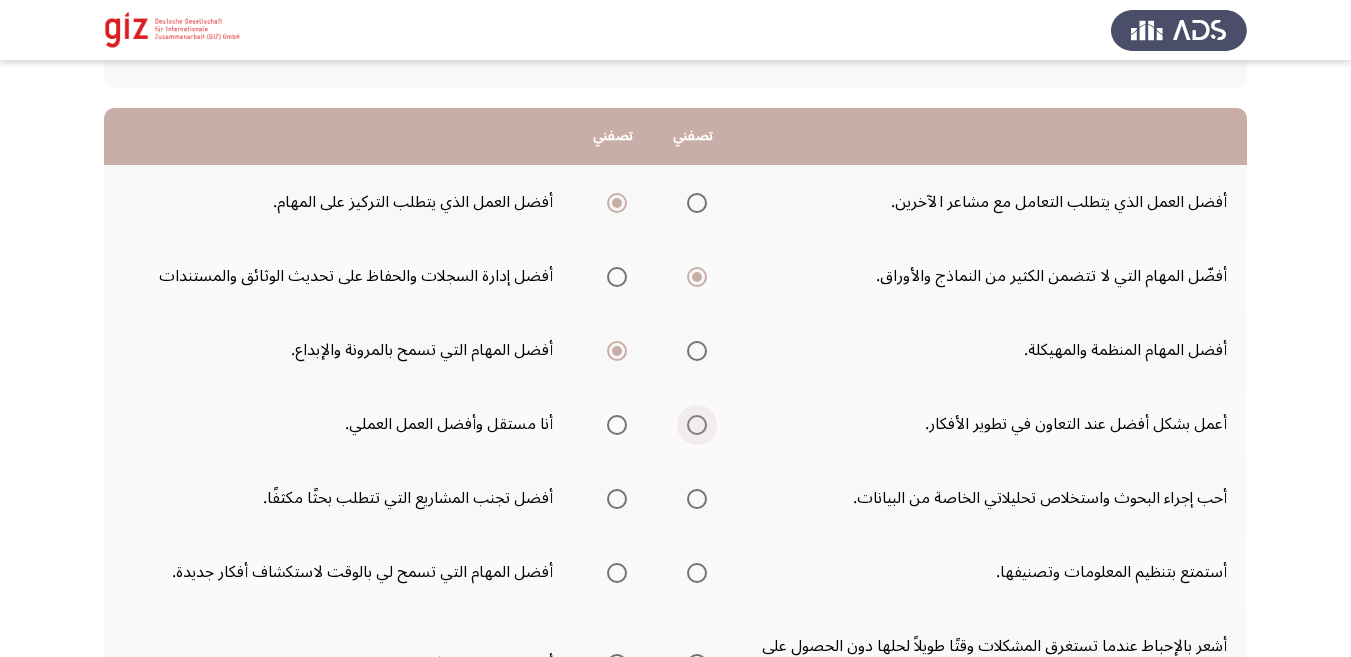 click at bounding box center [697, 425] 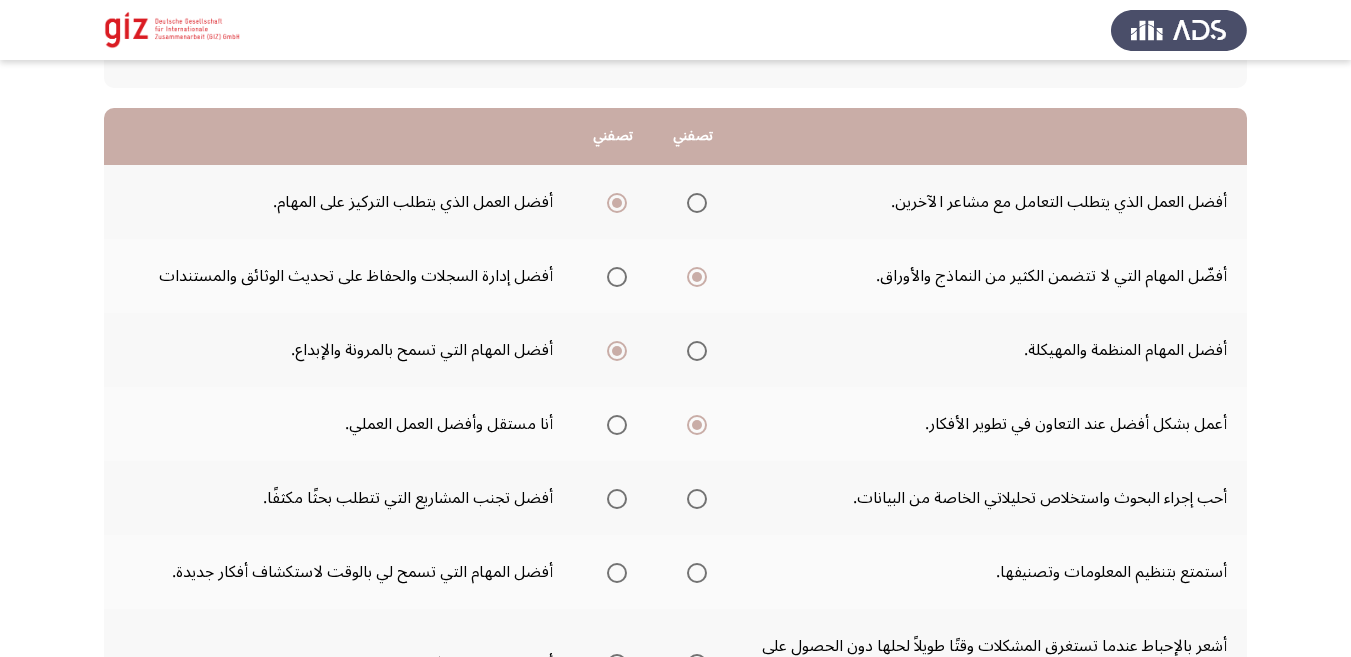 click at bounding box center (617, 499) 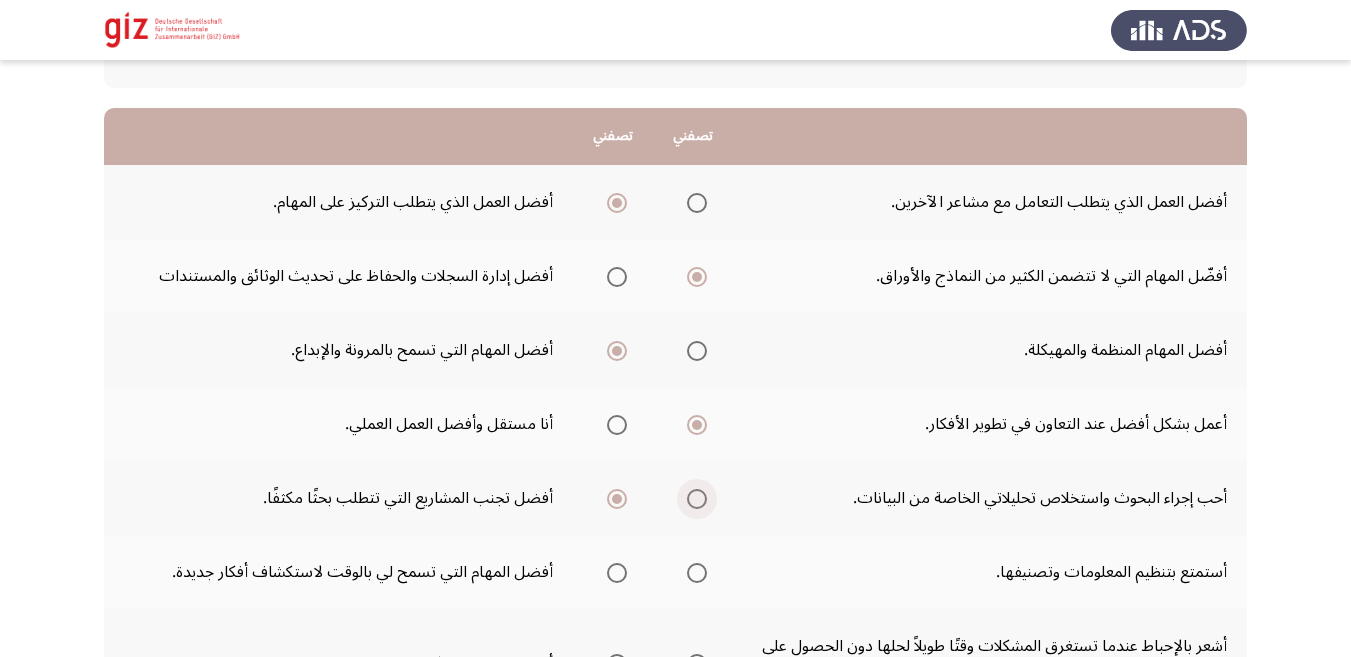 click at bounding box center [697, 499] 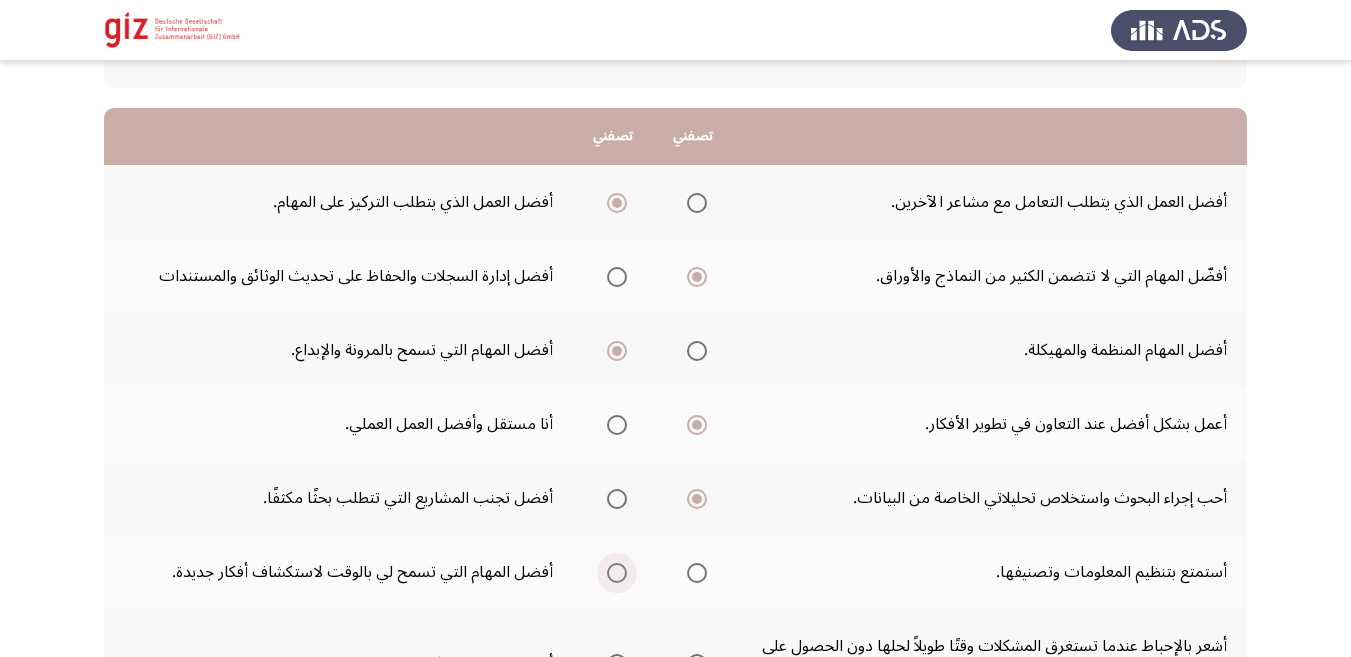 click at bounding box center (617, 573) 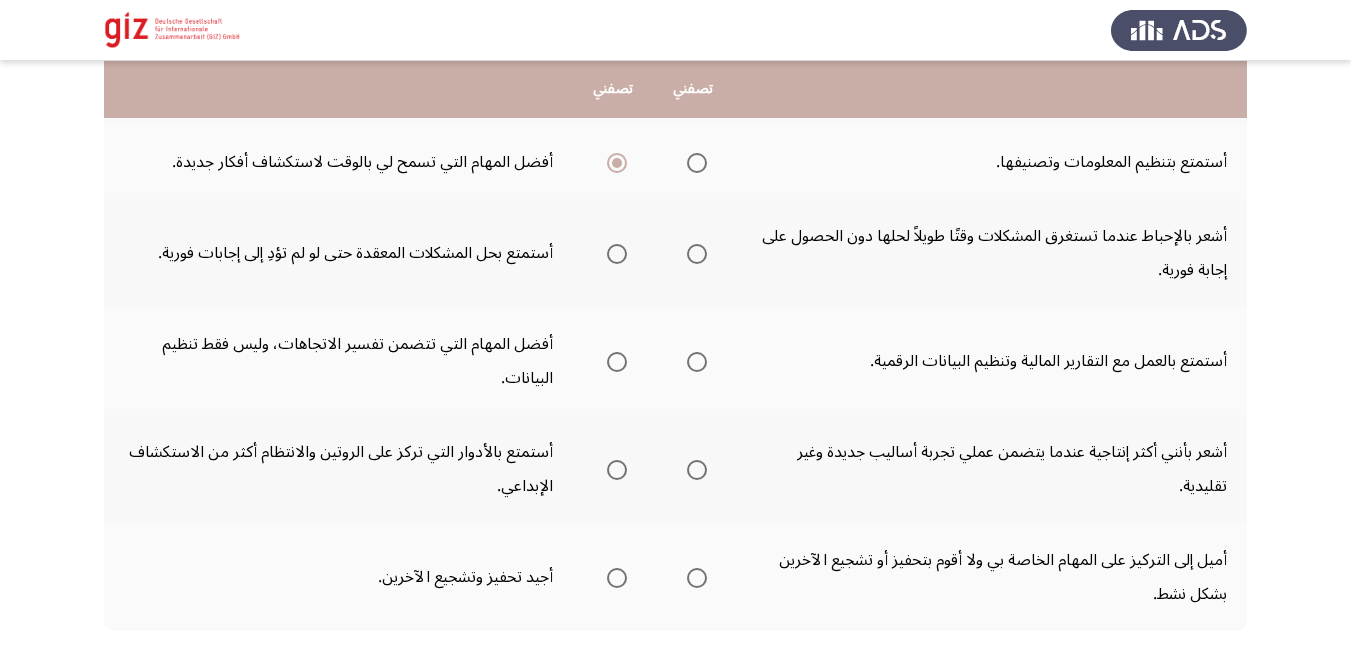 scroll, scrollTop: 574, scrollLeft: 0, axis: vertical 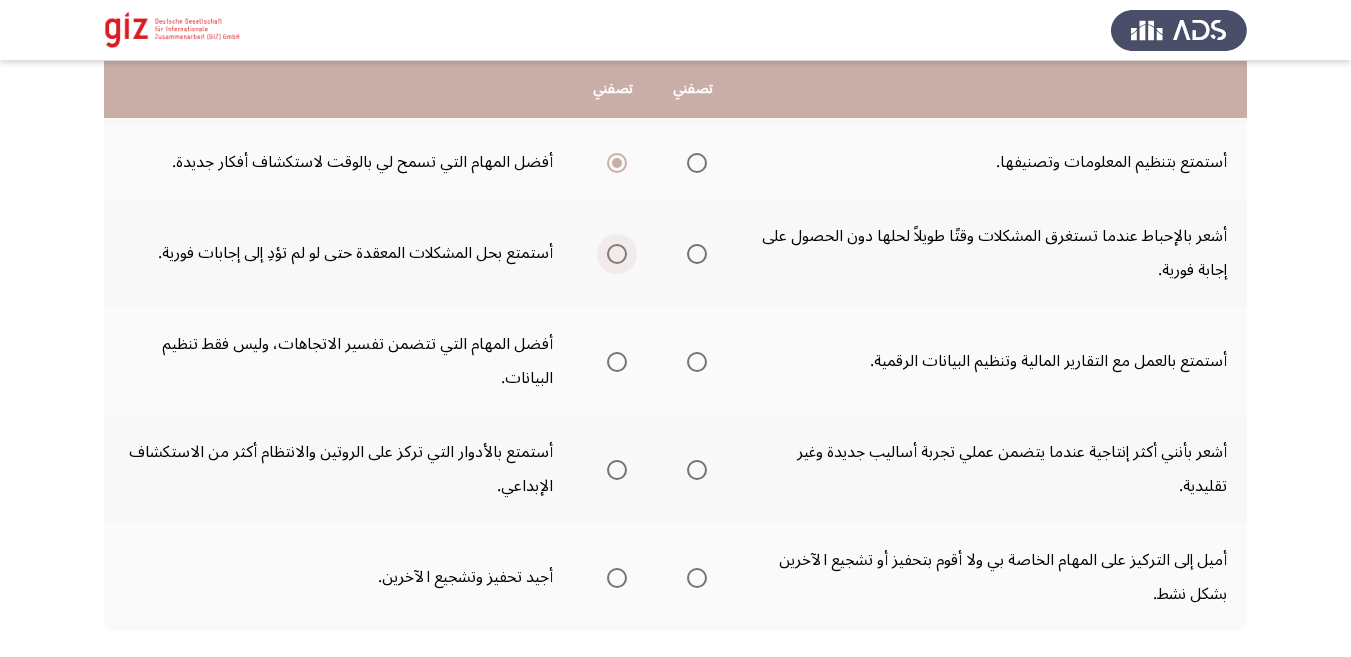 click at bounding box center [617, 254] 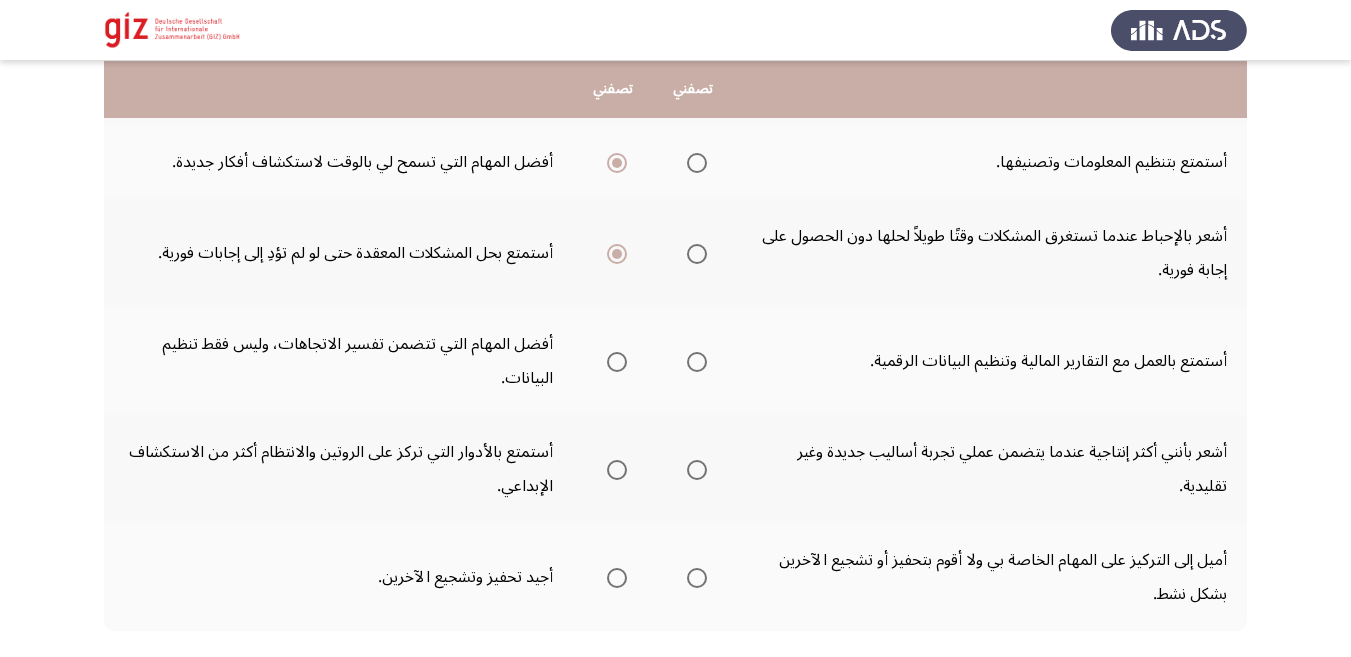 click at bounding box center [697, 362] 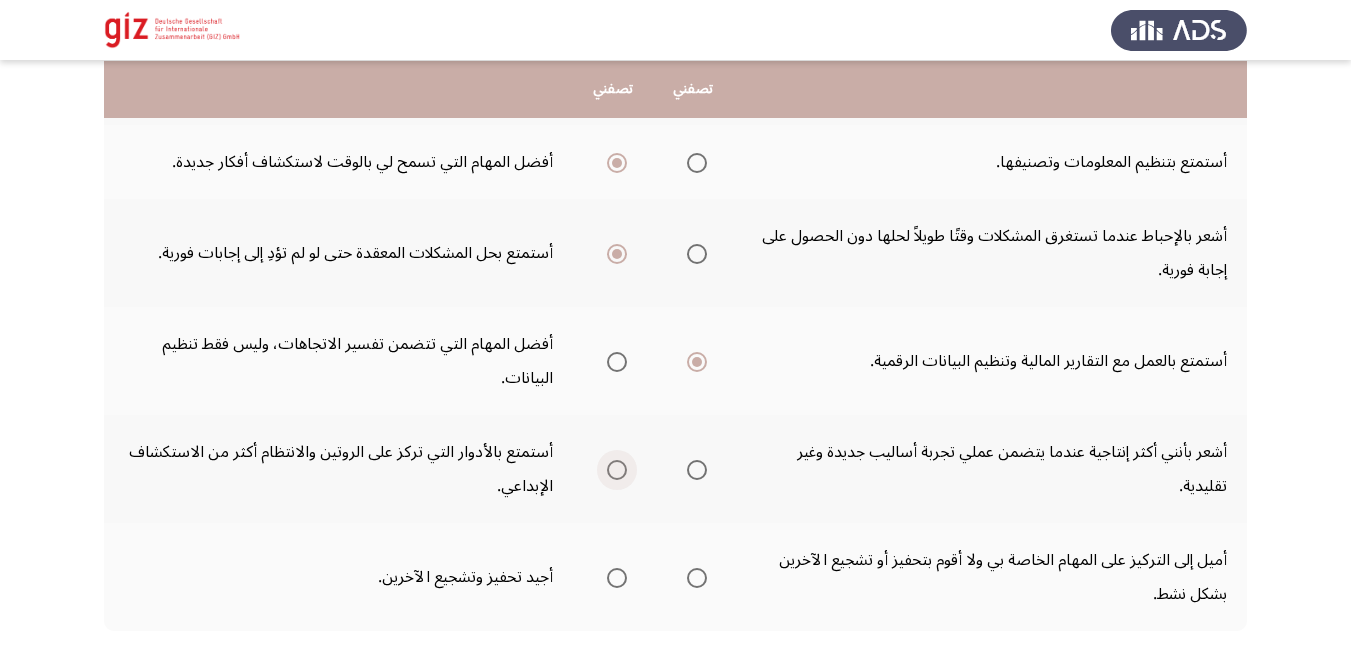 click at bounding box center [617, 470] 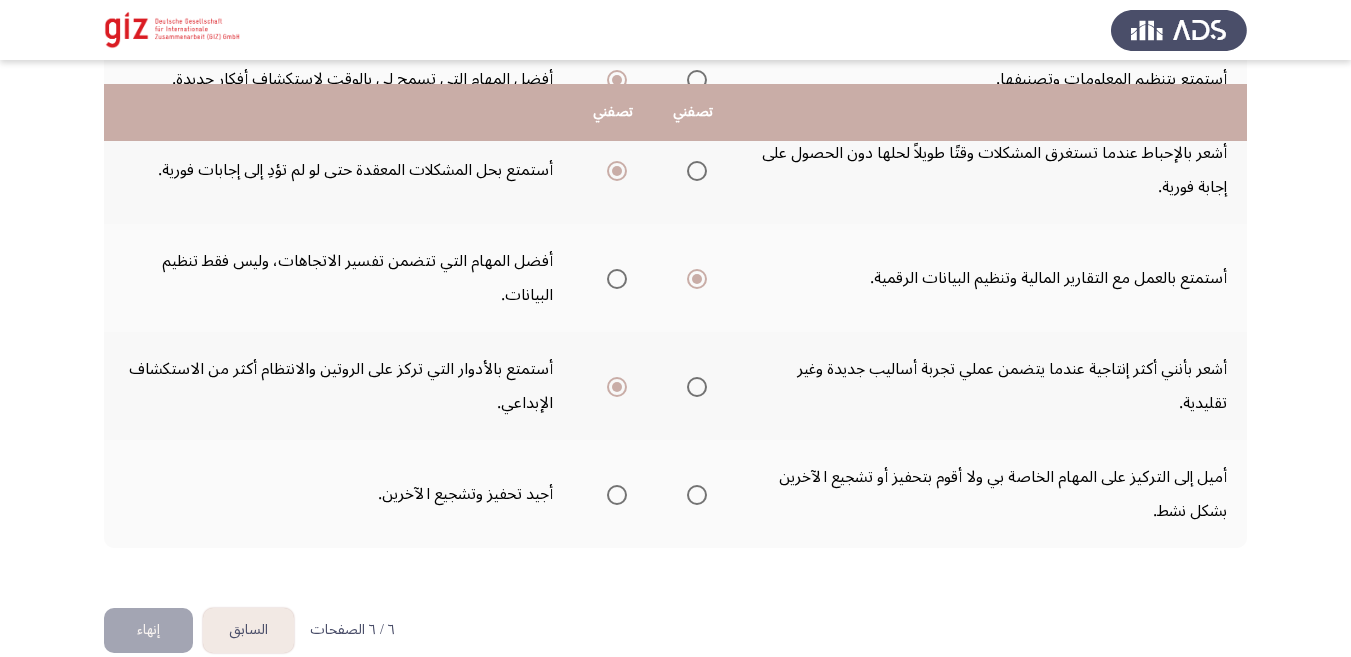 scroll, scrollTop: 688, scrollLeft: 0, axis: vertical 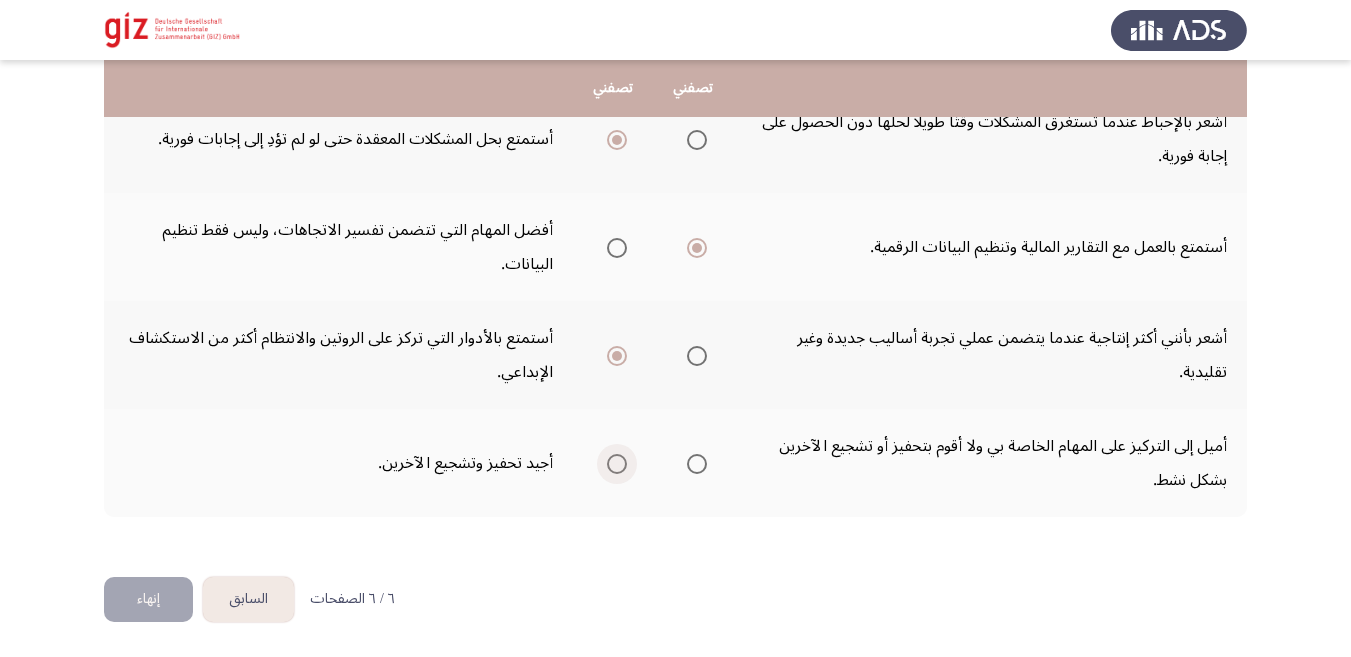click at bounding box center [617, 464] 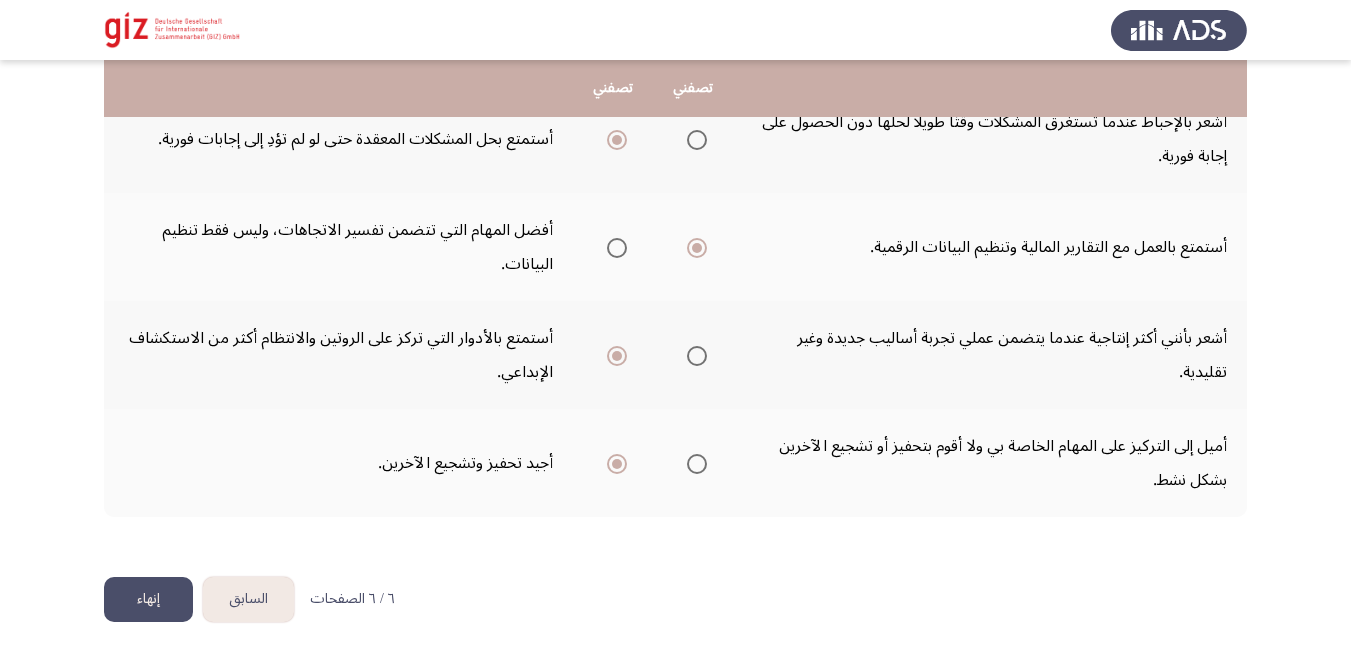 click on "إنهاء" 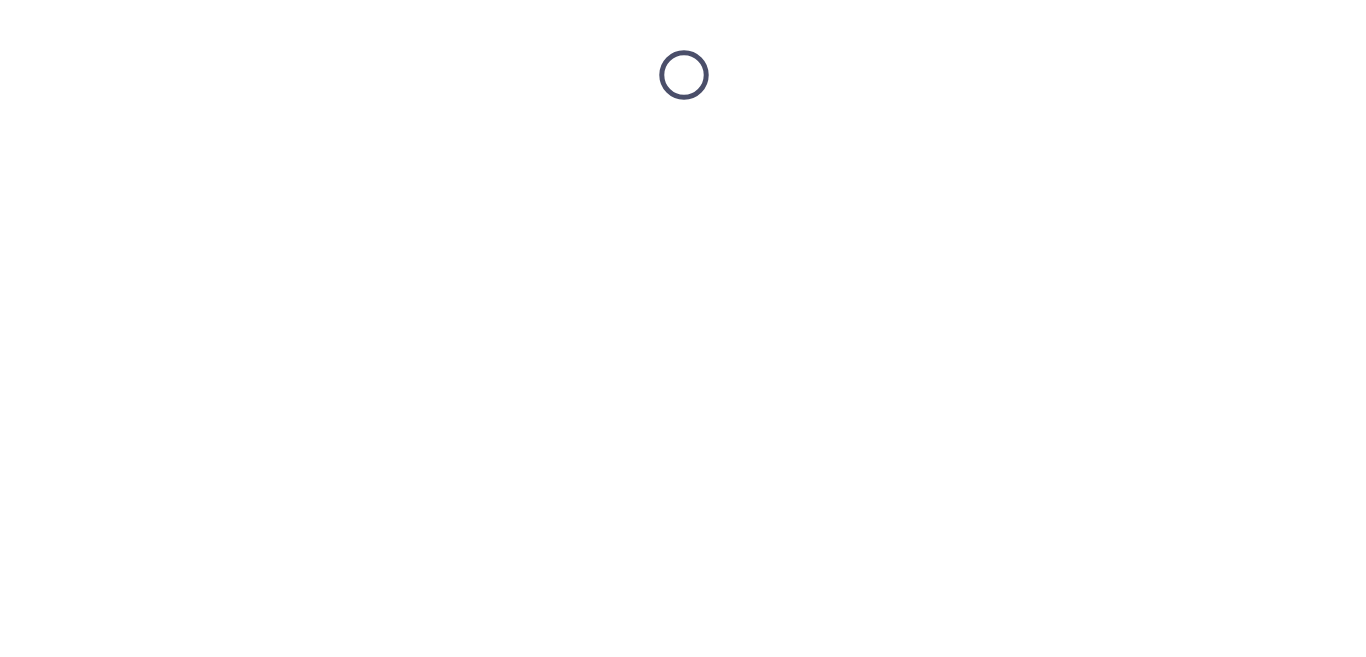 scroll, scrollTop: 0, scrollLeft: 0, axis: both 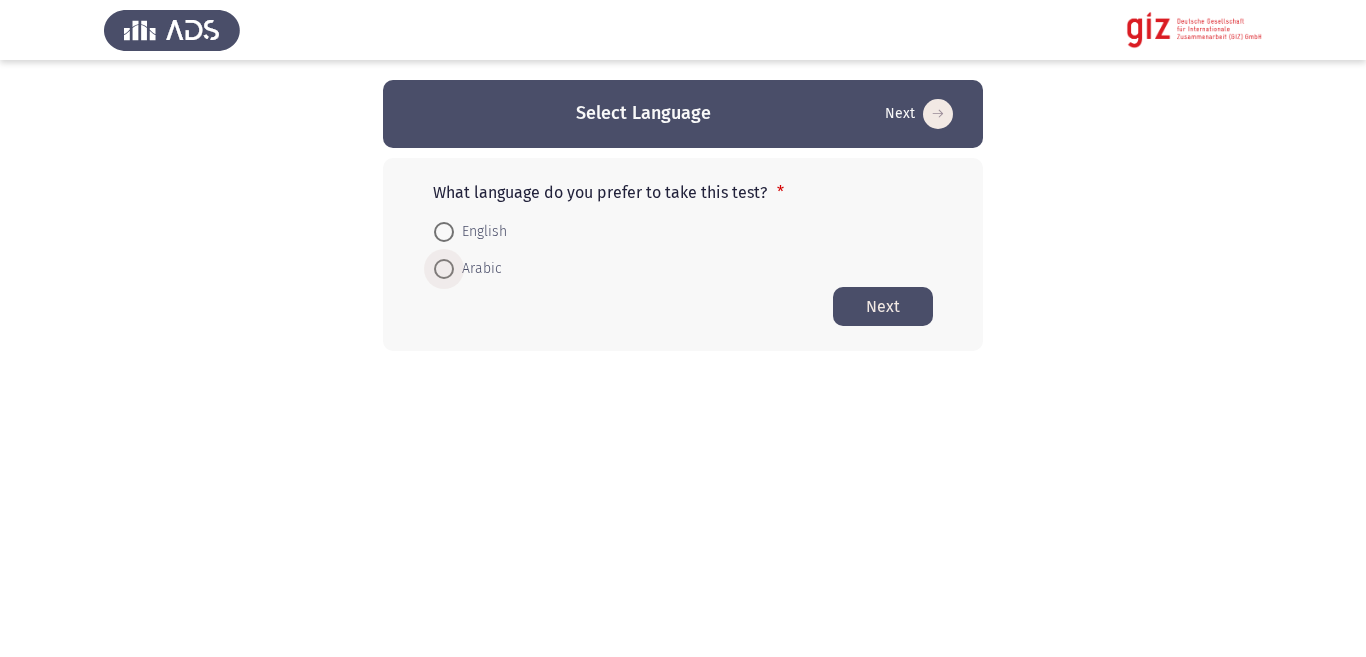 click at bounding box center [444, 269] 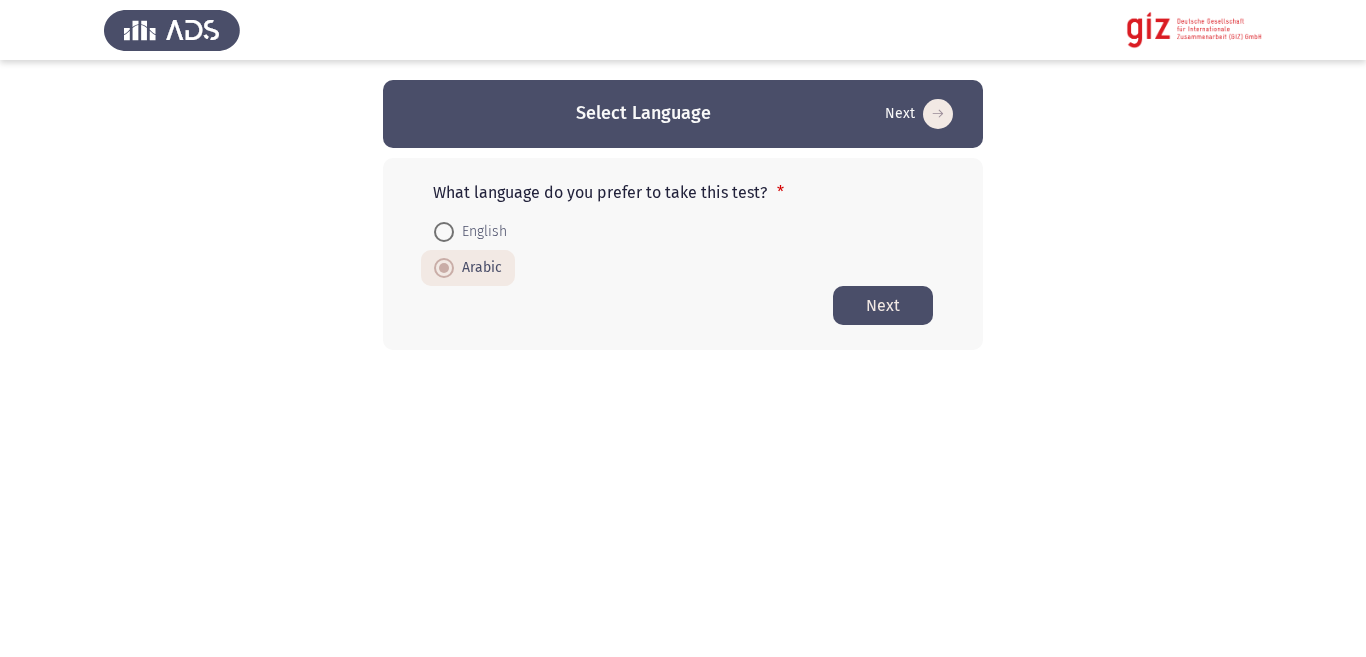 click on "Next" 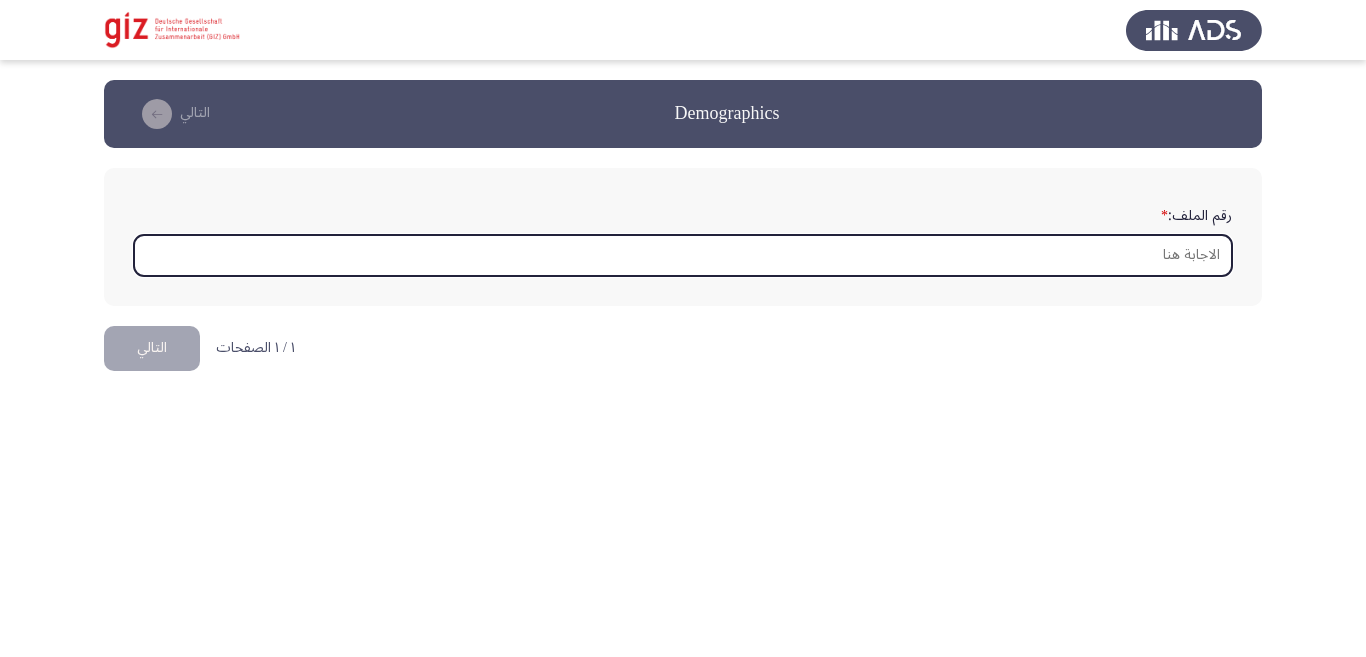 click on "رقم الملف:    *" at bounding box center (683, 255) 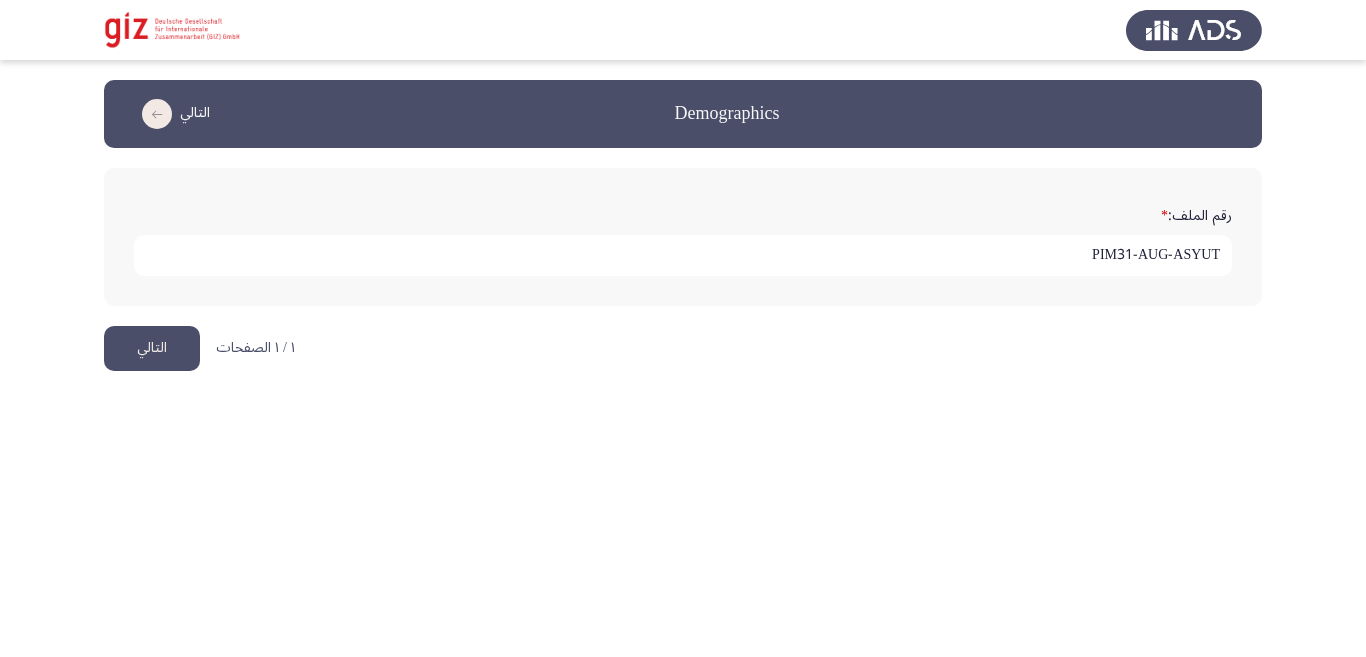 type on "PIM31-AUG-ASYUT" 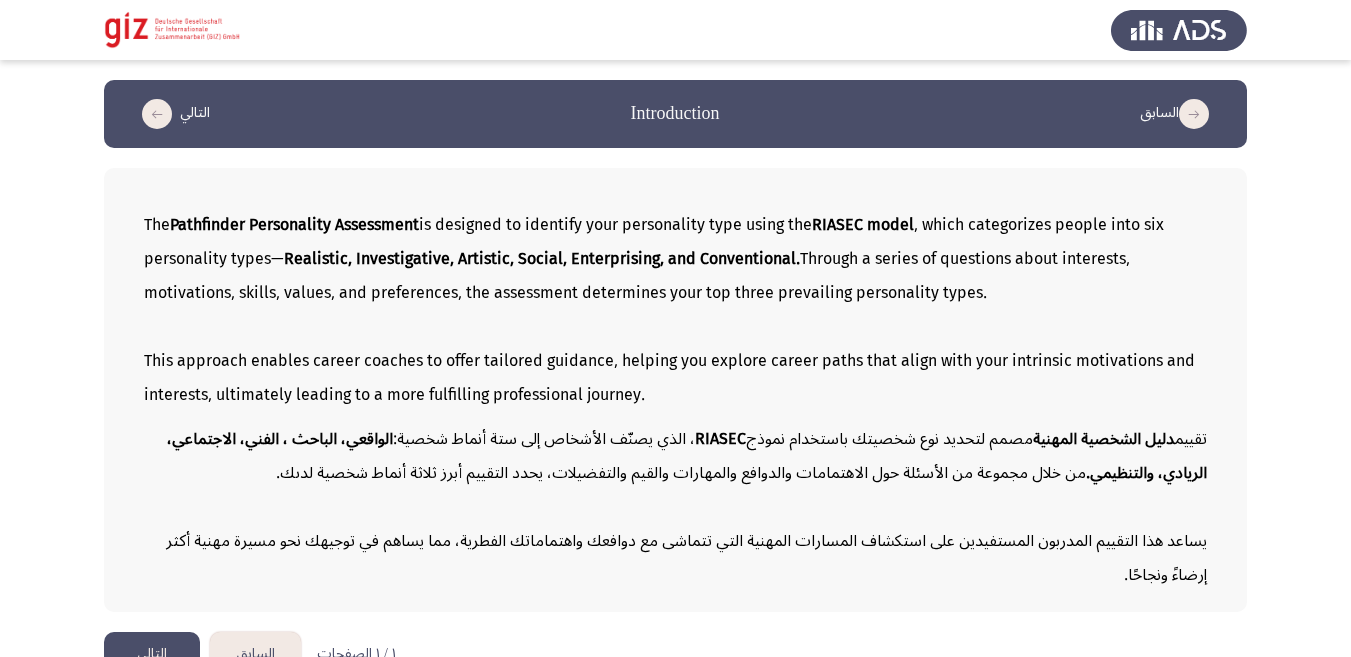 scroll, scrollTop: 40, scrollLeft: 0, axis: vertical 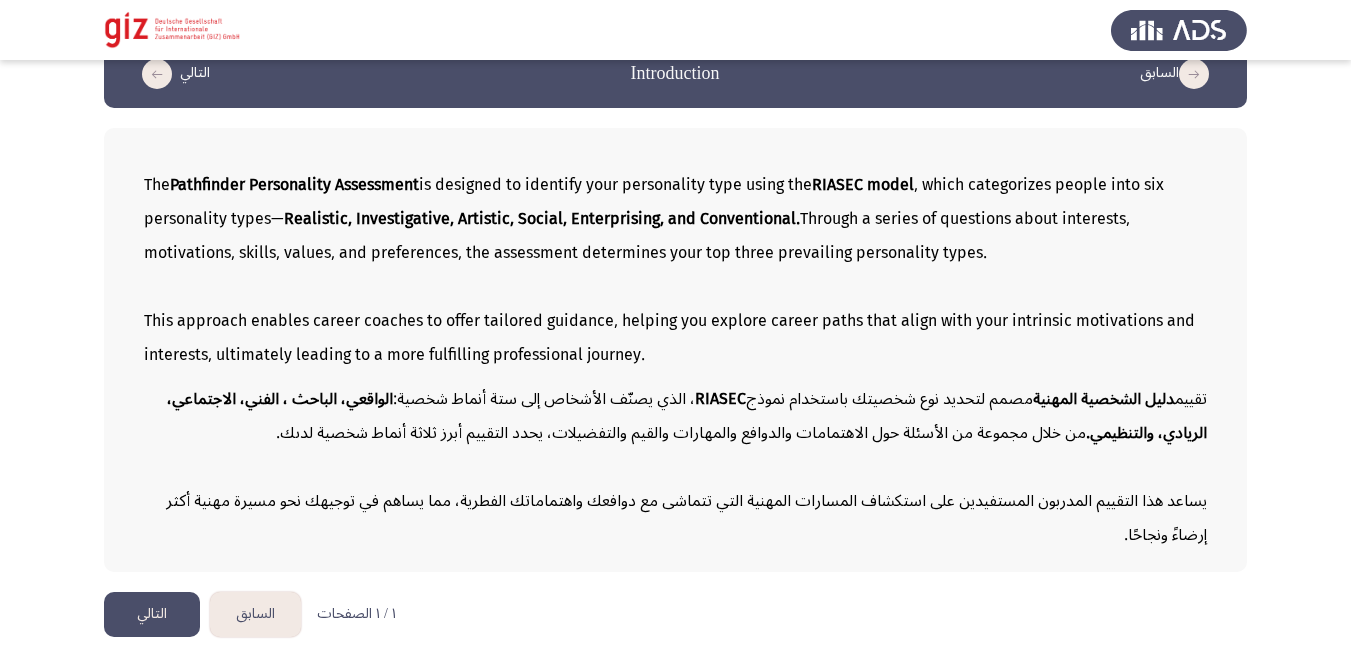 click on "التالي" 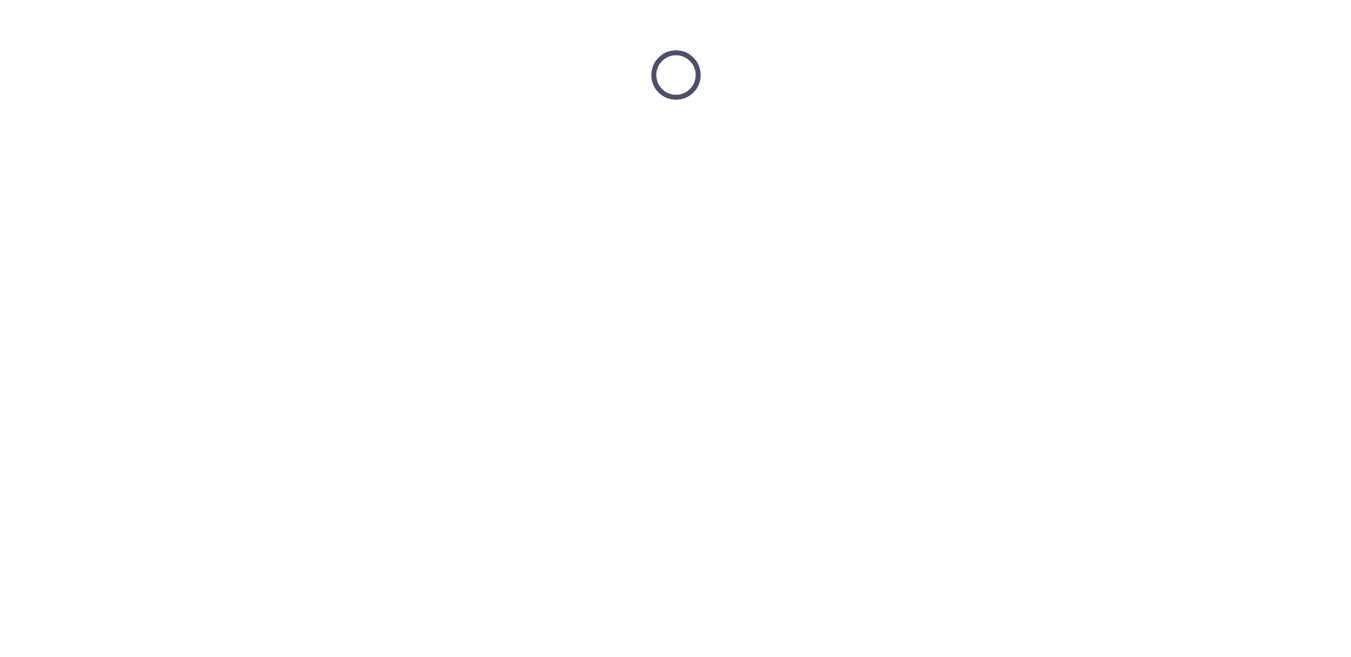 scroll, scrollTop: 0, scrollLeft: 0, axis: both 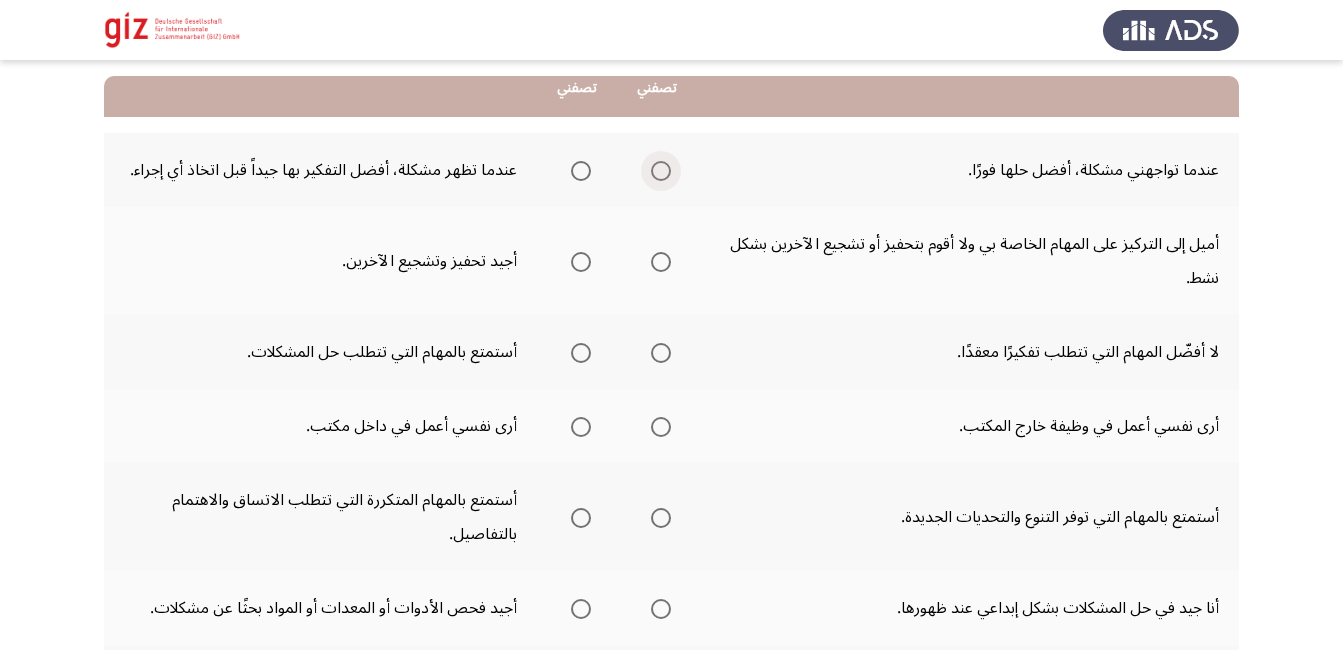 click at bounding box center (661, 171) 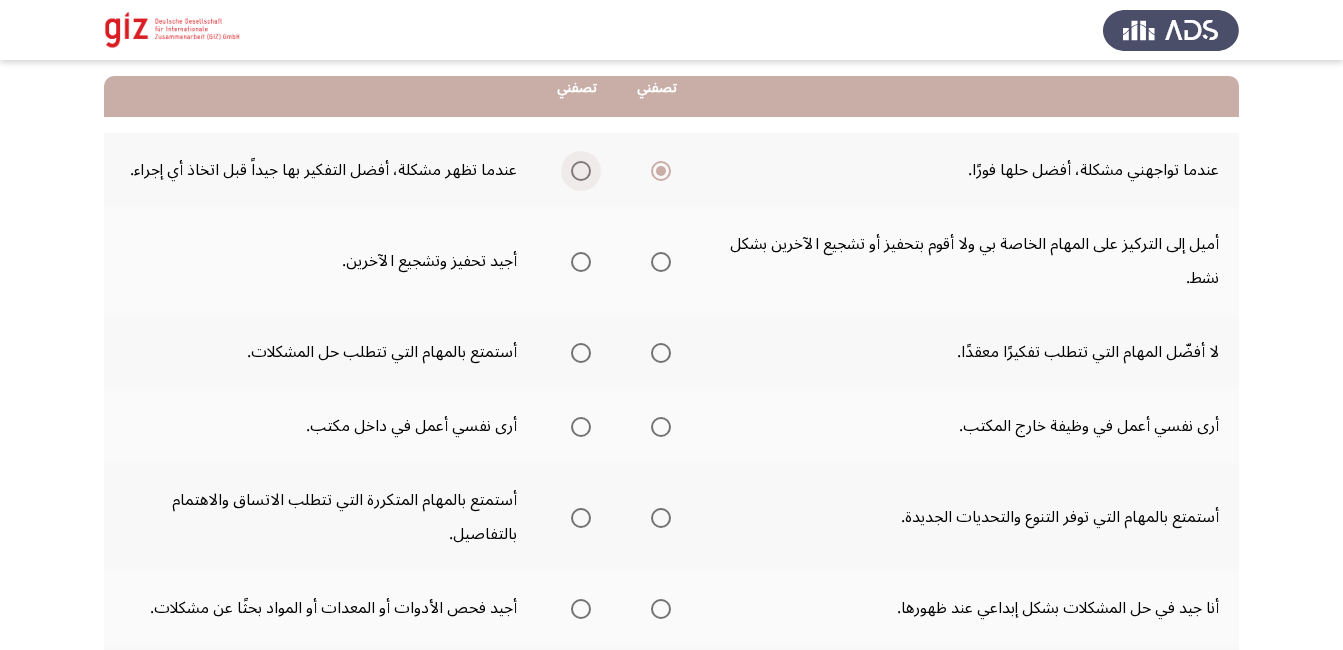 click at bounding box center [581, 171] 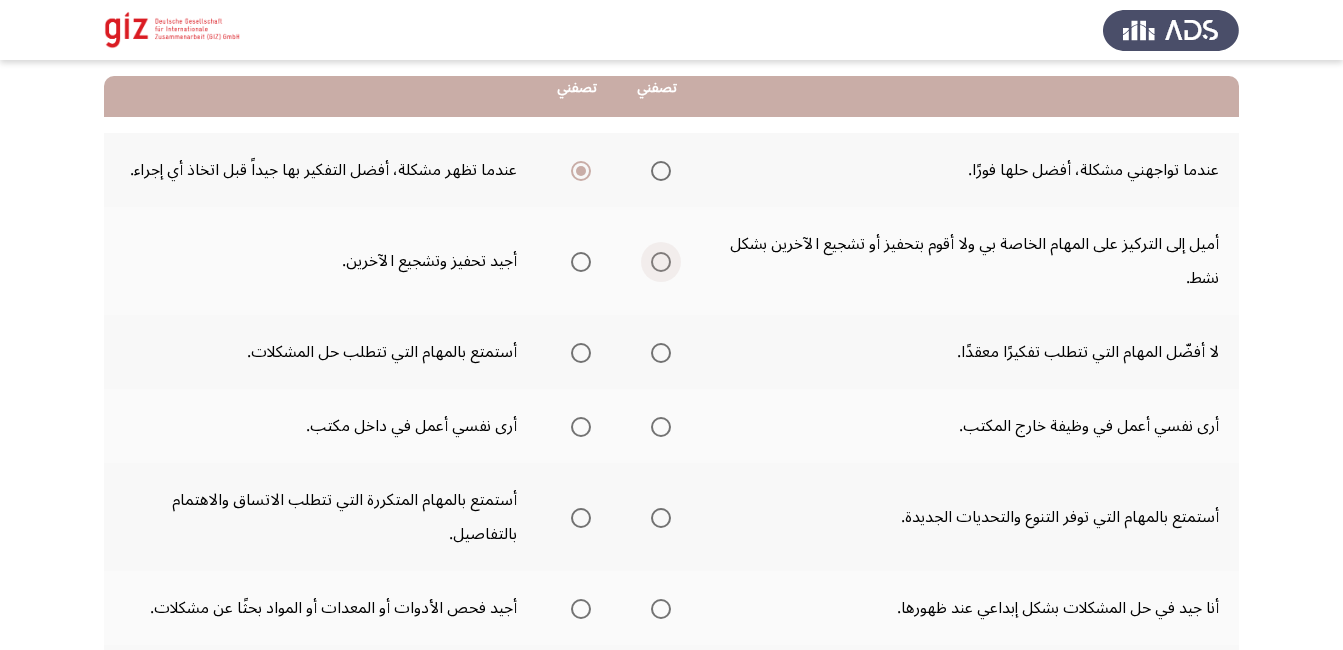 click at bounding box center (661, 262) 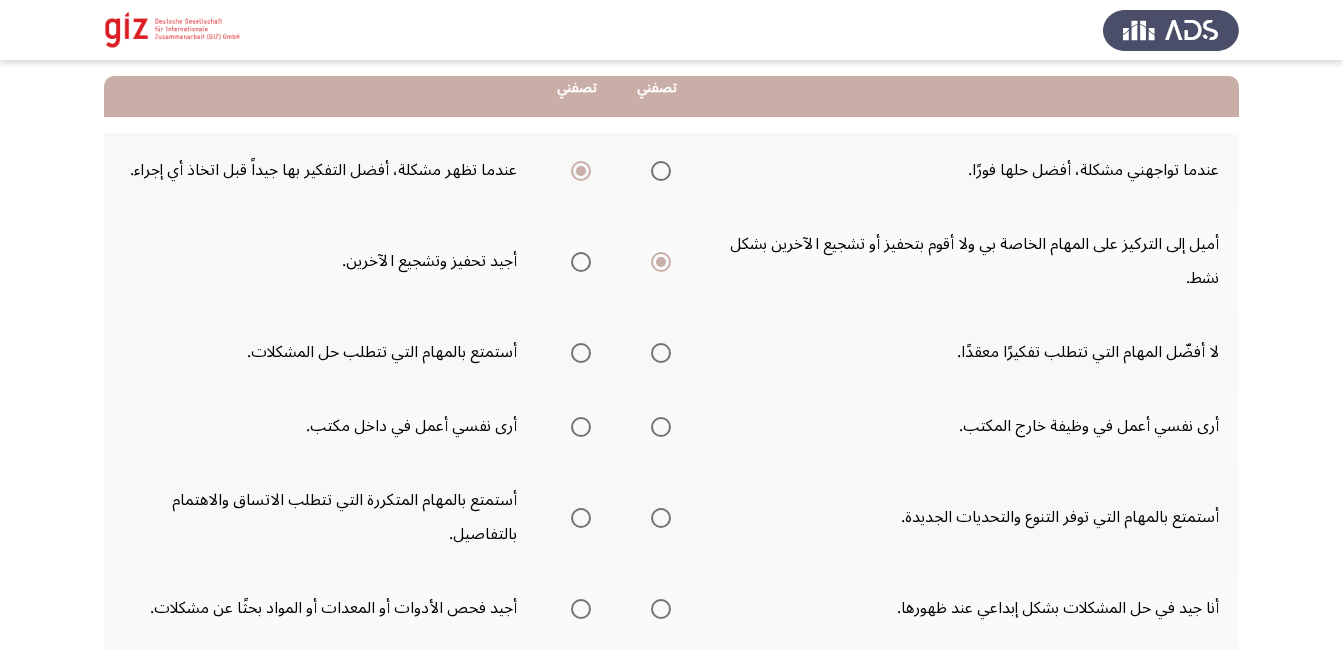 click at bounding box center (661, 171) 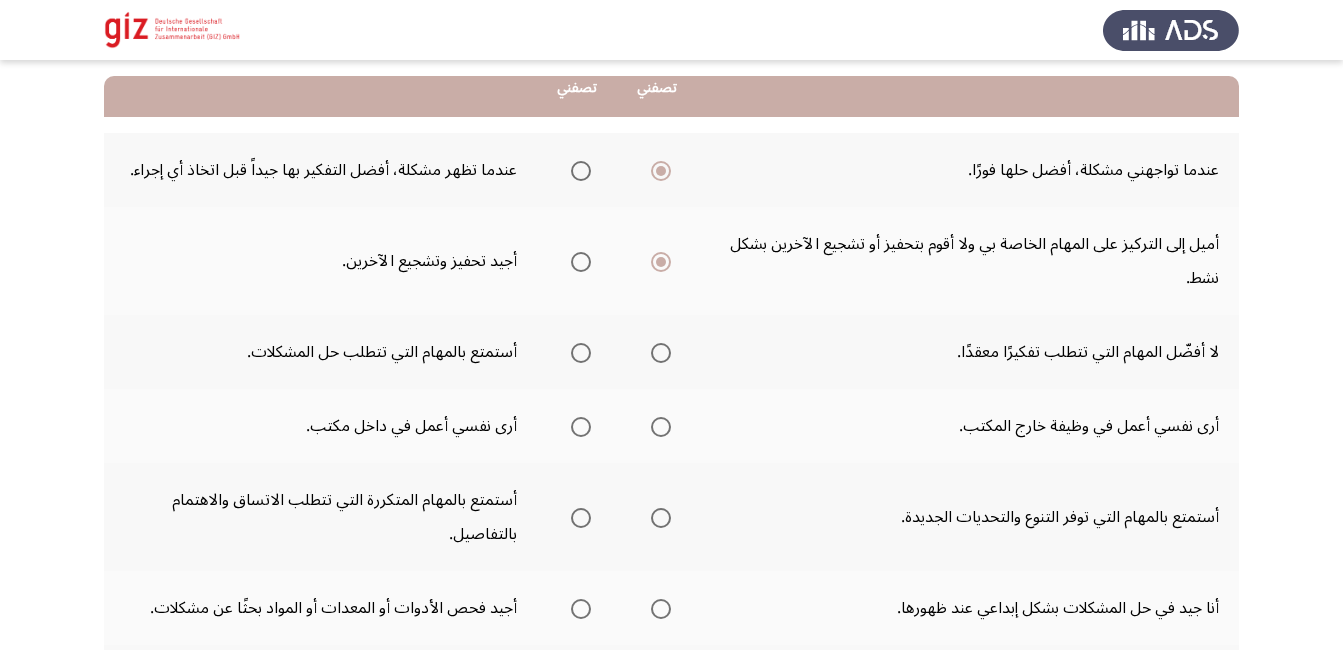 click at bounding box center [581, 353] 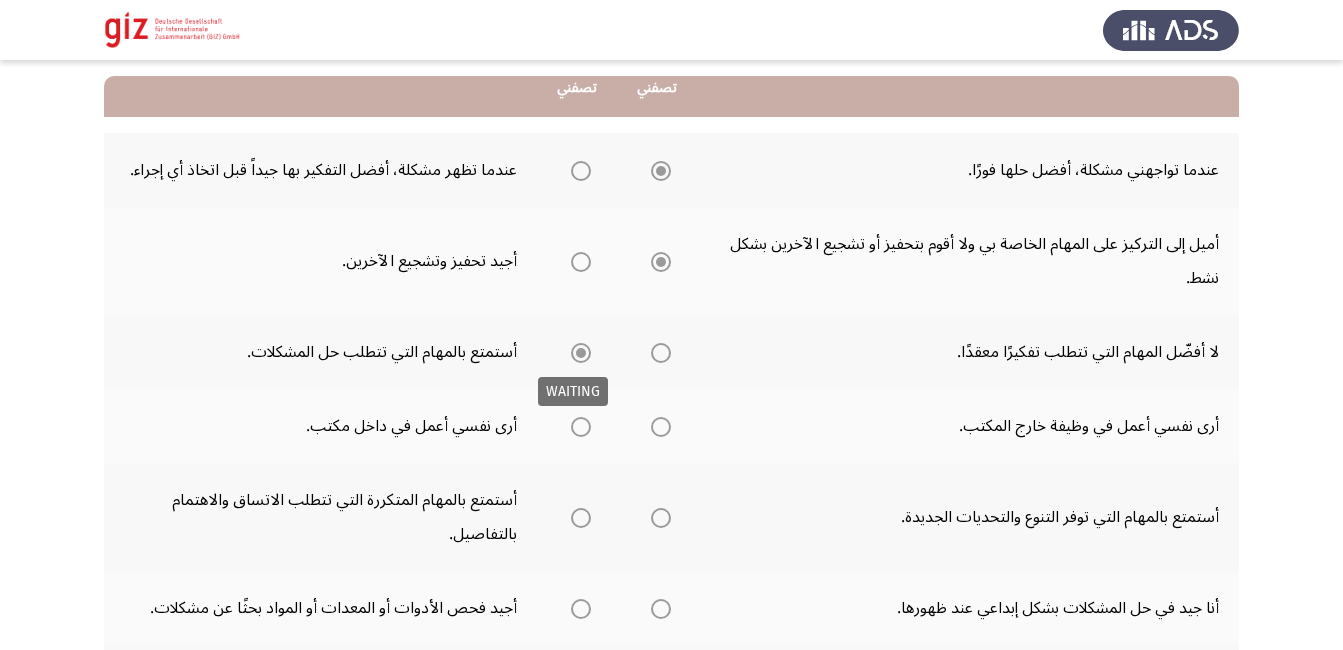 click at bounding box center (581, 353) 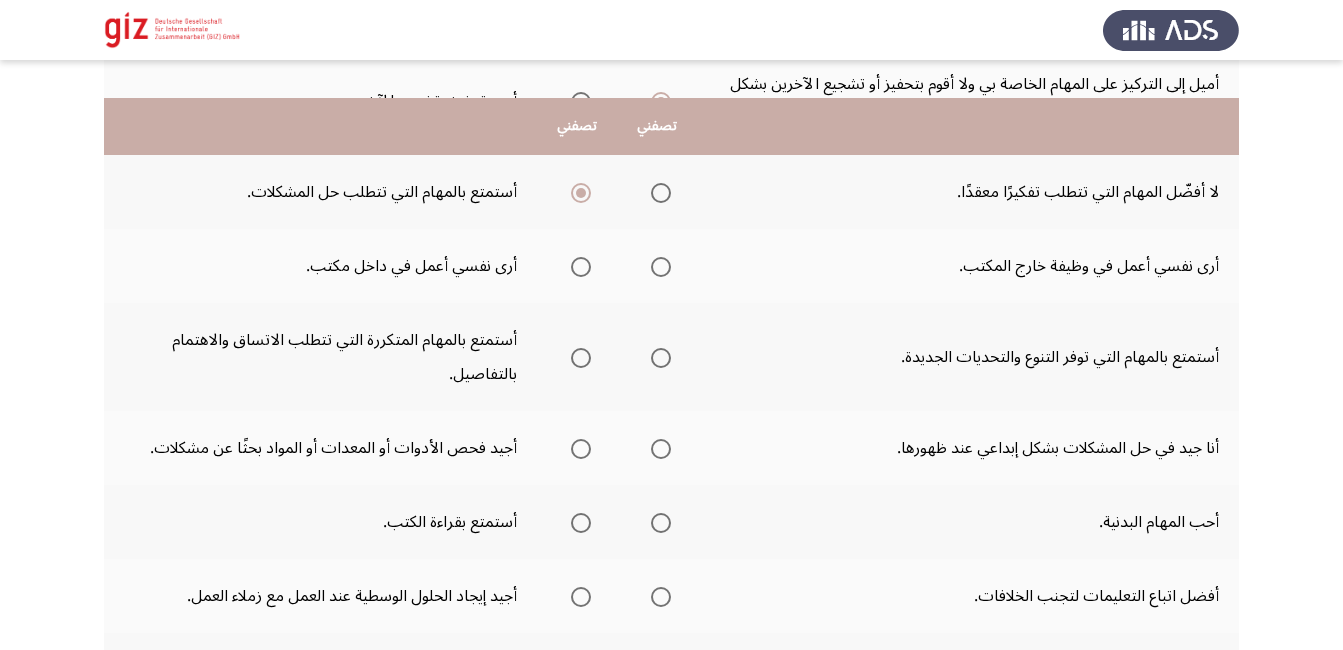 scroll, scrollTop: 396, scrollLeft: 0, axis: vertical 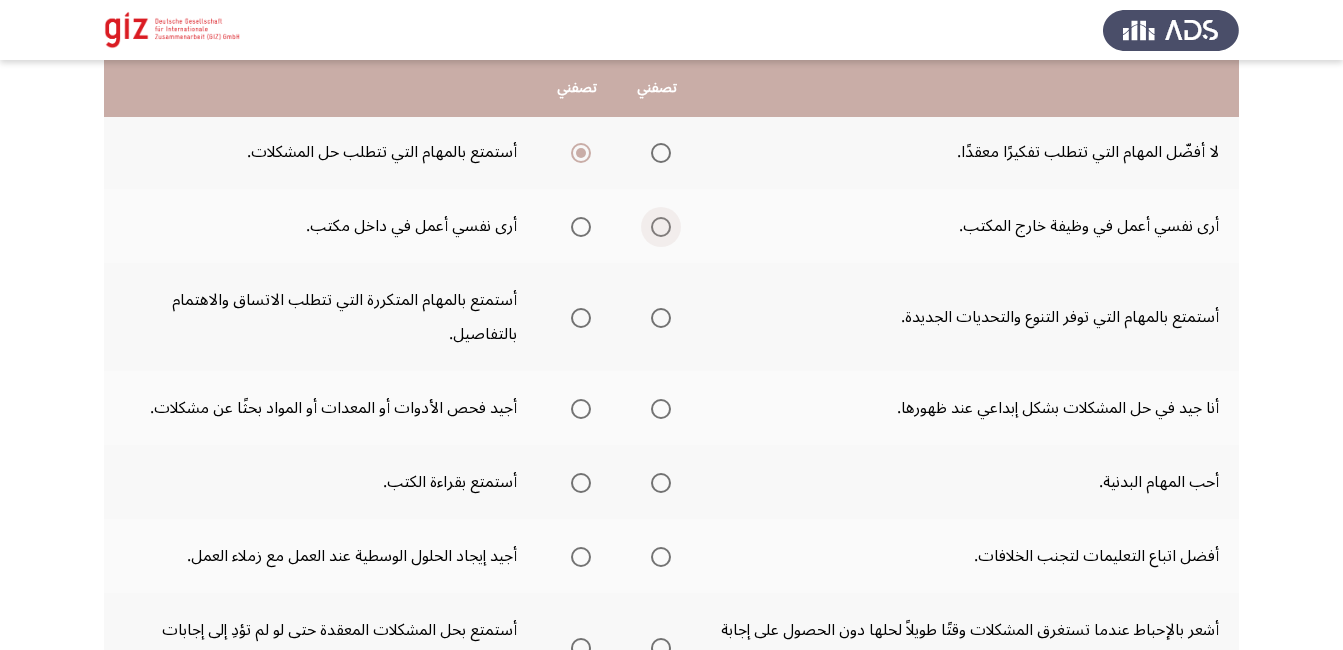 click at bounding box center [661, 227] 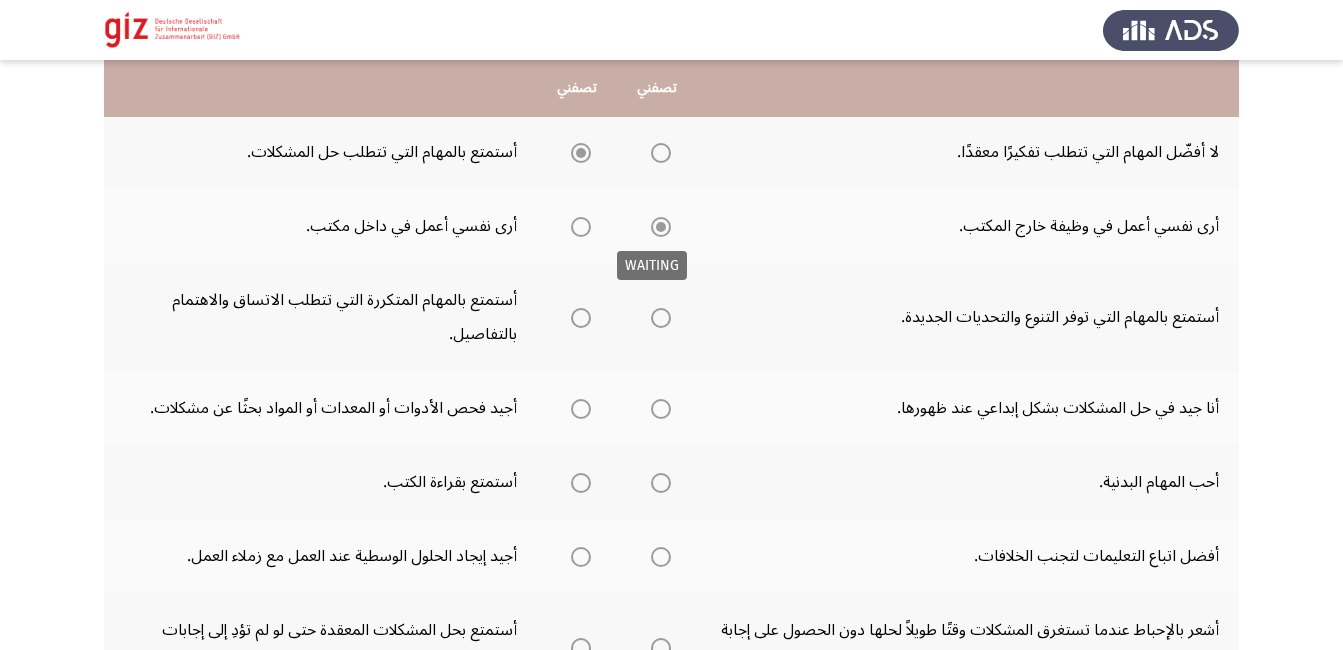 click at bounding box center (661, 227) 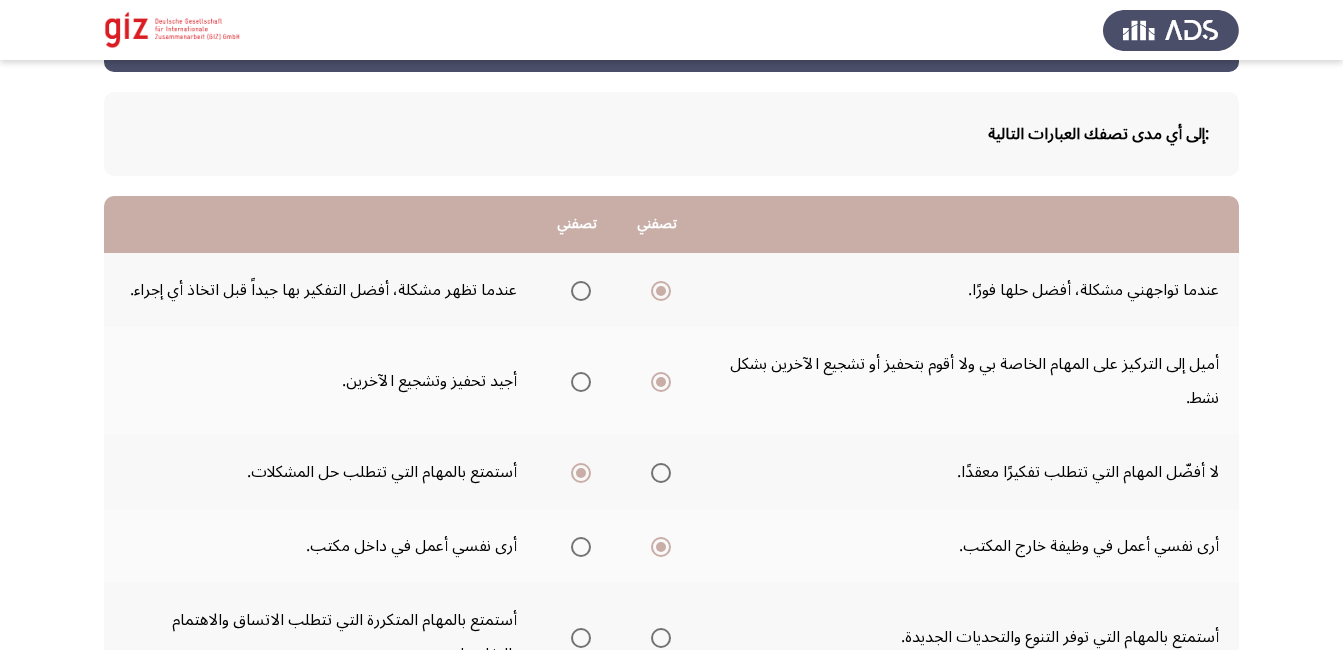 scroll, scrollTop: 116, scrollLeft: 0, axis: vertical 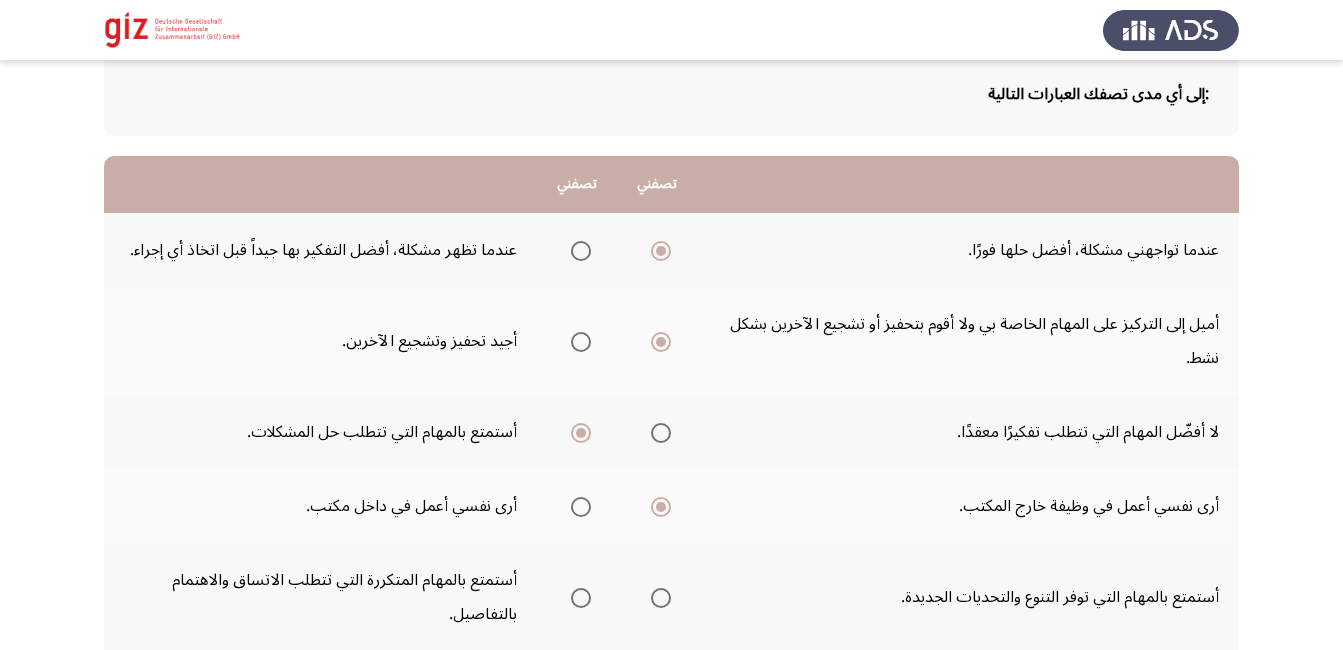 click at bounding box center [581, 251] 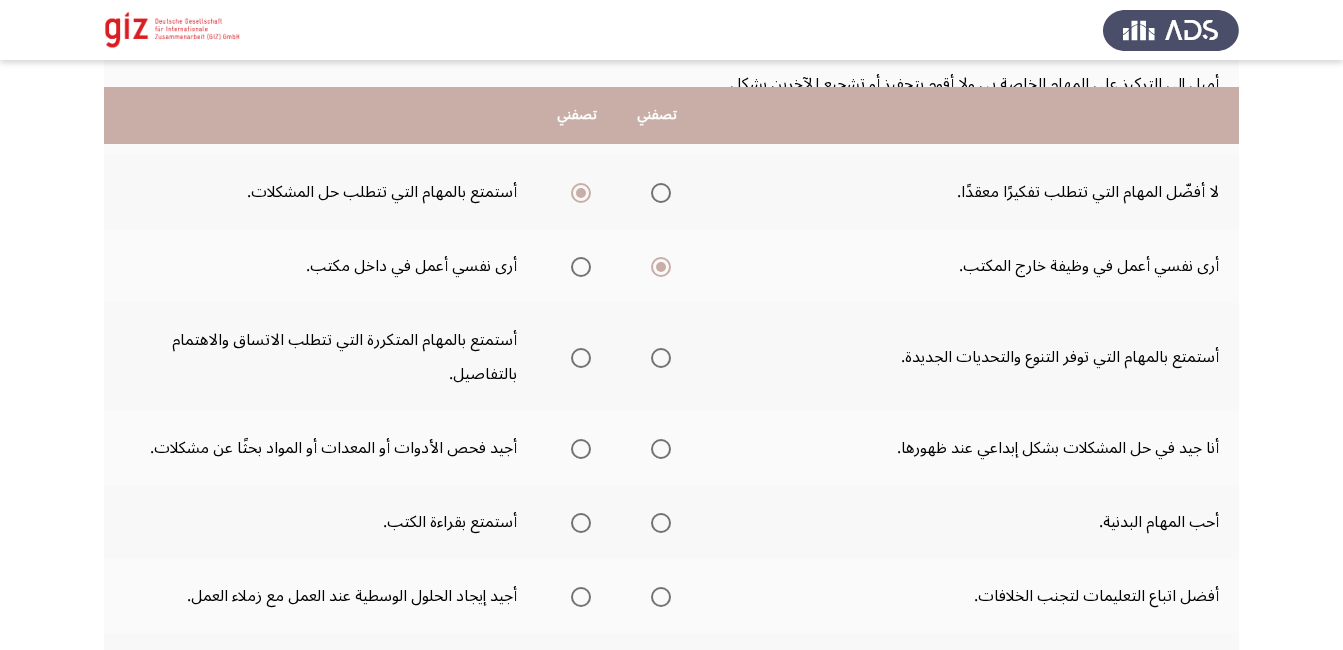 scroll, scrollTop: 396, scrollLeft: 0, axis: vertical 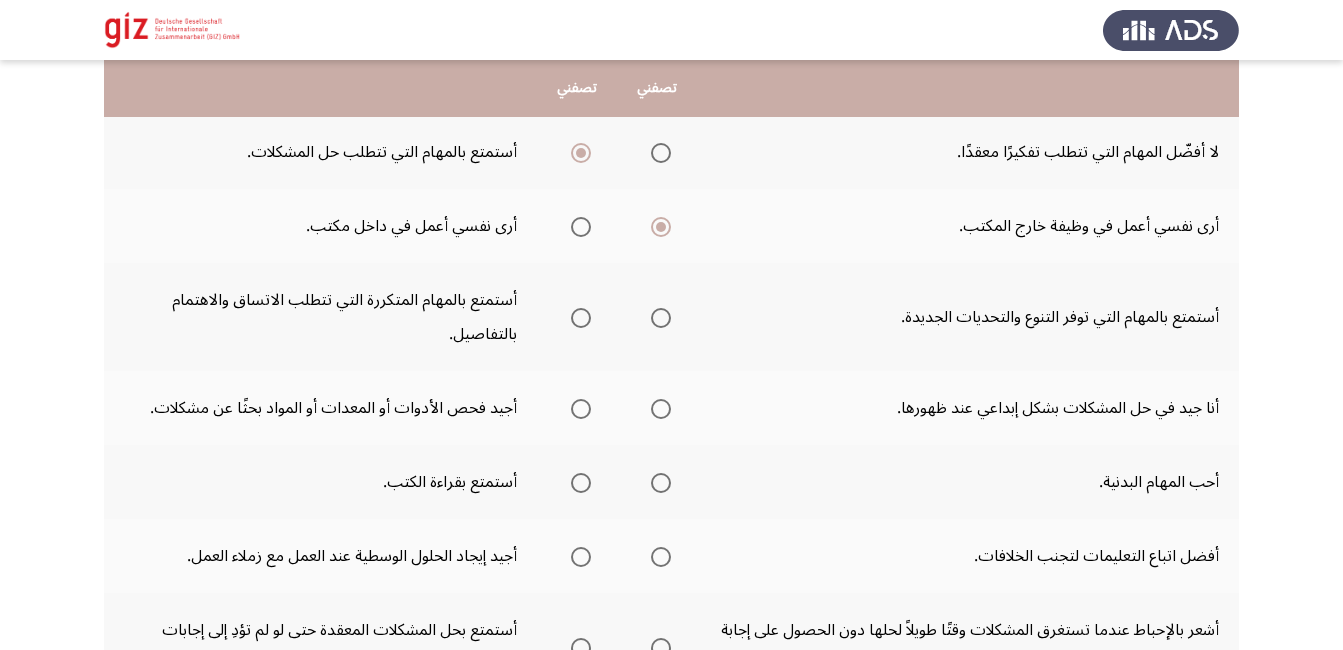 click at bounding box center (661, 318) 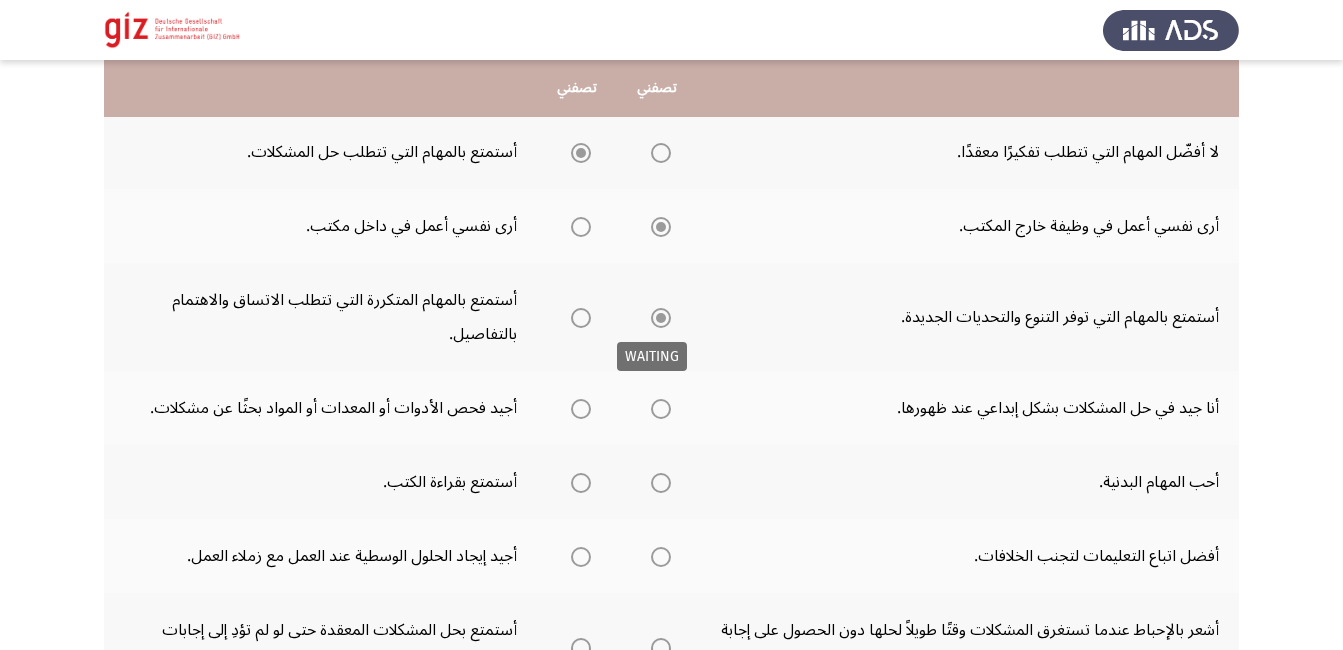 click at bounding box center [661, 318] 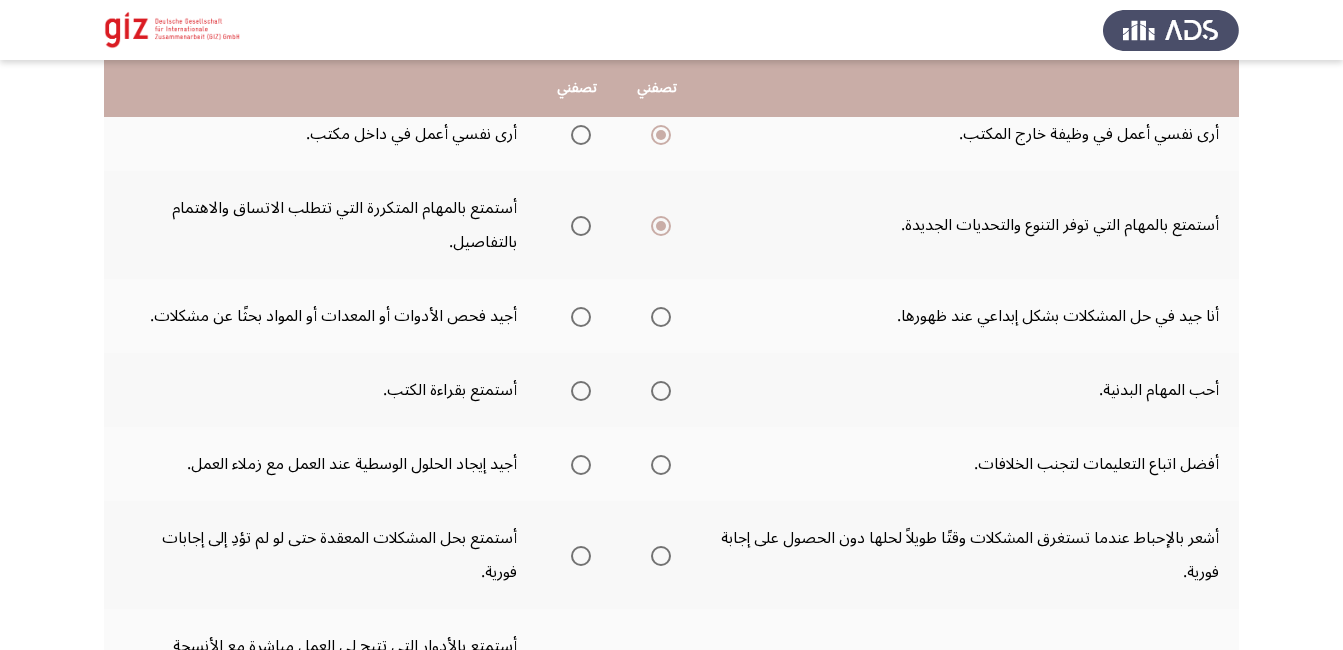scroll, scrollTop: 516, scrollLeft: 0, axis: vertical 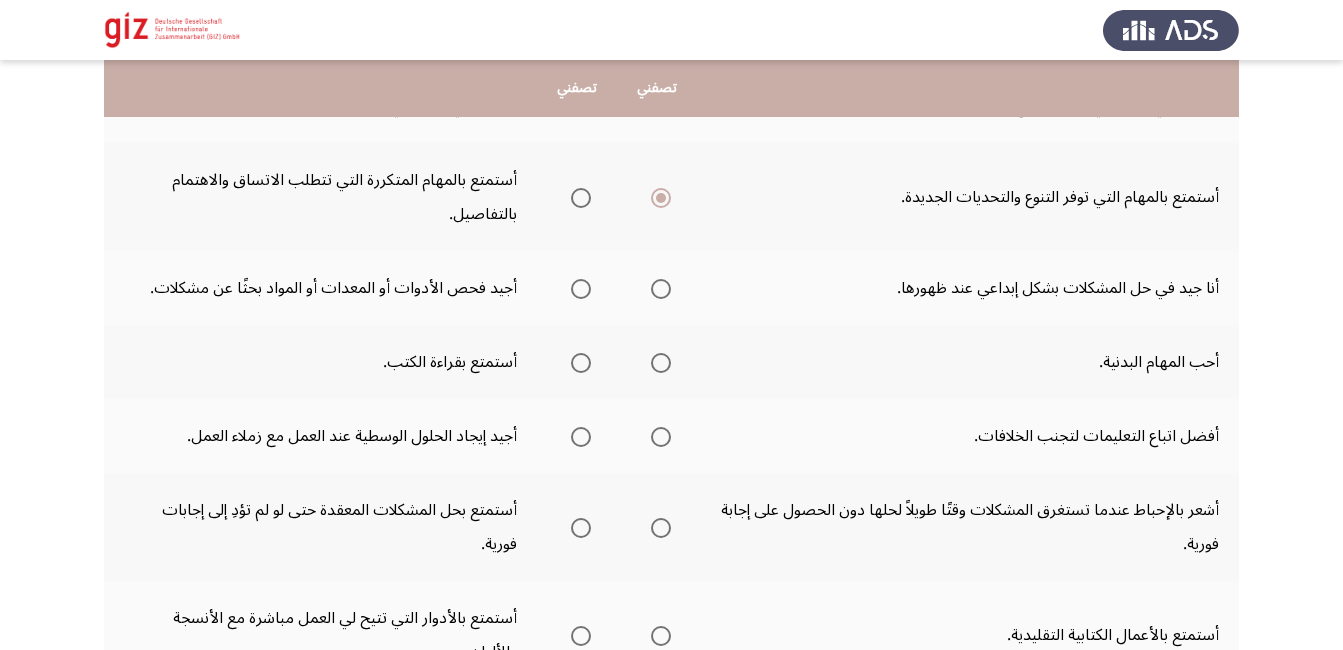 click at bounding box center [581, 289] 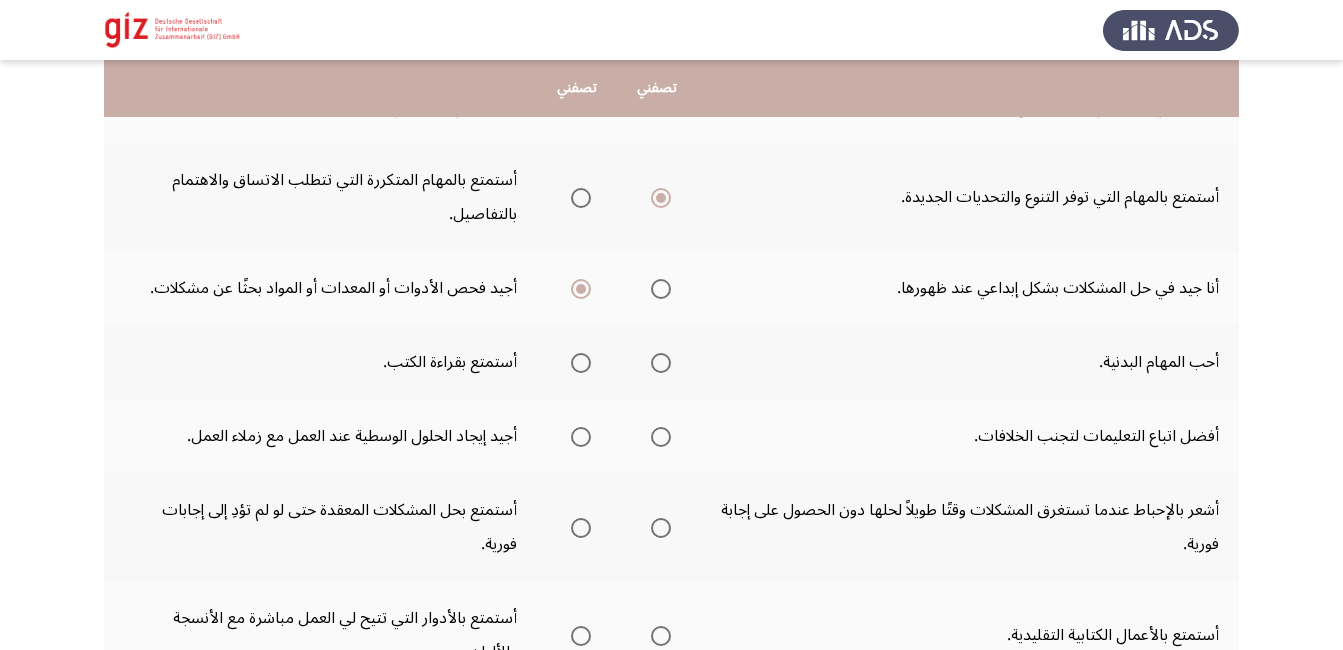 click at bounding box center (581, 363) 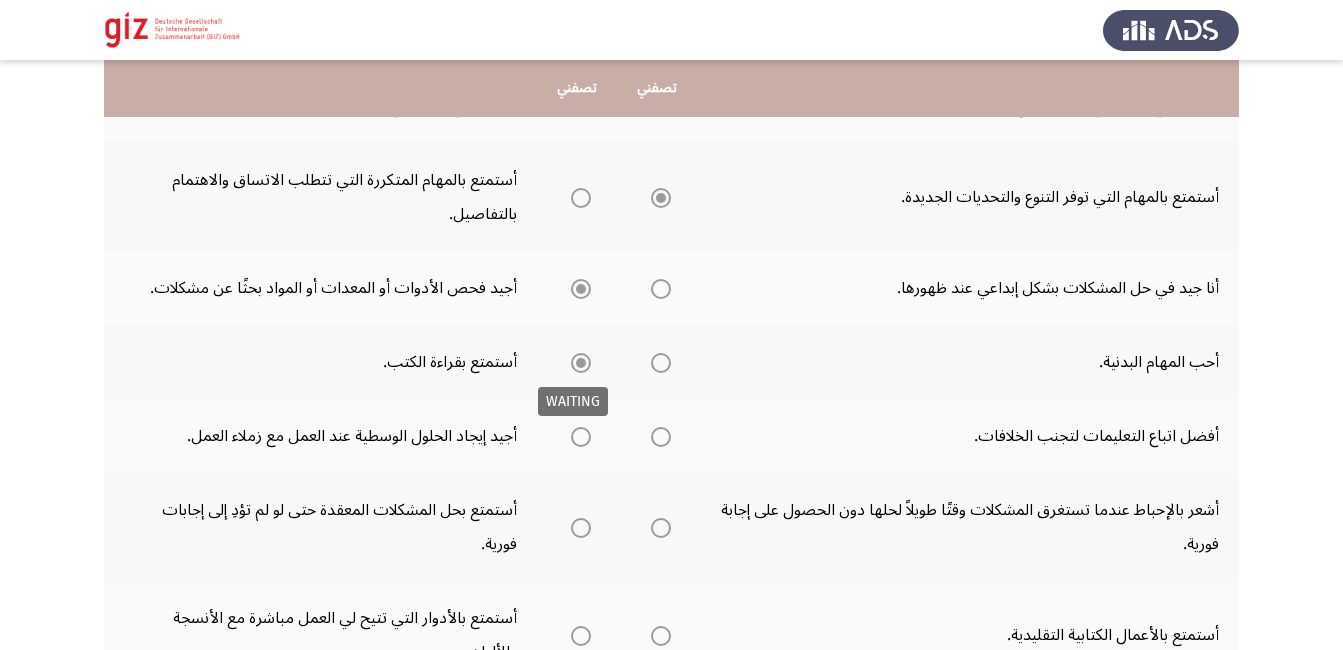 click at bounding box center [581, 363] 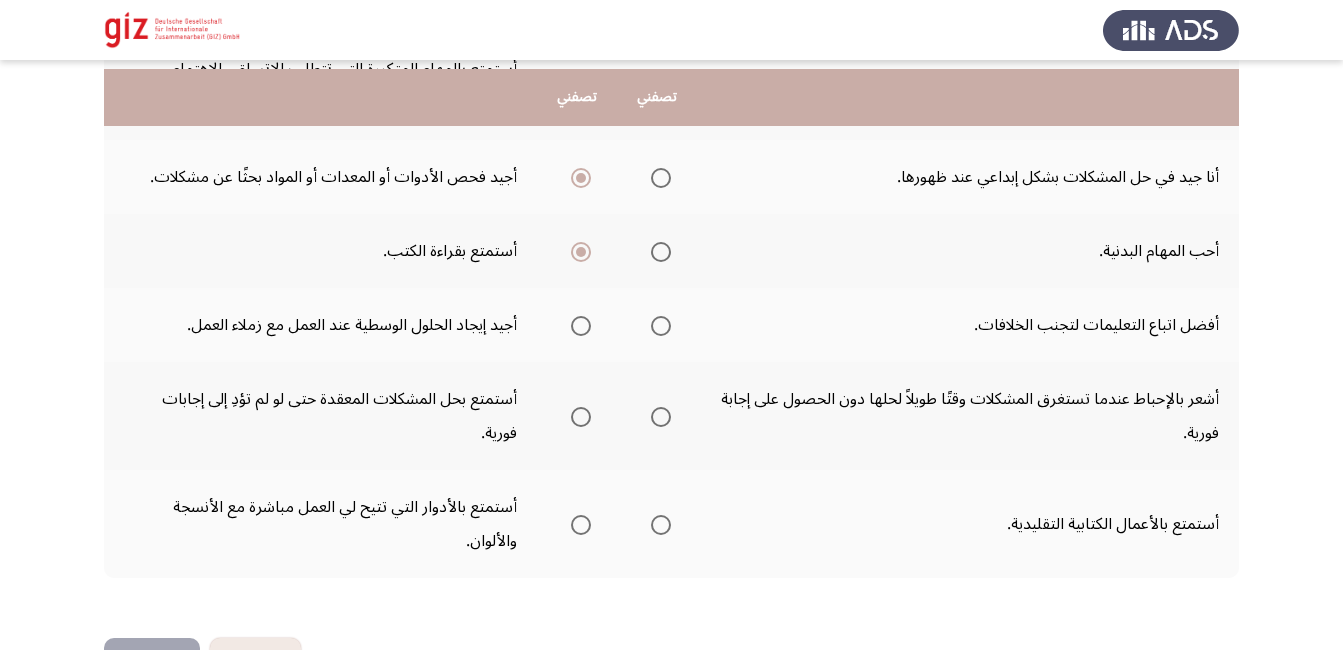 scroll, scrollTop: 636, scrollLeft: 0, axis: vertical 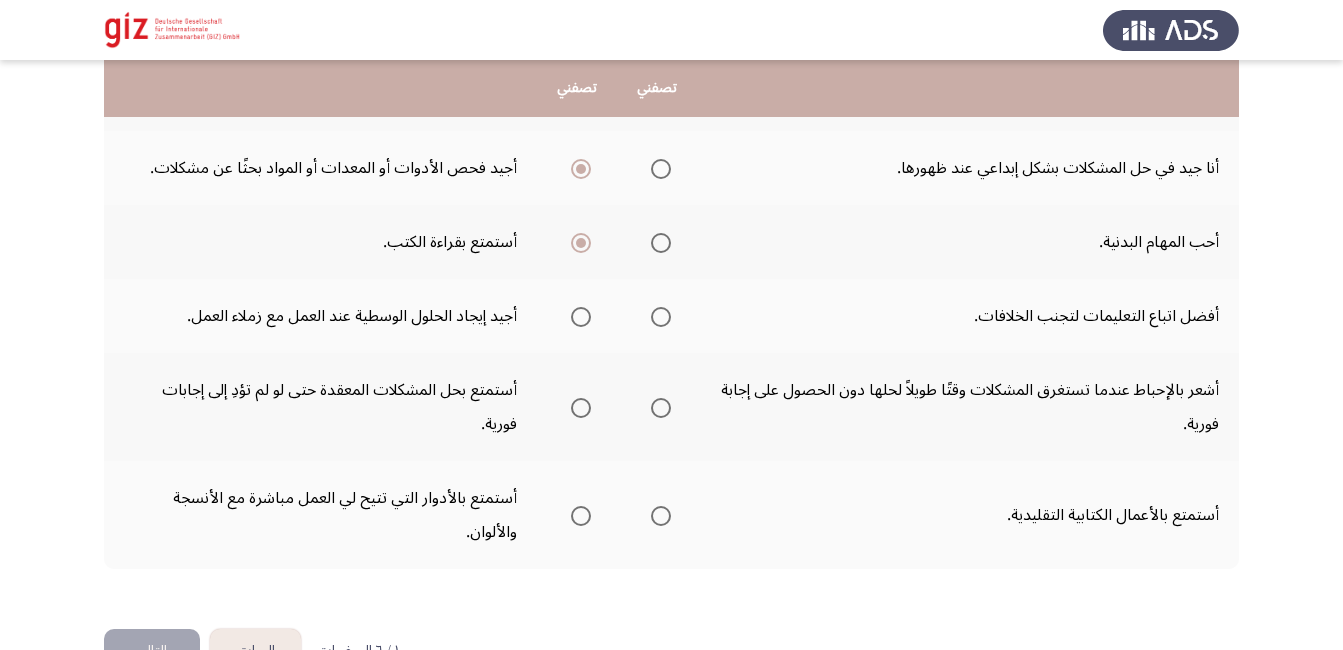 click at bounding box center (577, 317) 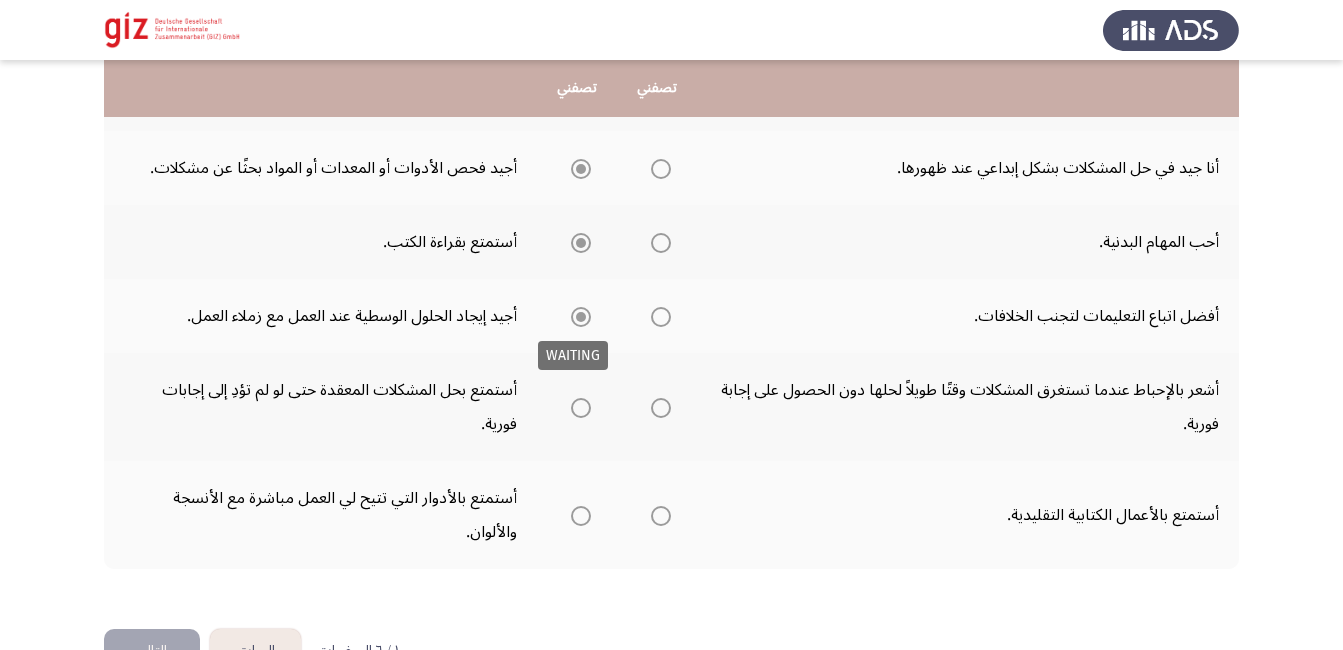 click at bounding box center [577, 317] 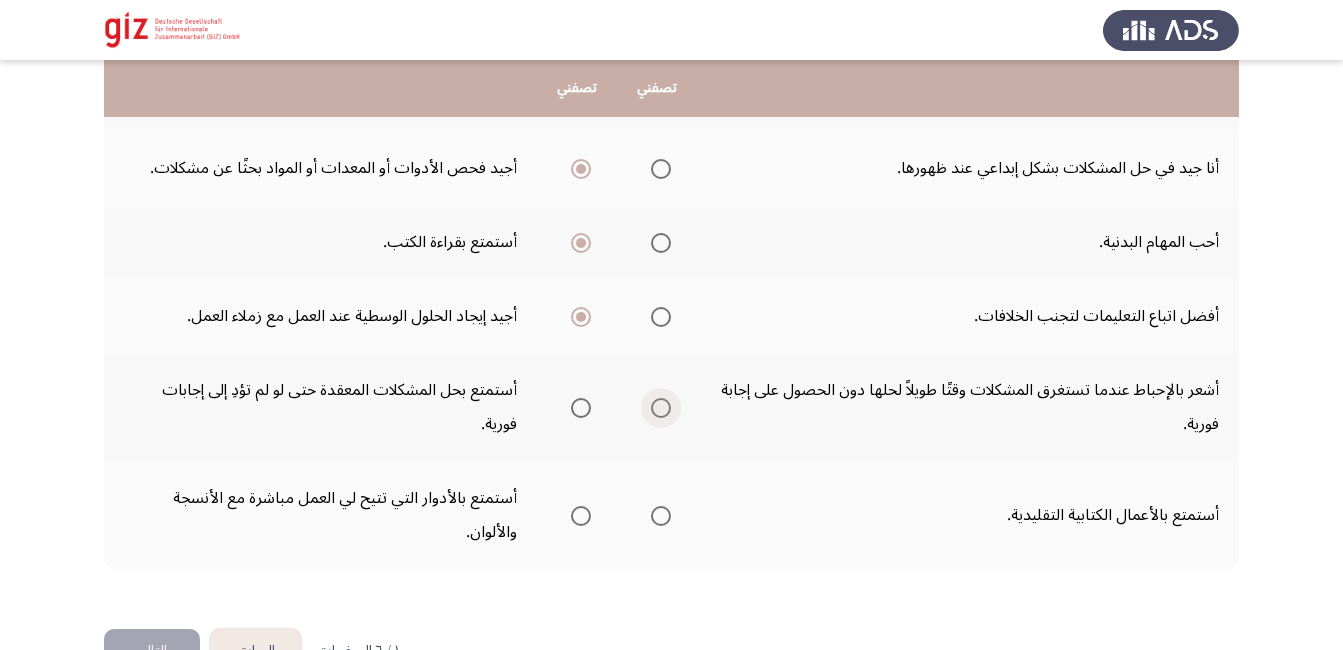 click at bounding box center (661, 408) 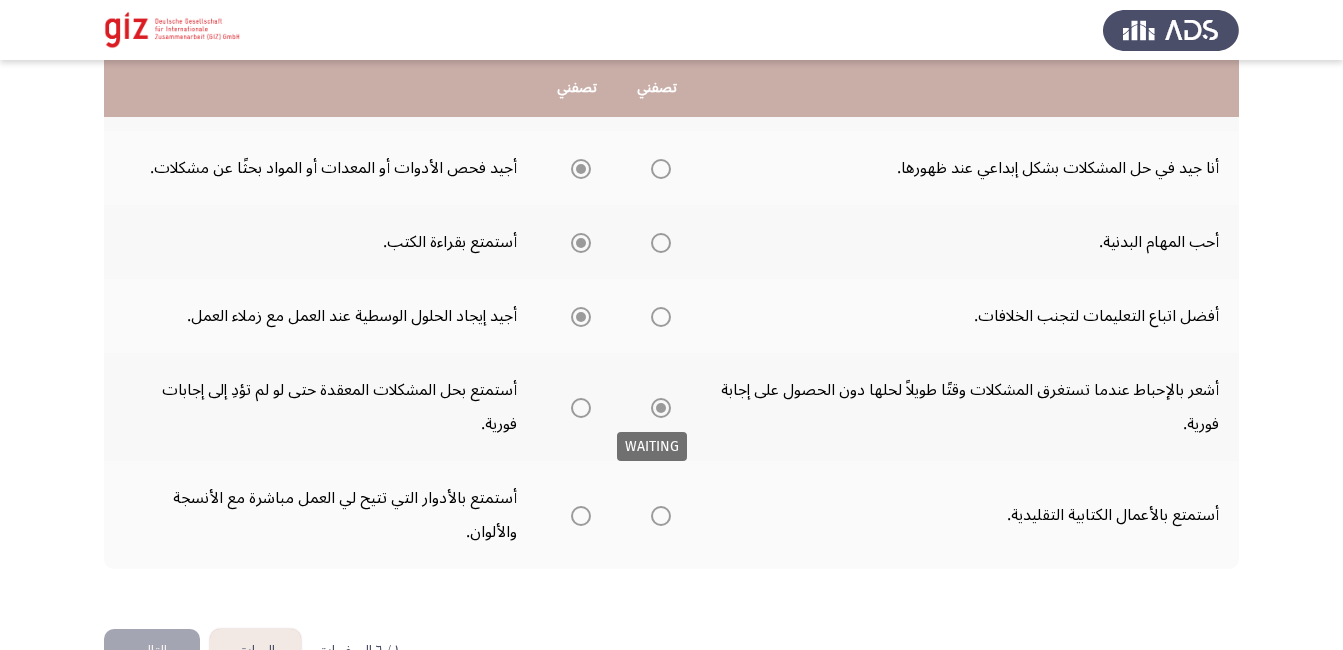 click at bounding box center [661, 408] 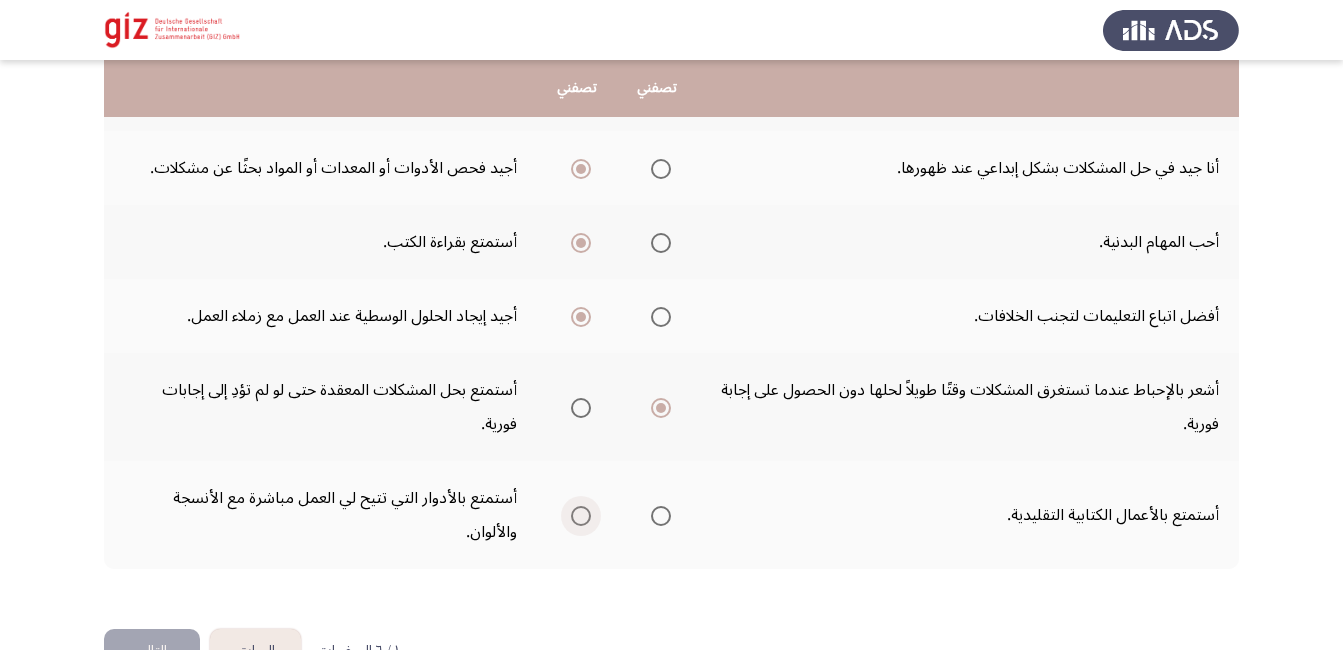 click at bounding box center [581, 516] 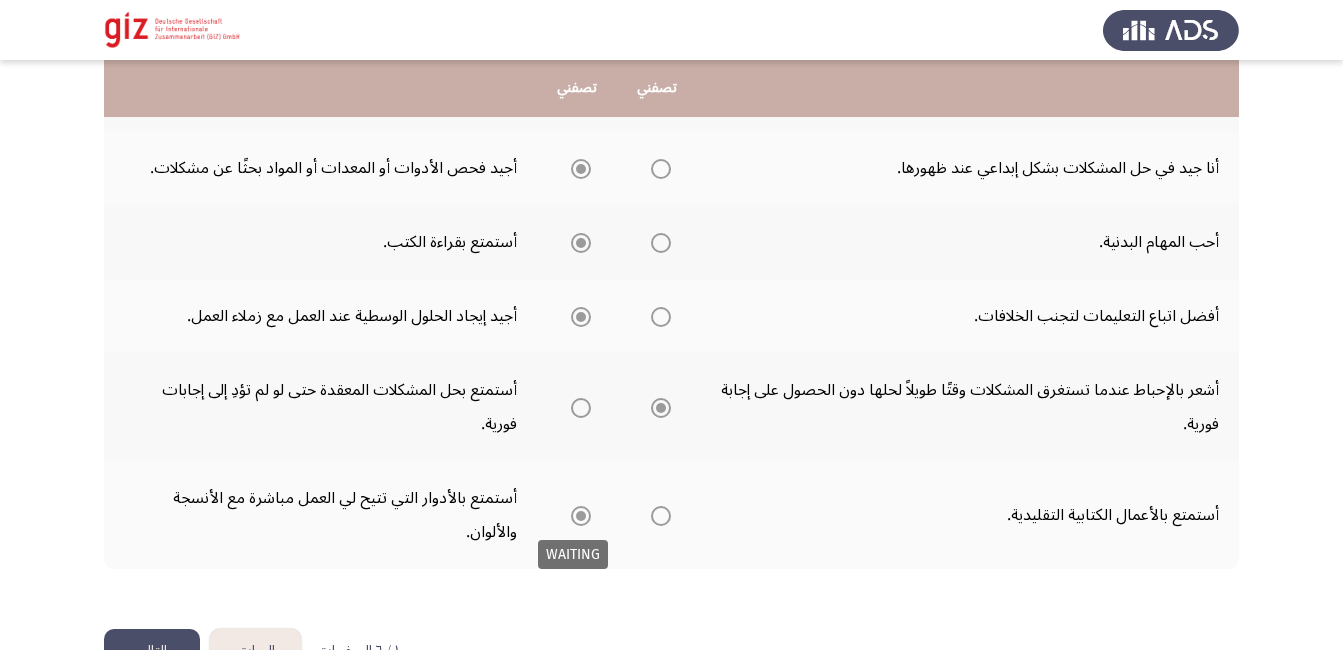 click at bounding box center [581, 516] 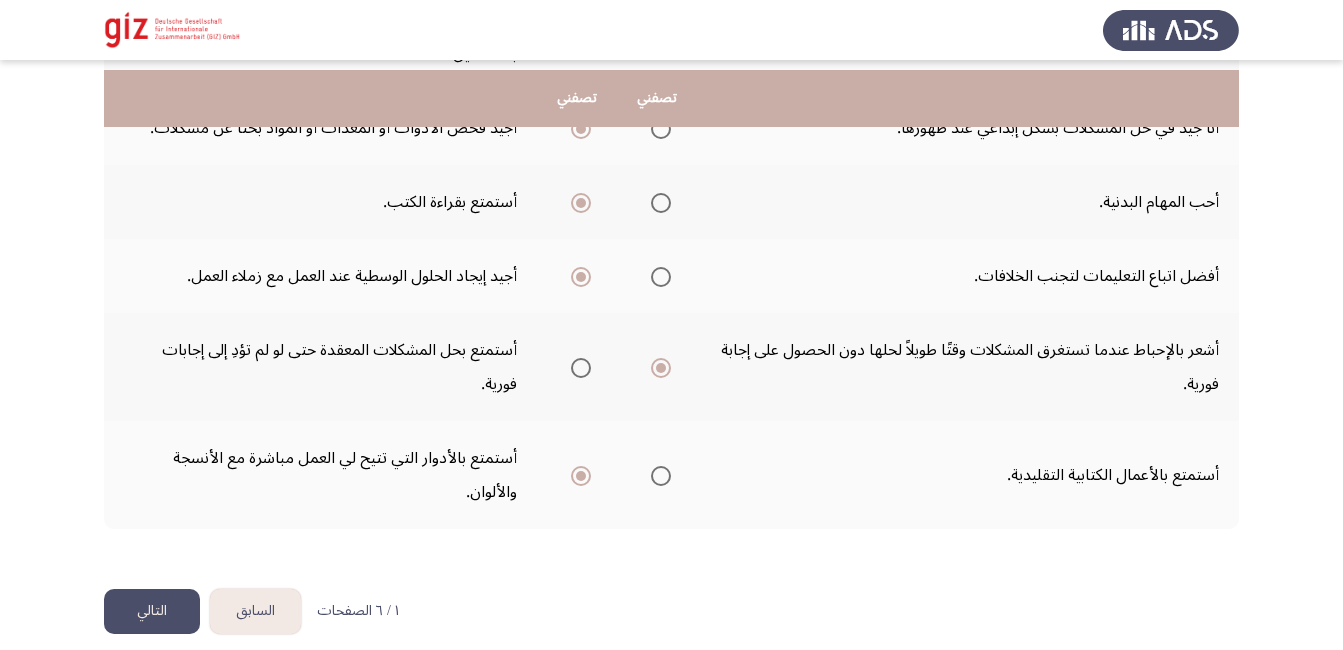 scroll, scrollTop: 695, scrollLeft: 0, axis: vertical 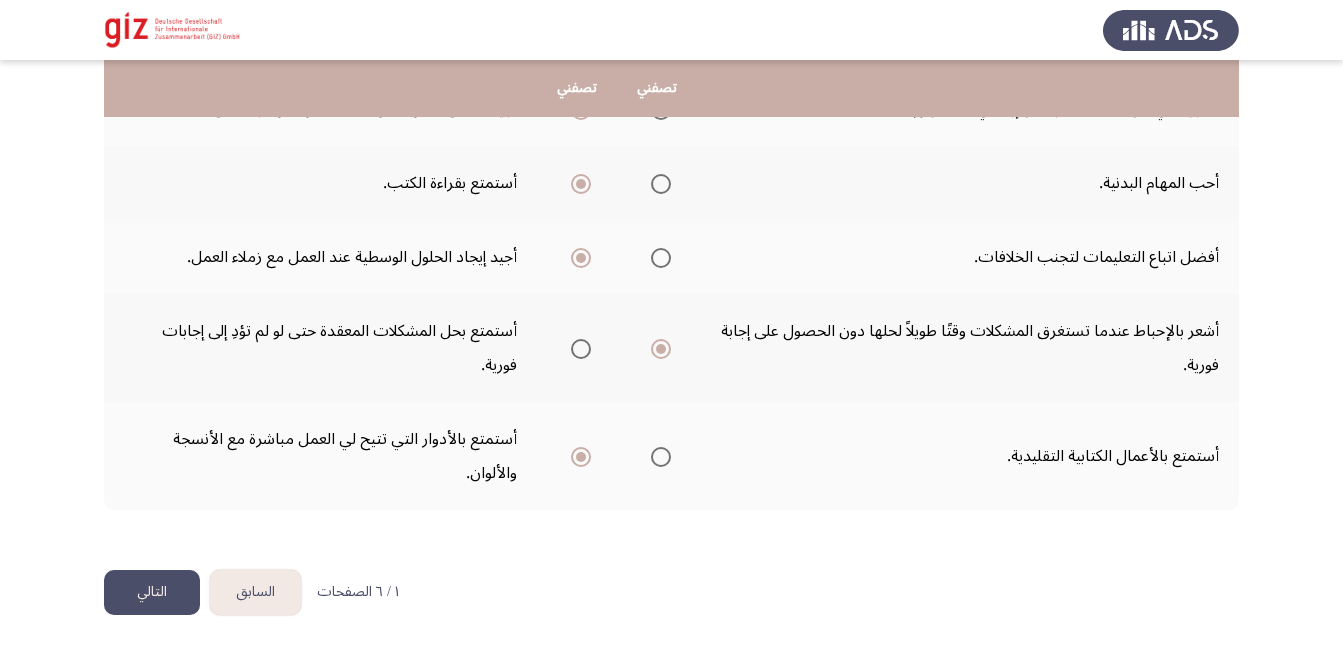 click on "التالي" 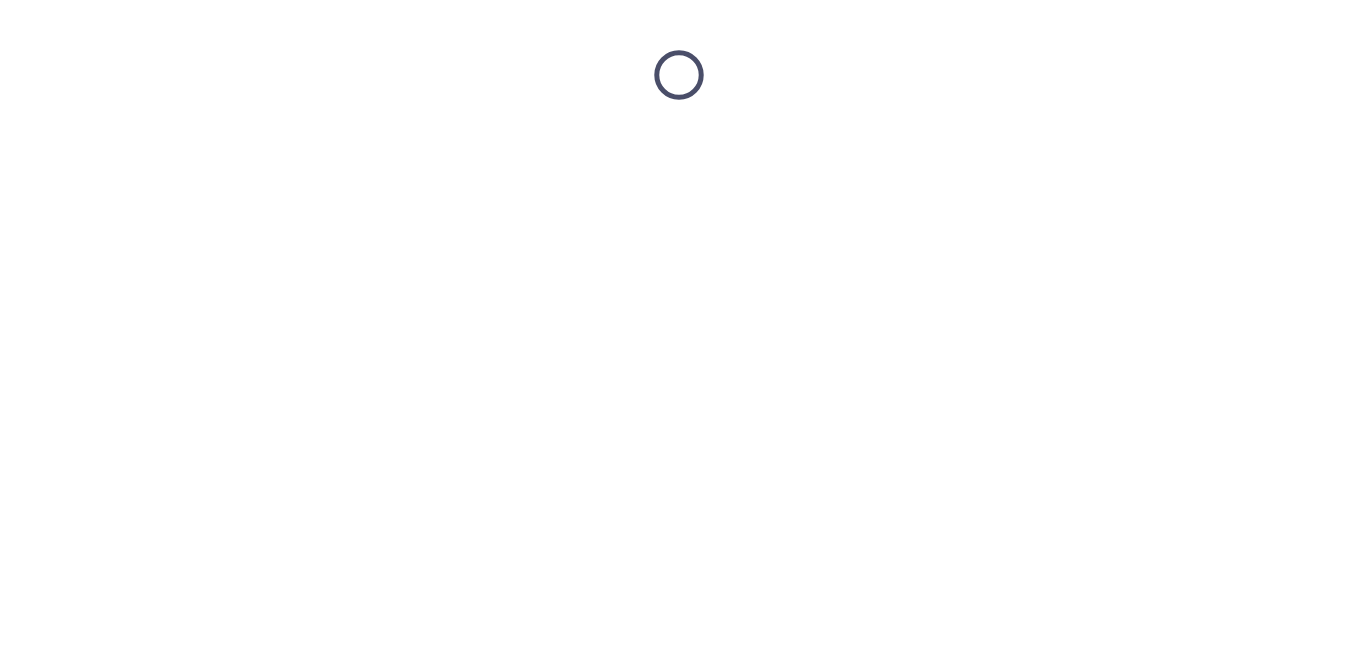 click at bounding box center (679, 75) 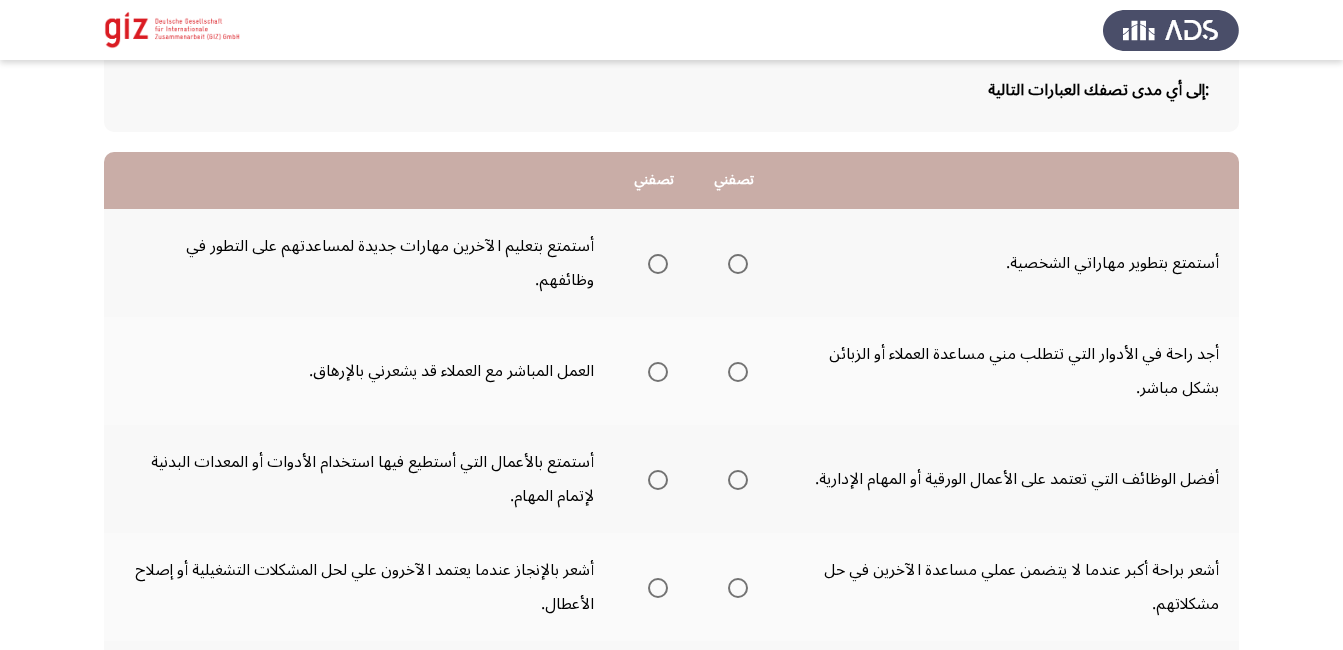 scroll, scrollTop: 160, scrollLeft: 0, axis: vertical 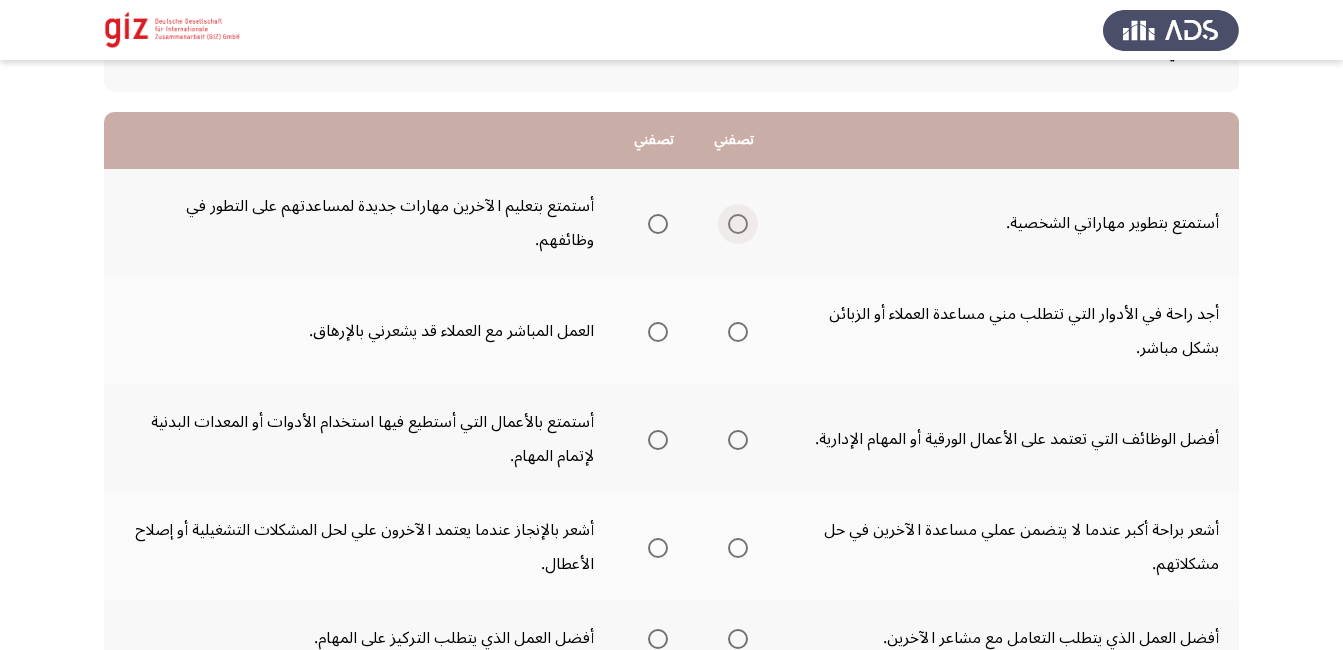 click at bounding box center (738, 224) 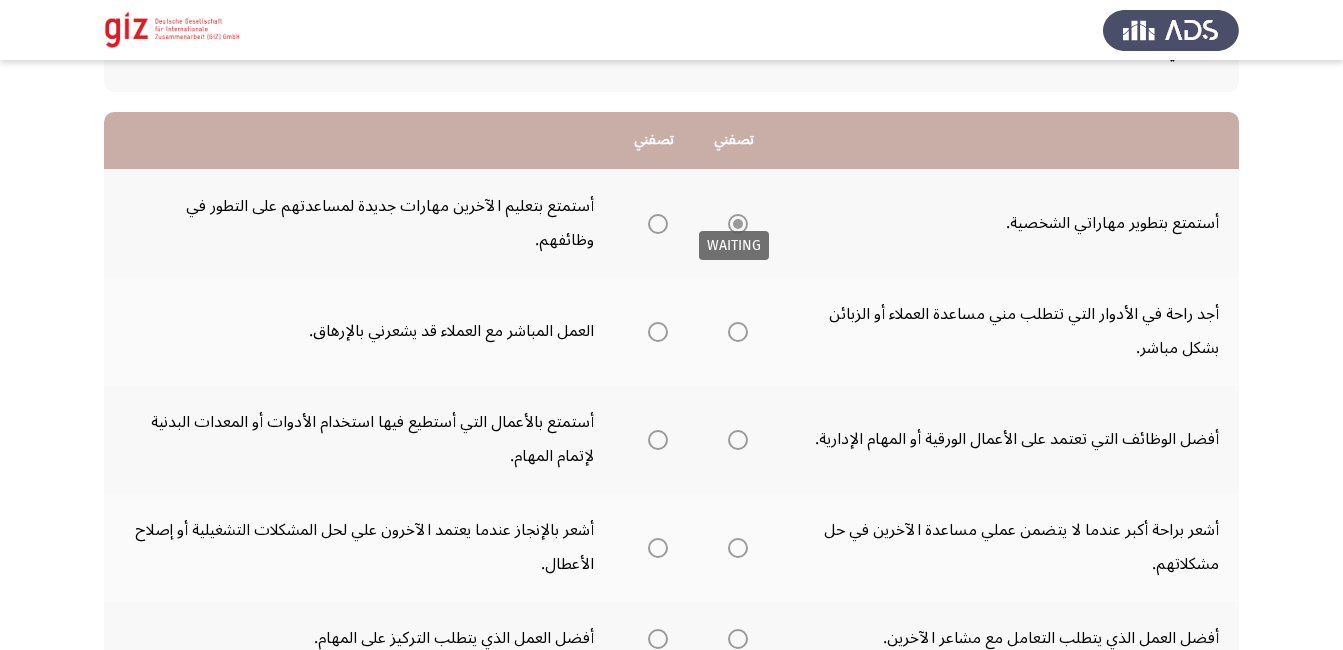 click at bounding box center [738, 224] 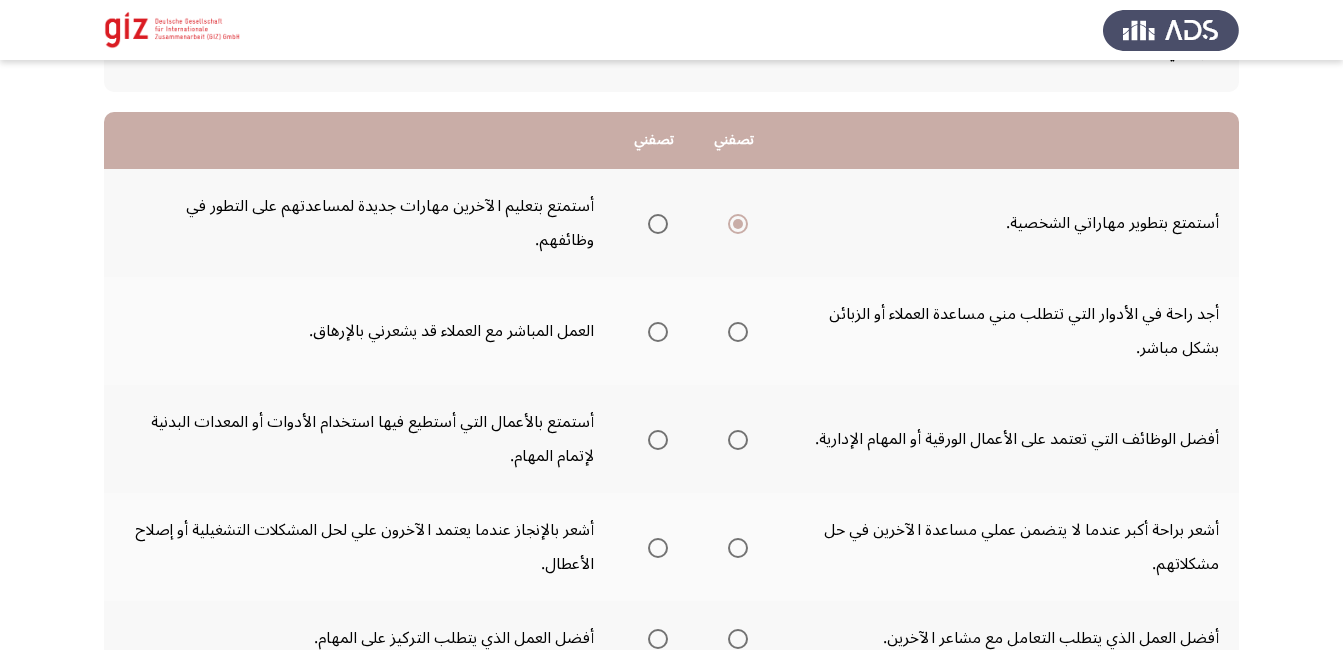 click at bounding box center [654, 331] 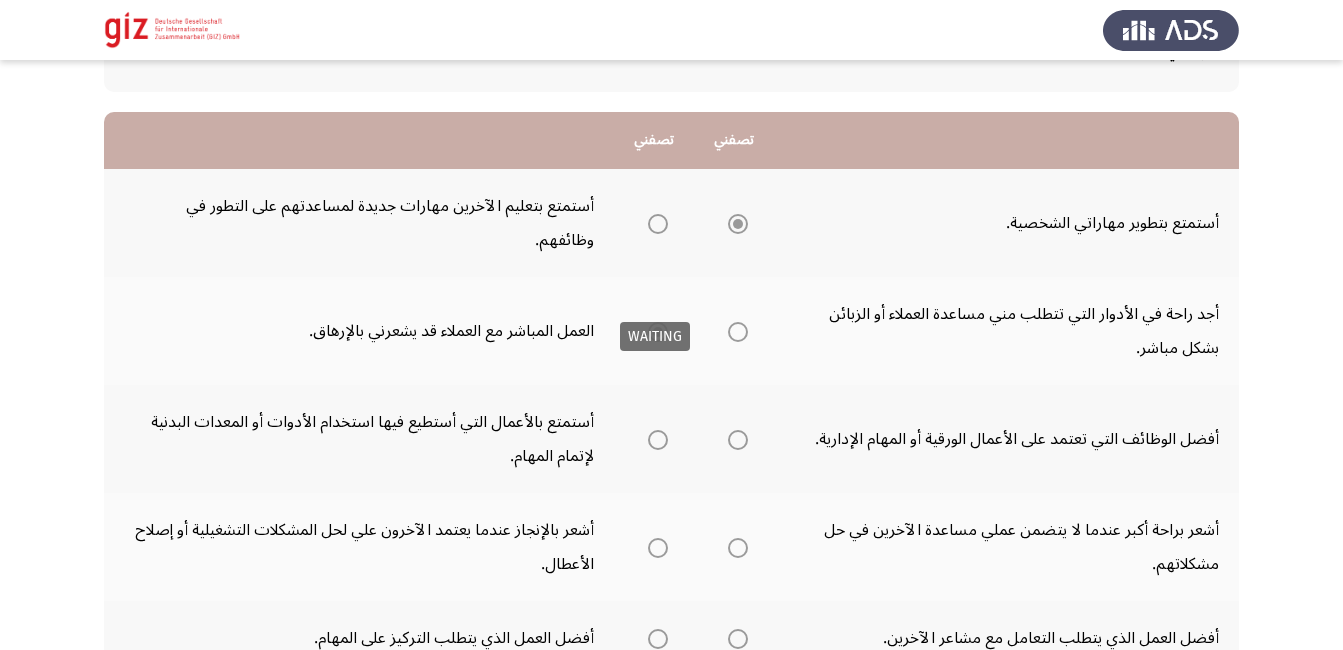 click at bounding box center [658, 332] 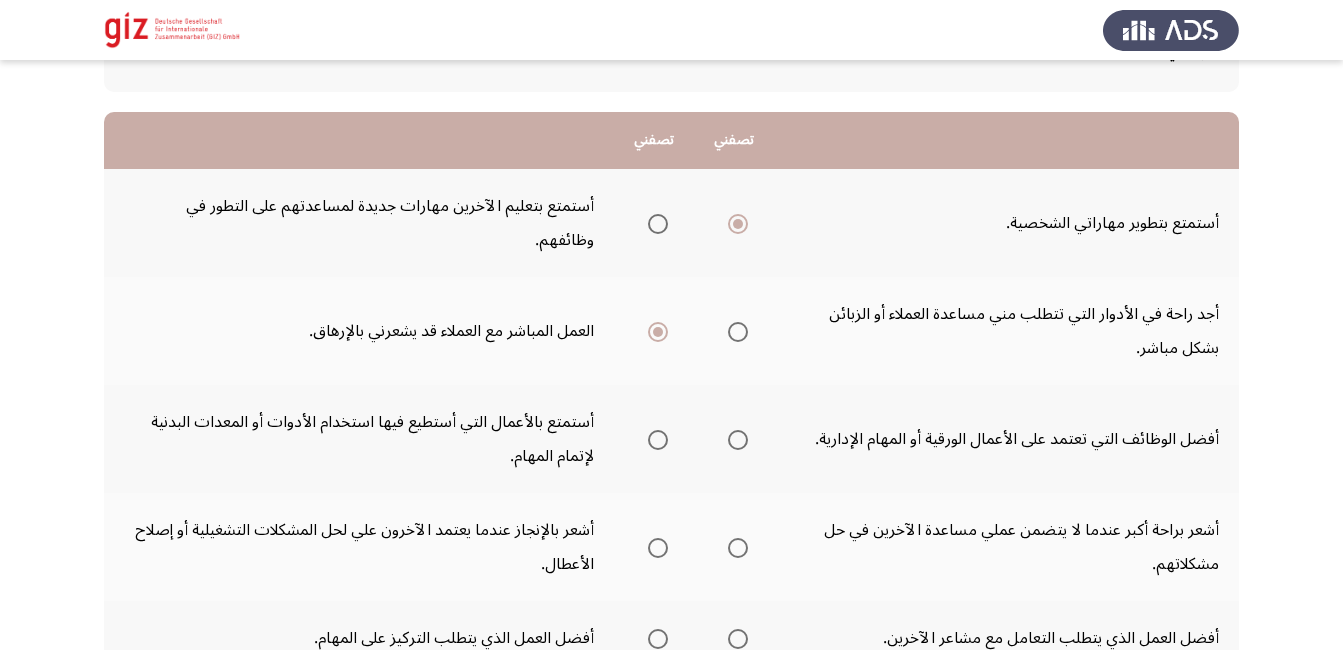 click at bounding box center [738, 440] 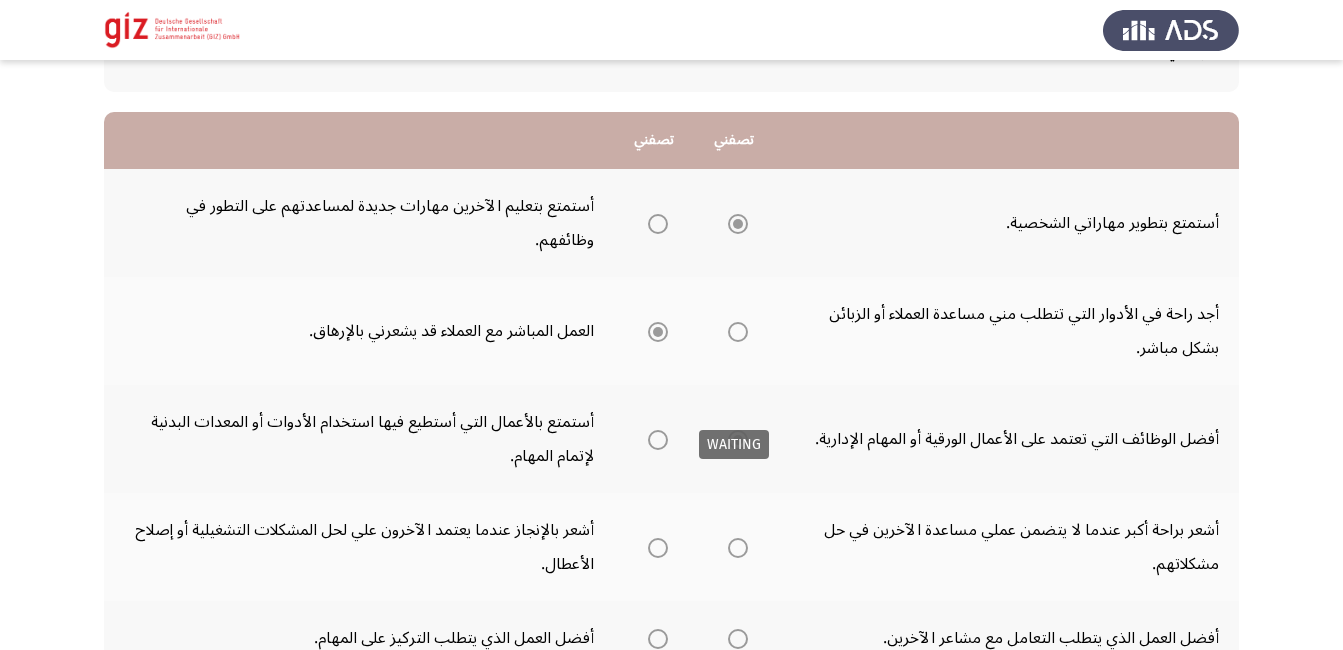 click at bounding box center (738, 440) 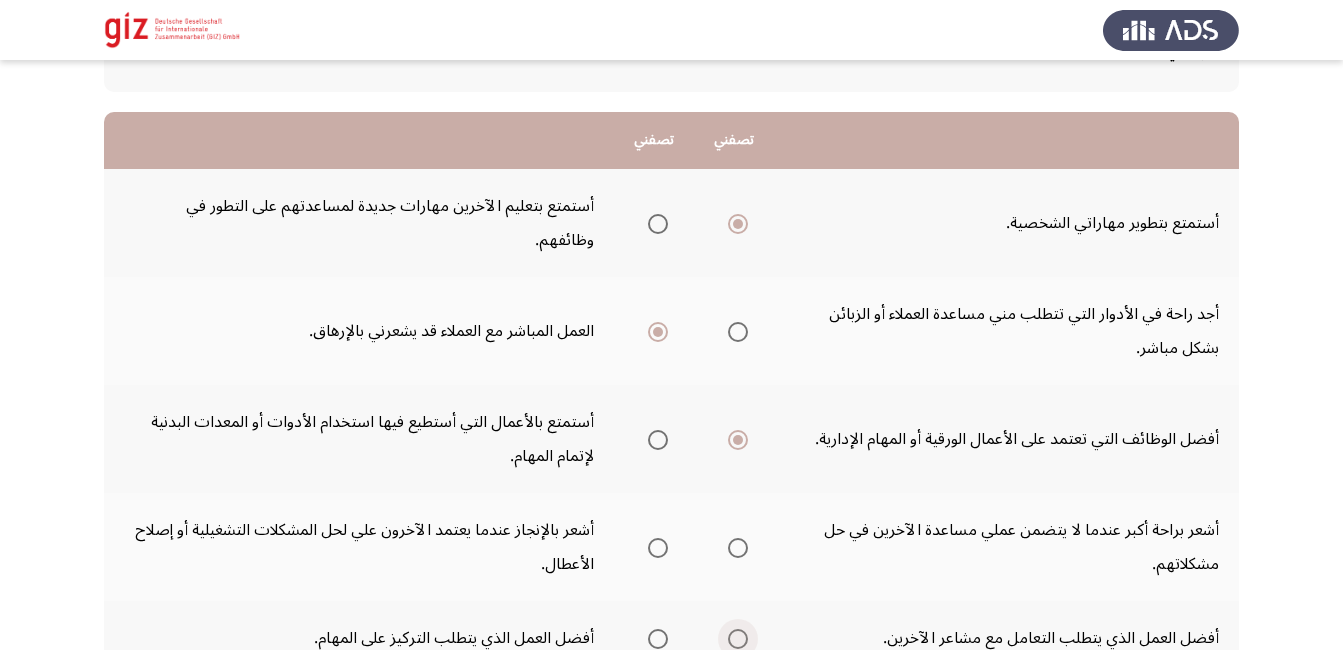 click at bounding box center [738, 639] 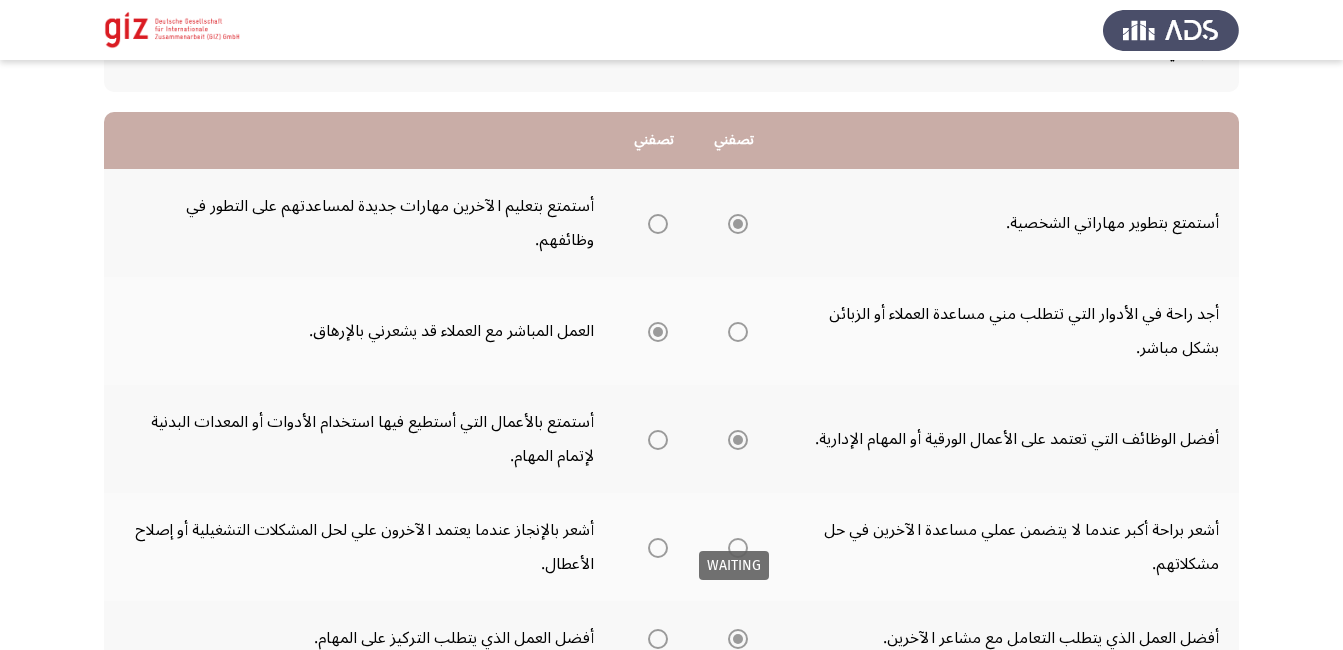 click at bounding box center (738, 639) 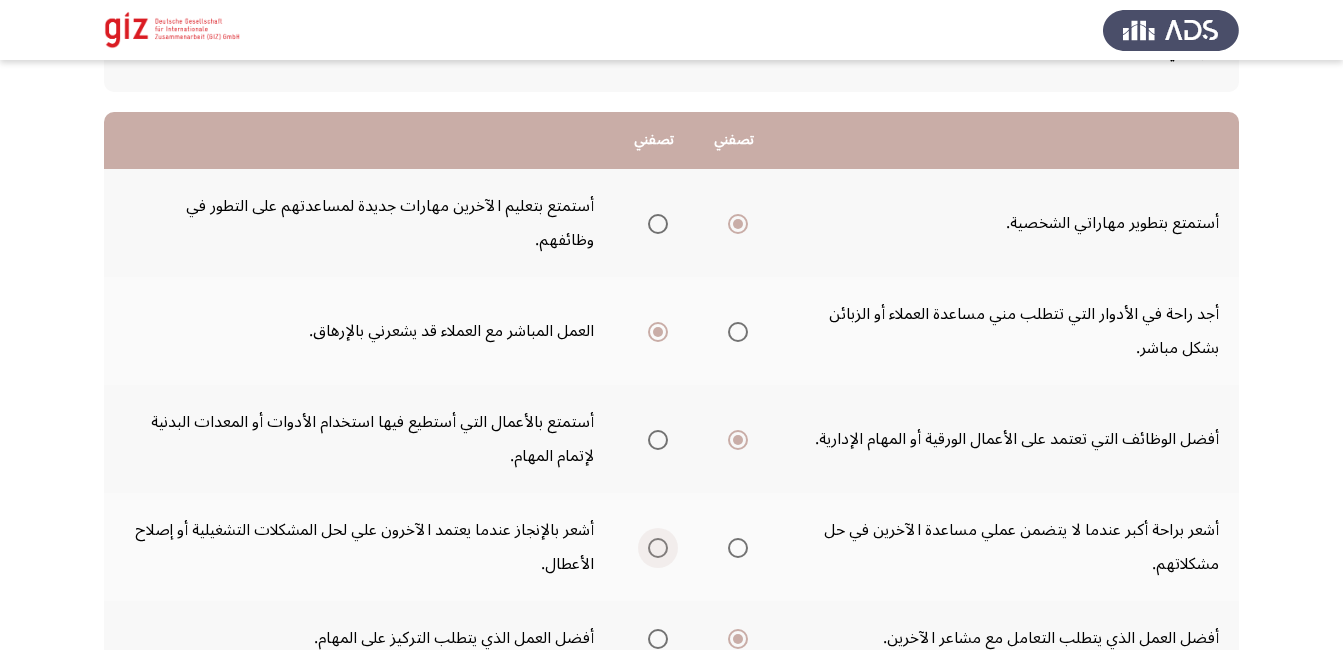 click at bounding box center (658, 548) 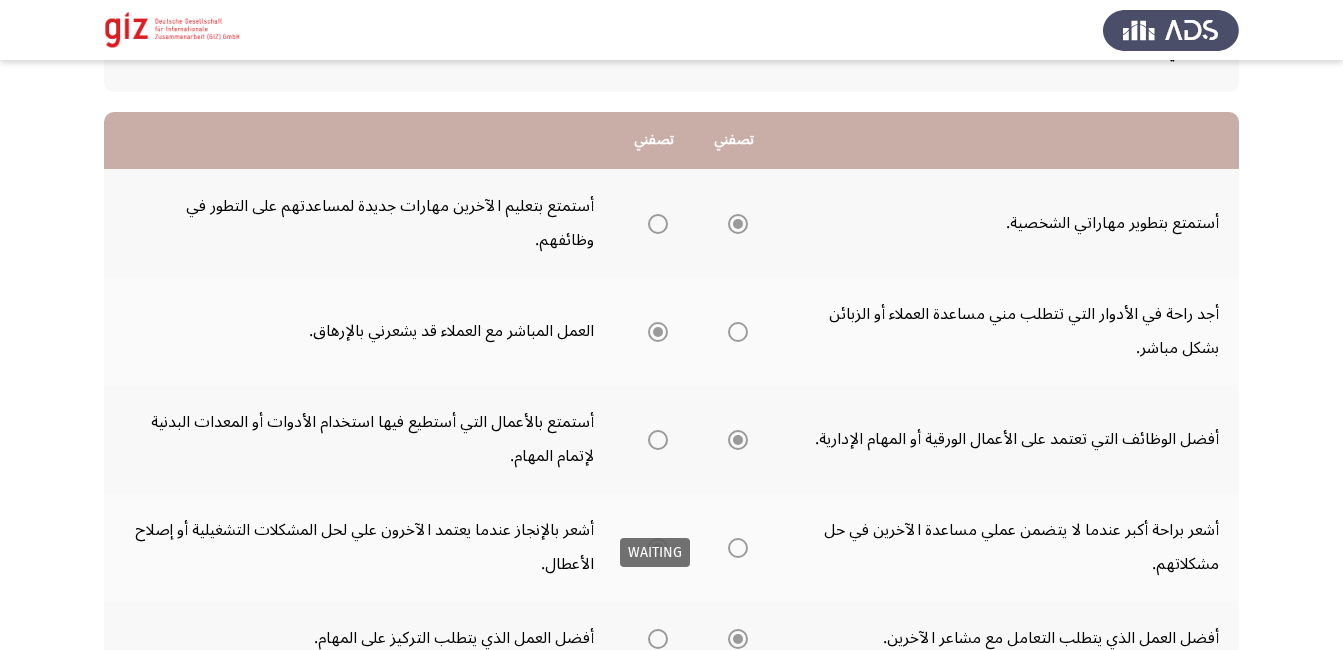 click at bounding box center [658, 548] 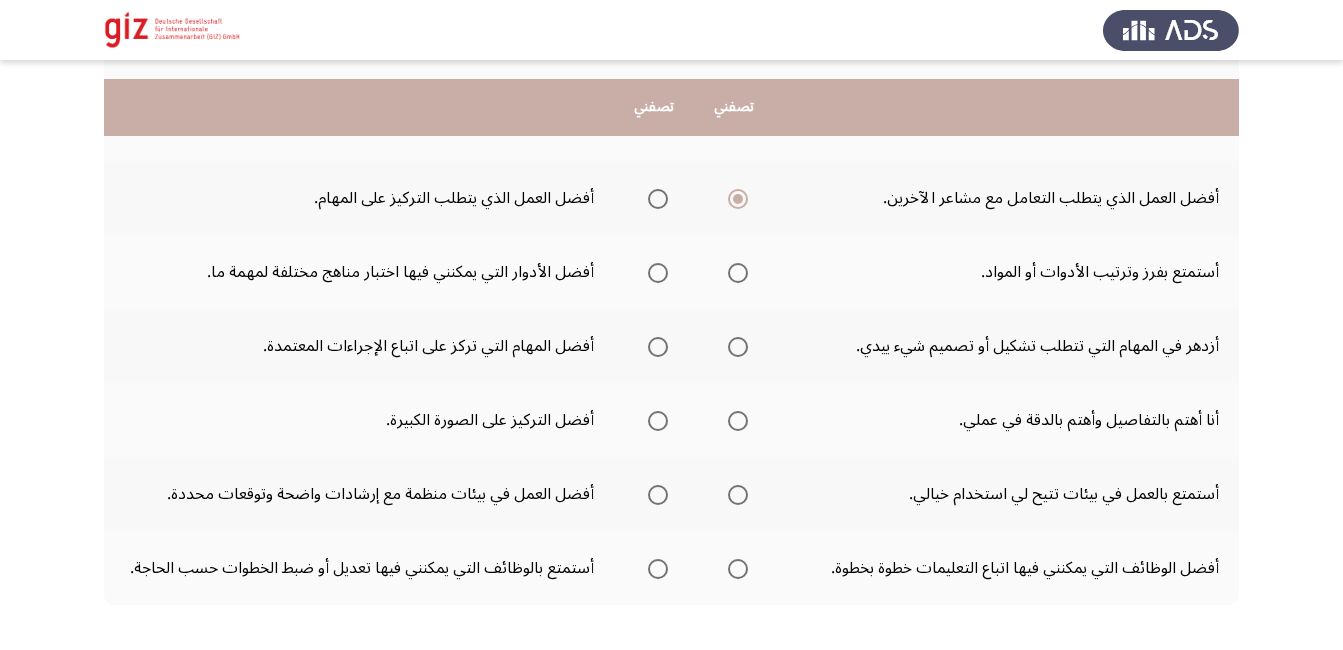 scroll, scrollTop: 640, scrollLeft: 0, axis: vertical 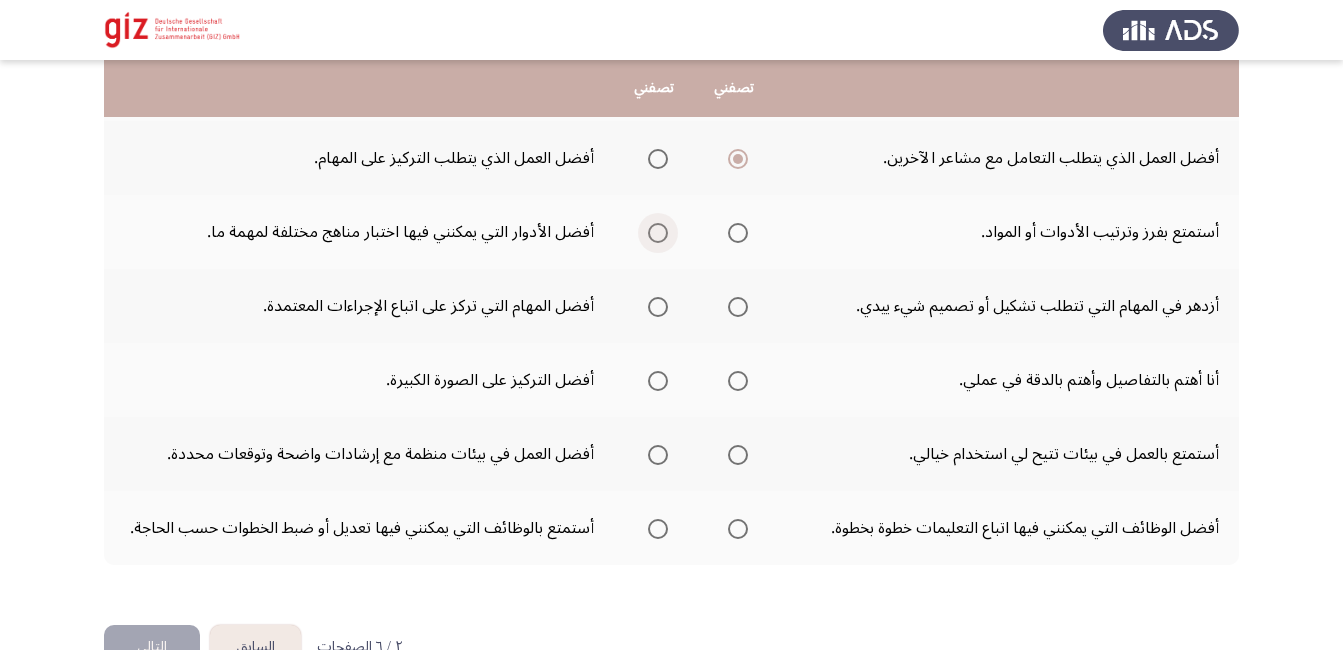 click at bounding box center [658, 233] 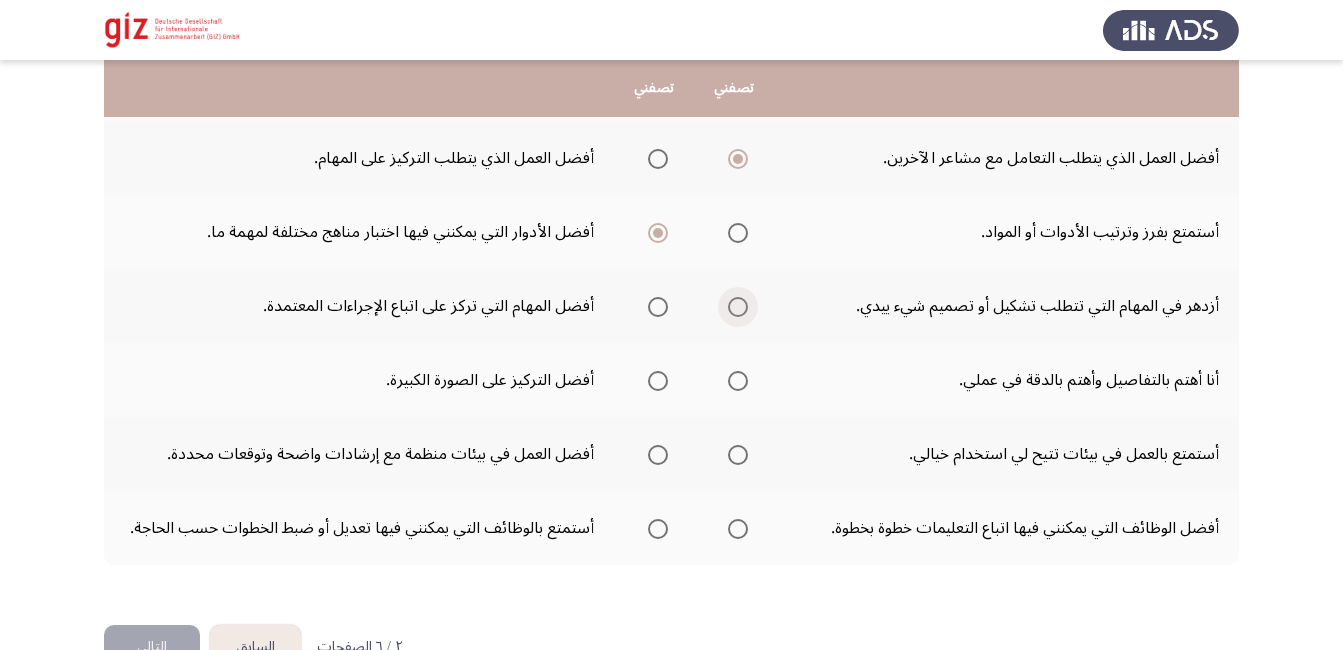 click at bounding box center [738, 307] 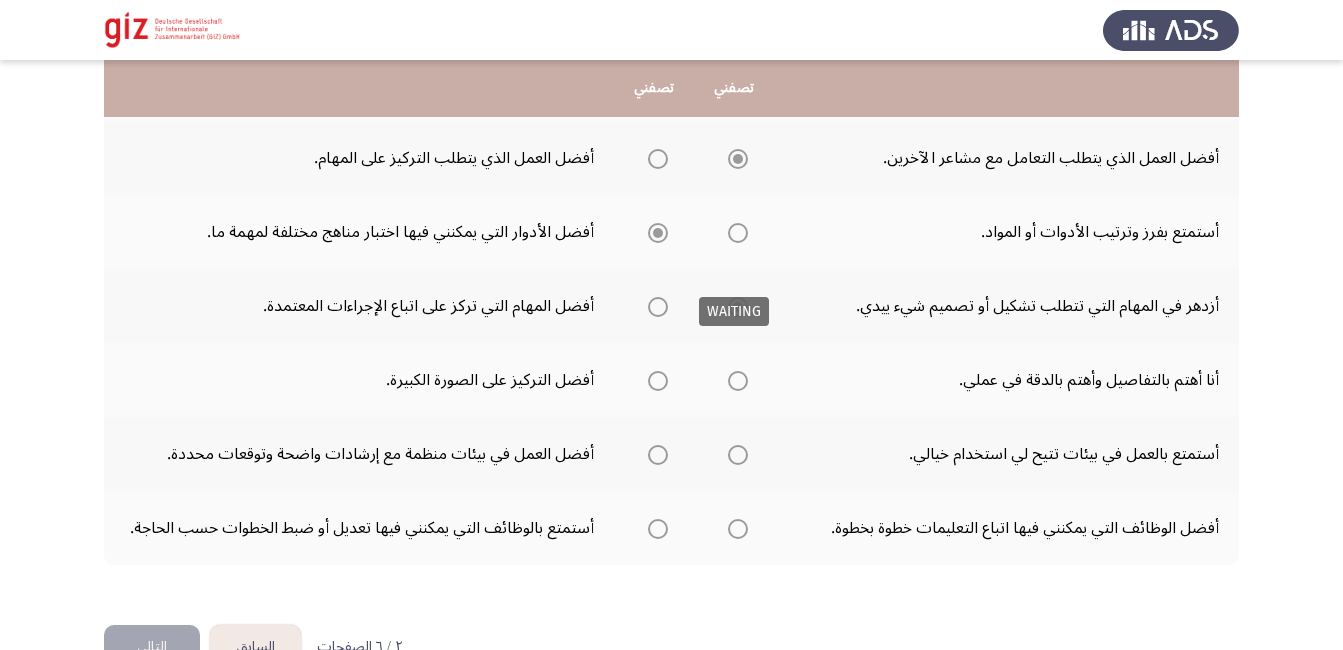 click at bounding box center [738, 307] 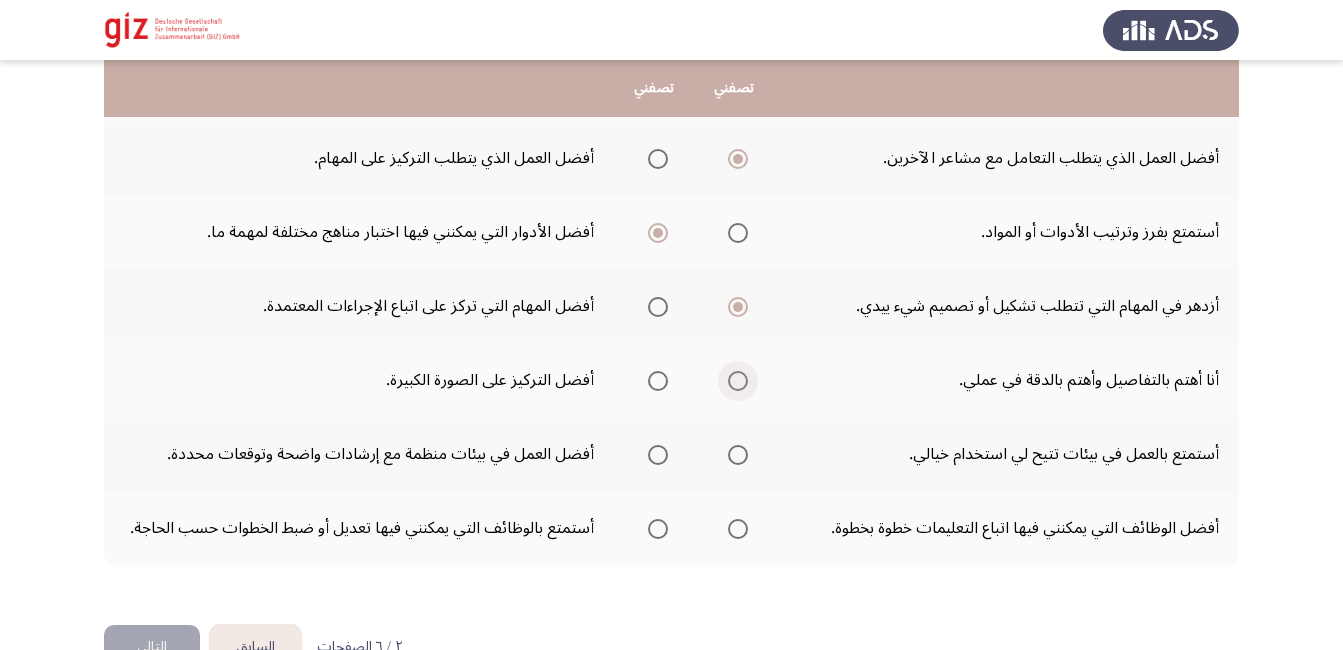 click at bounding box center [738, 381] 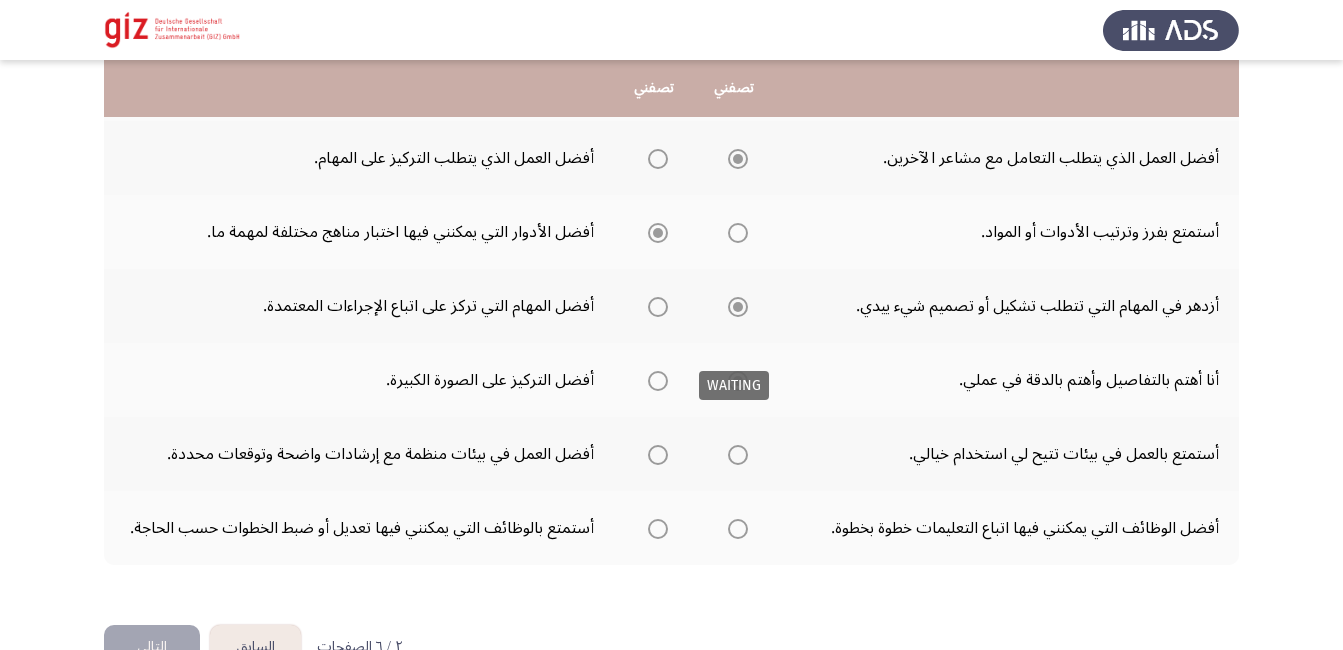 click at bounding box center (738, 381) 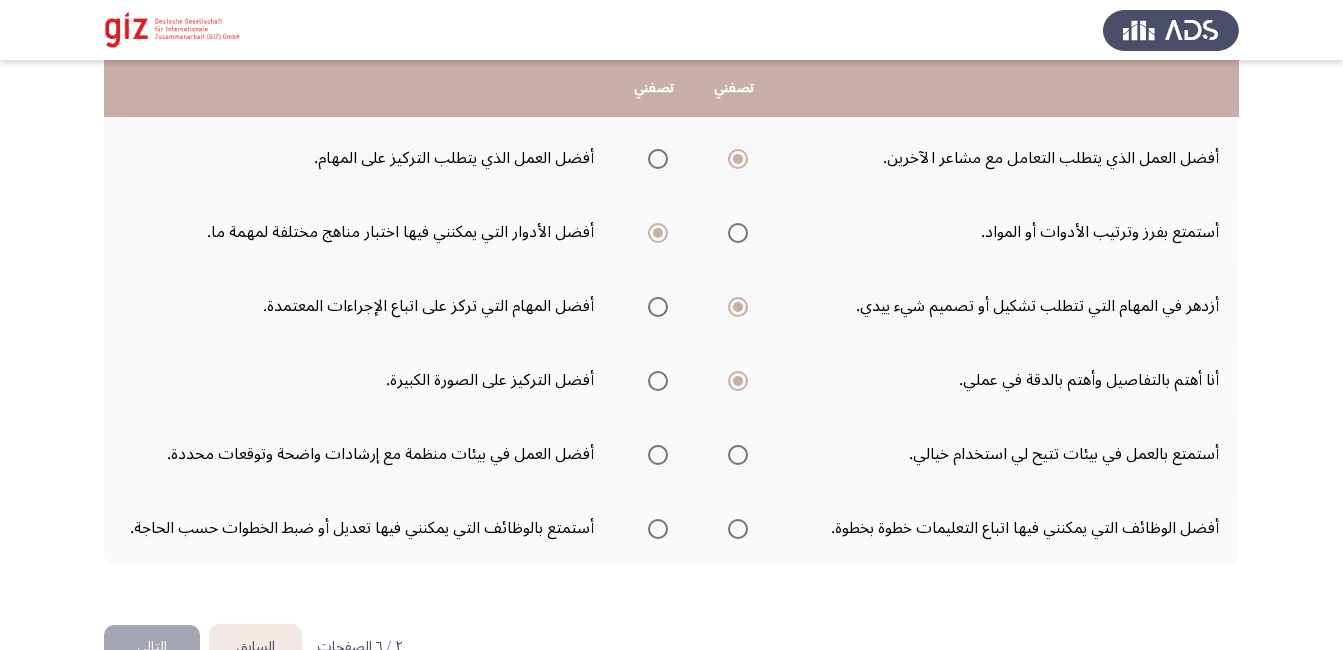 click at bounding box center [658, 455] 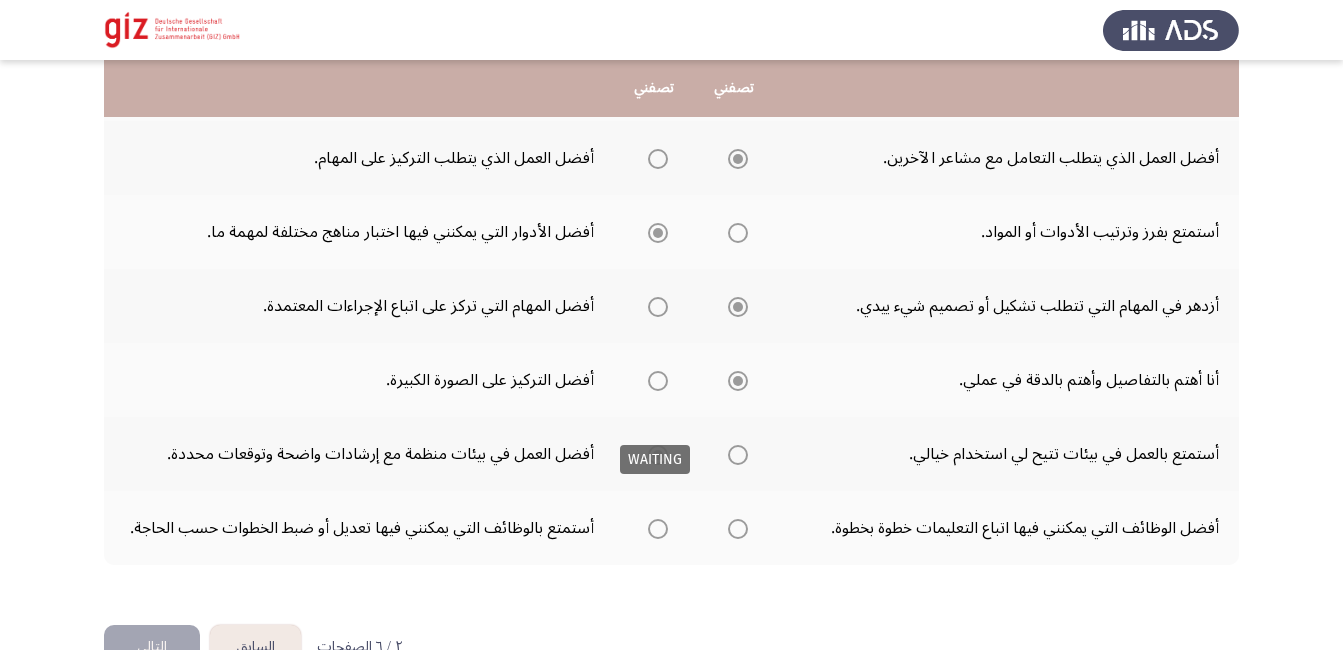 click at bounding box center (658, 455) 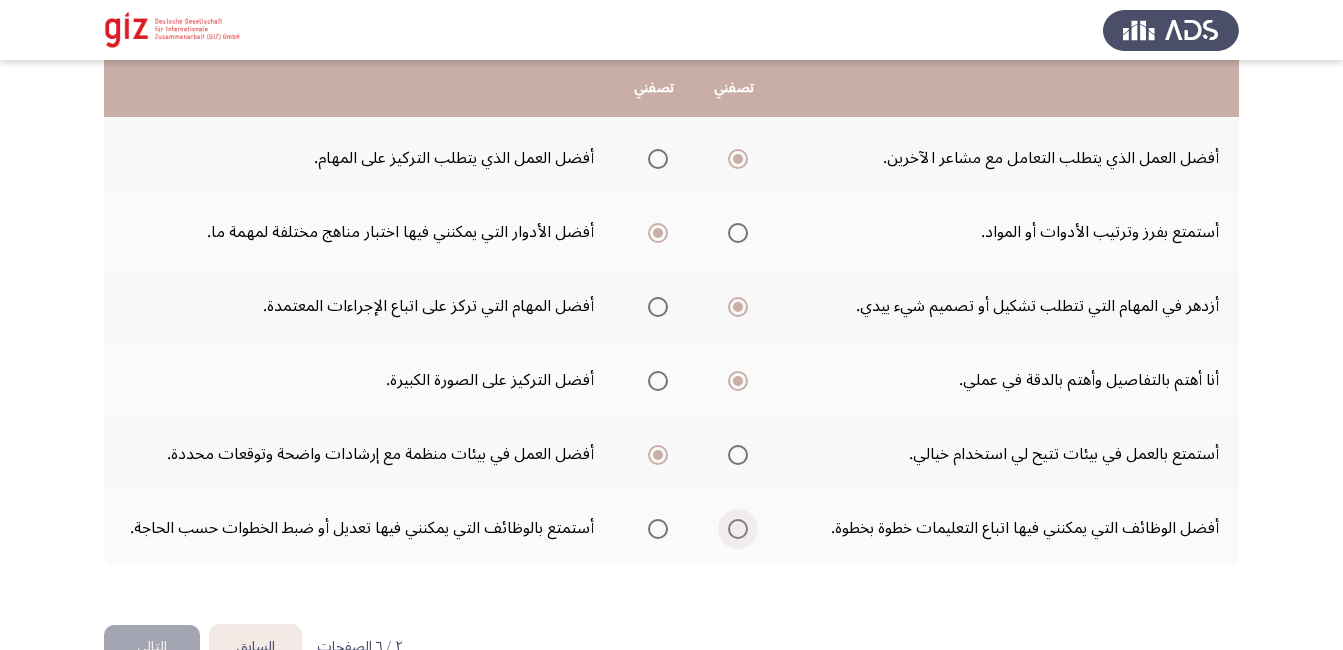 click at bounding box center (738, 529) 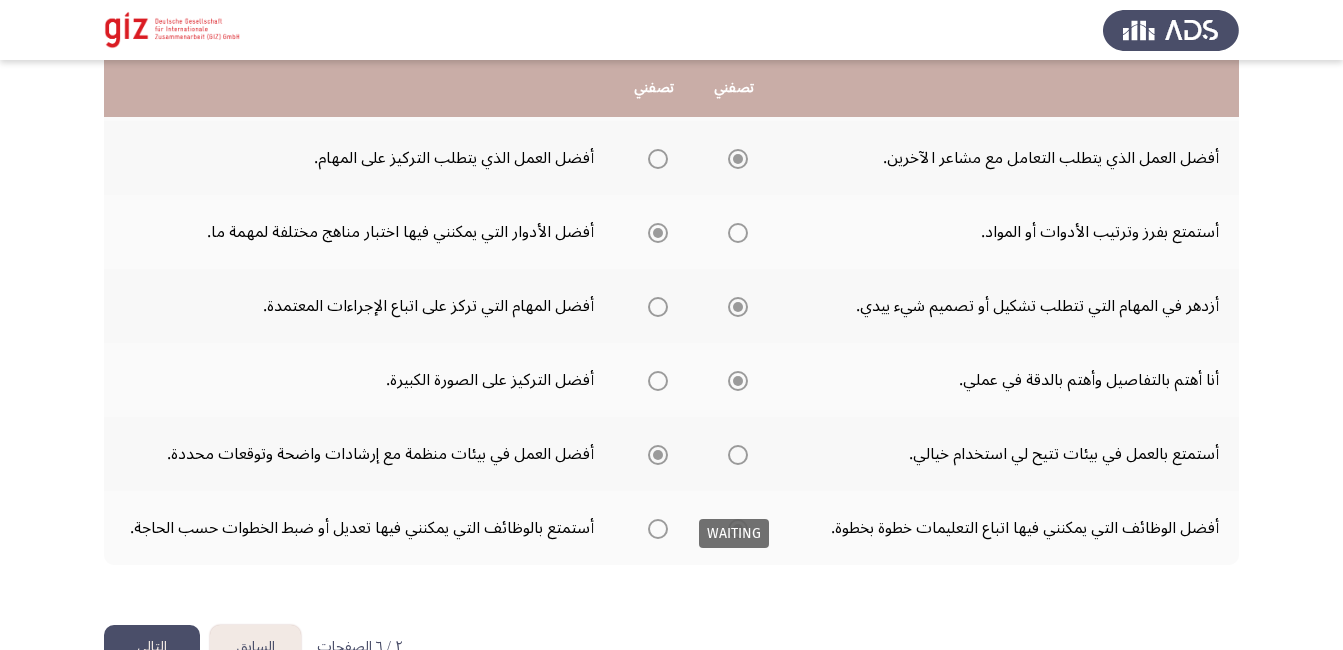 click at bounding box center [738, 529] 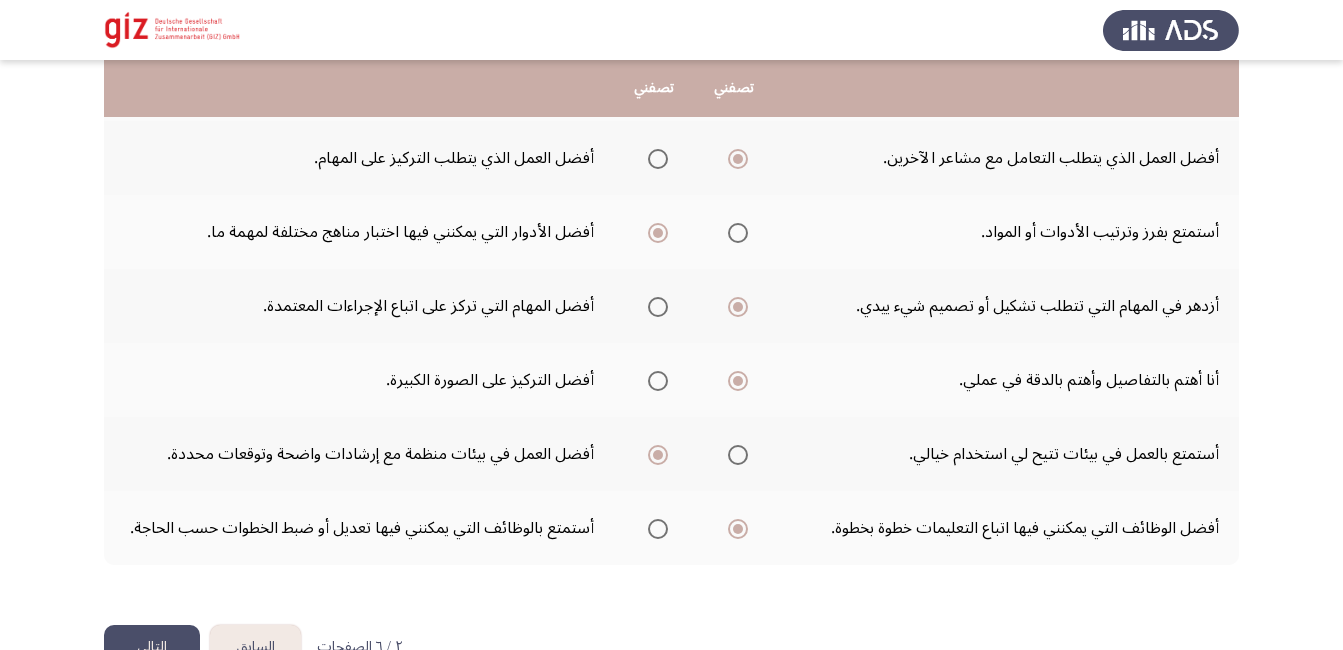 click on "التالي" 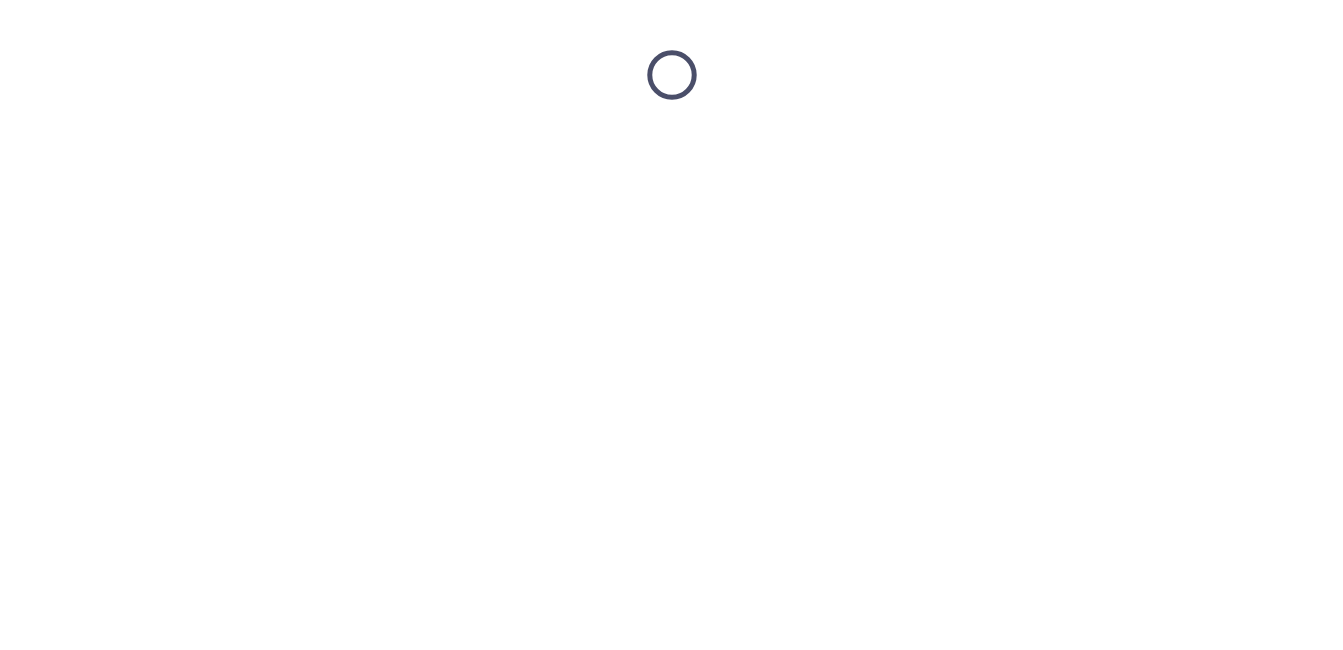 scroll, scrollTop: 0, scrollLeft: 0, axis: both 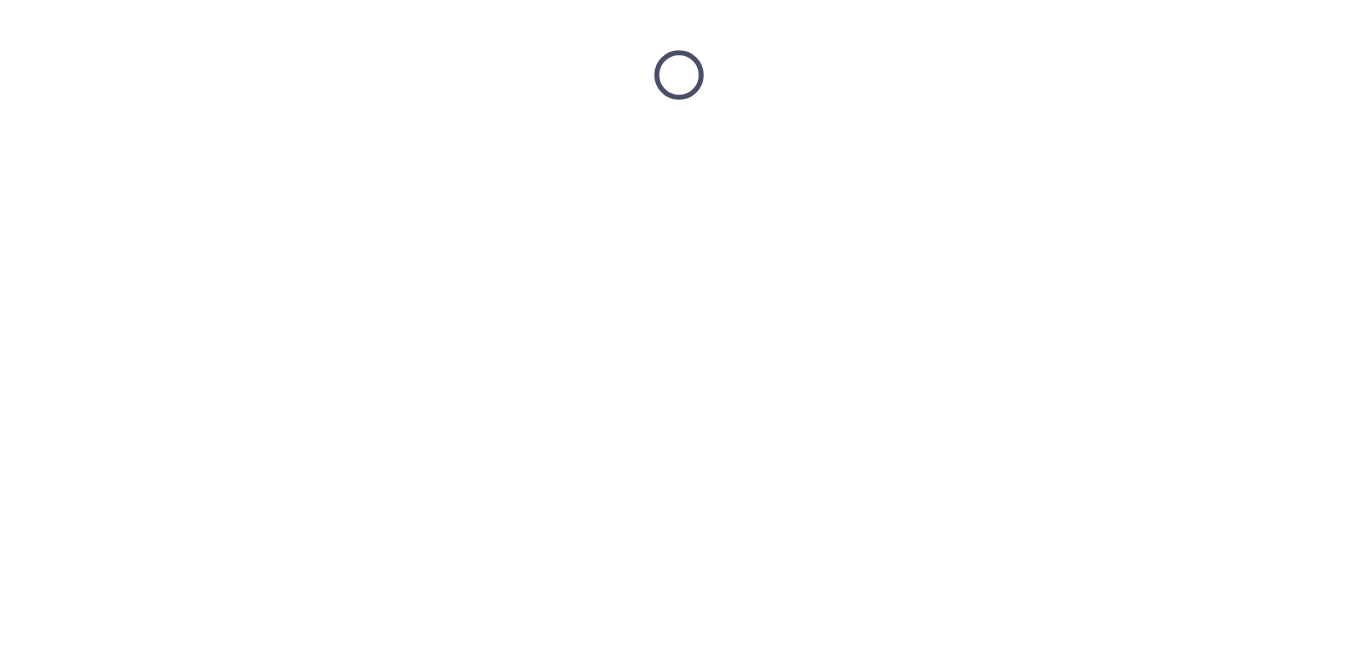 click at bounding box center (679, 75) 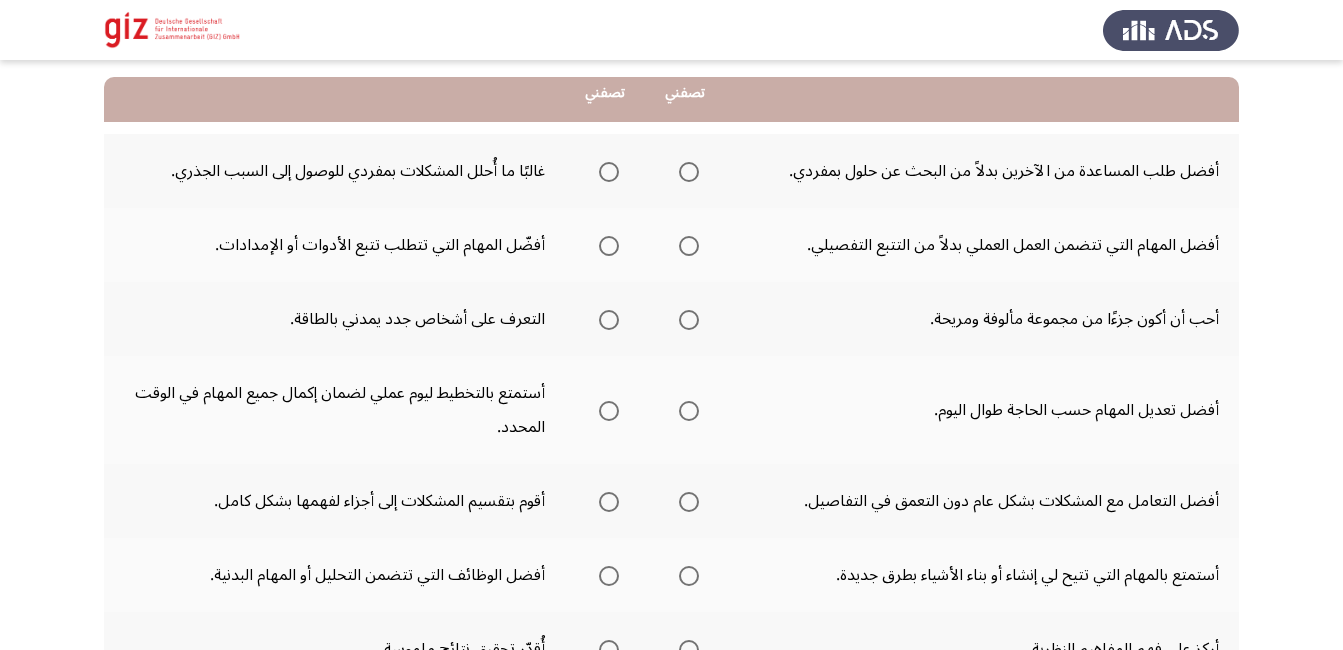 scroll, scrollTop: 200, scrollLeft: 0, axis: vertical 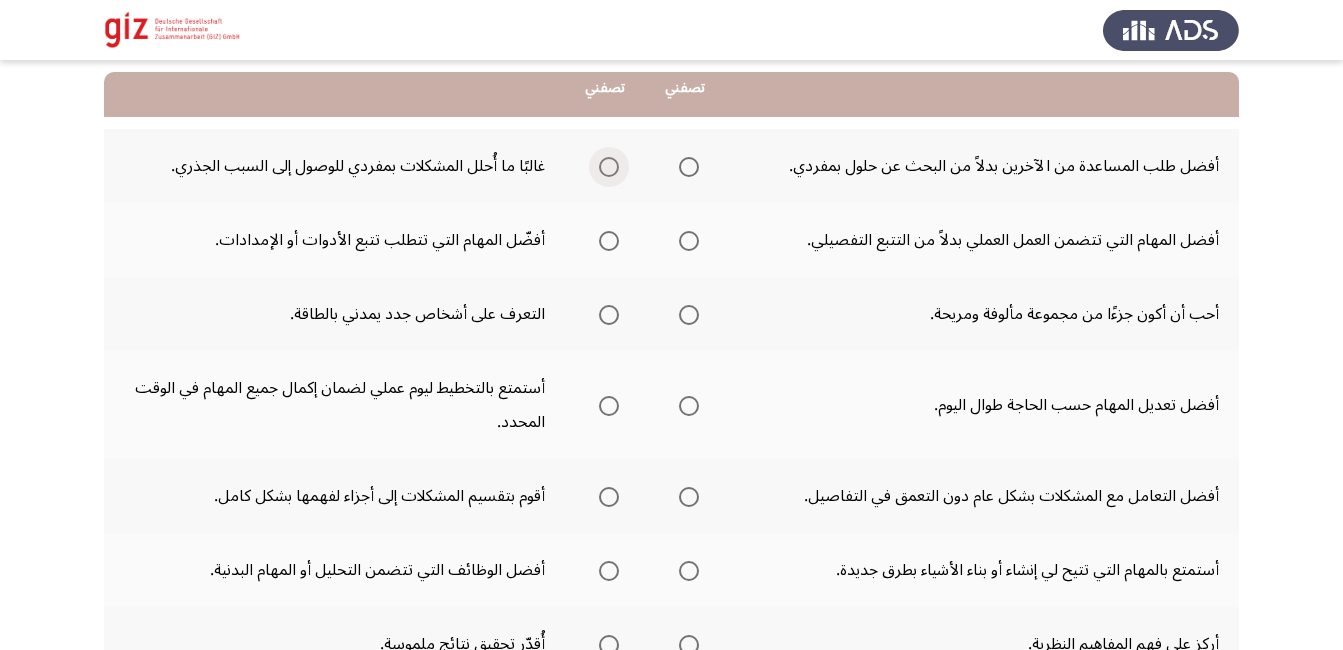 click at bounding box center [609, 167] 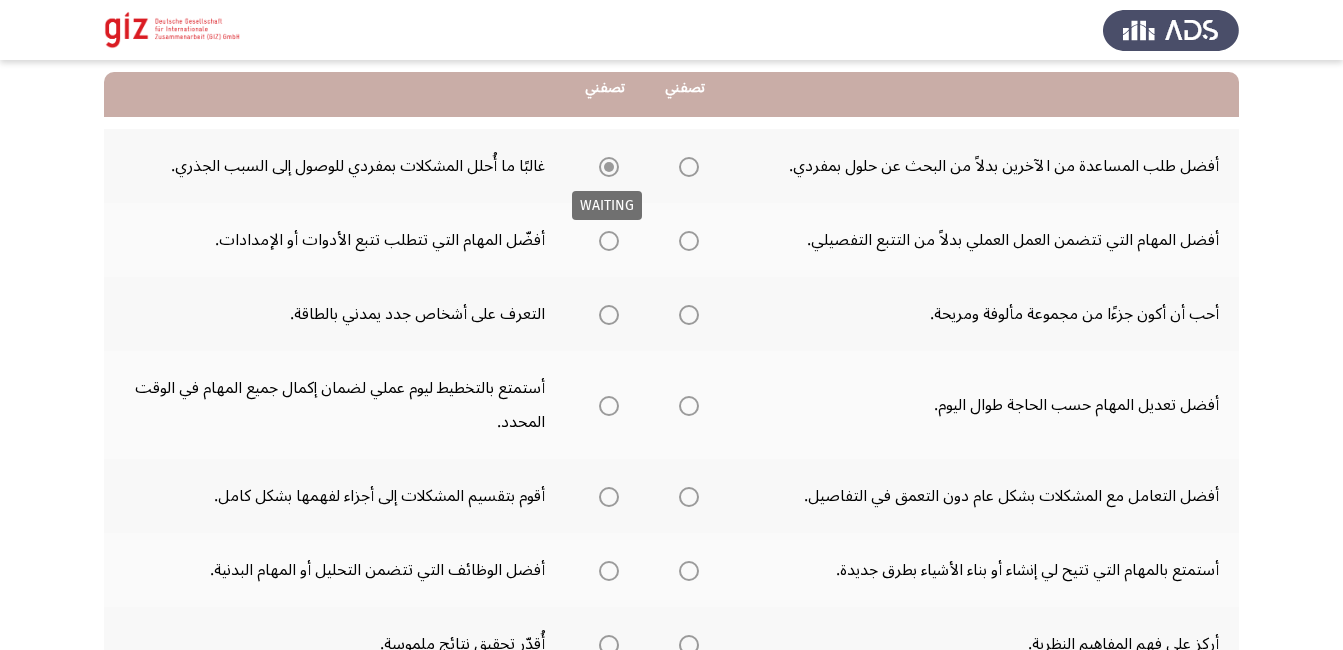 click at bounding box center (609, 167) 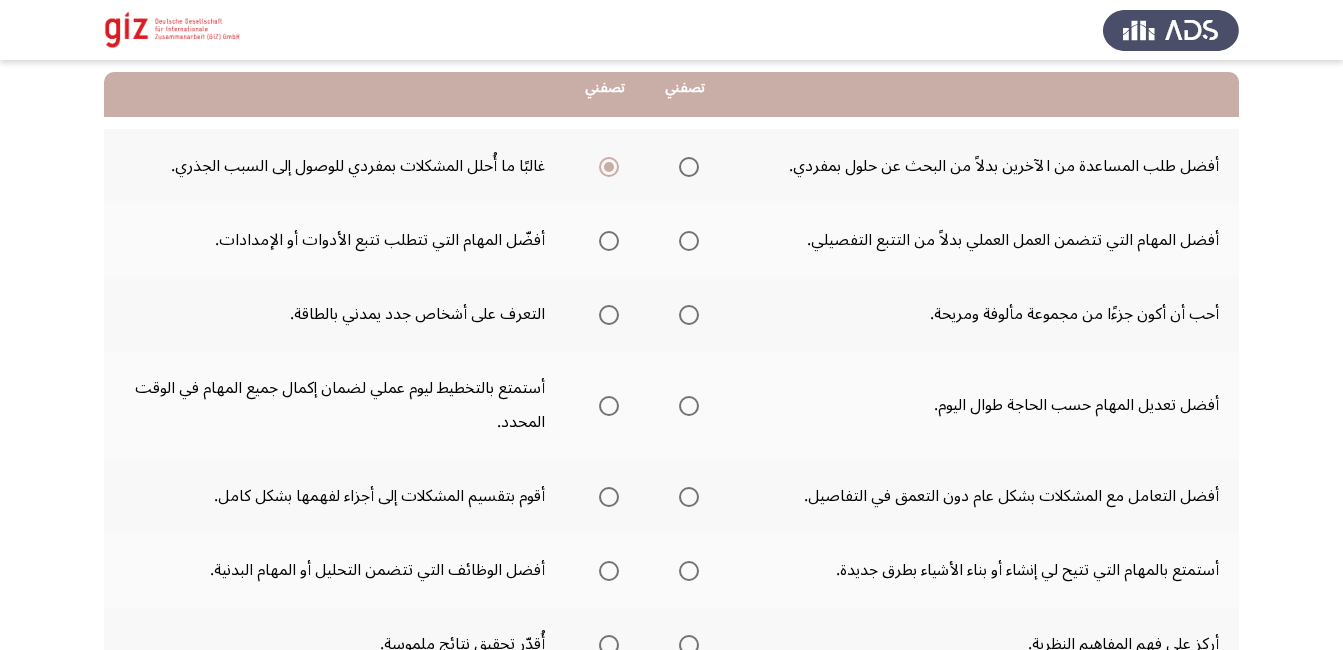 click at bounding box center (689, 241) 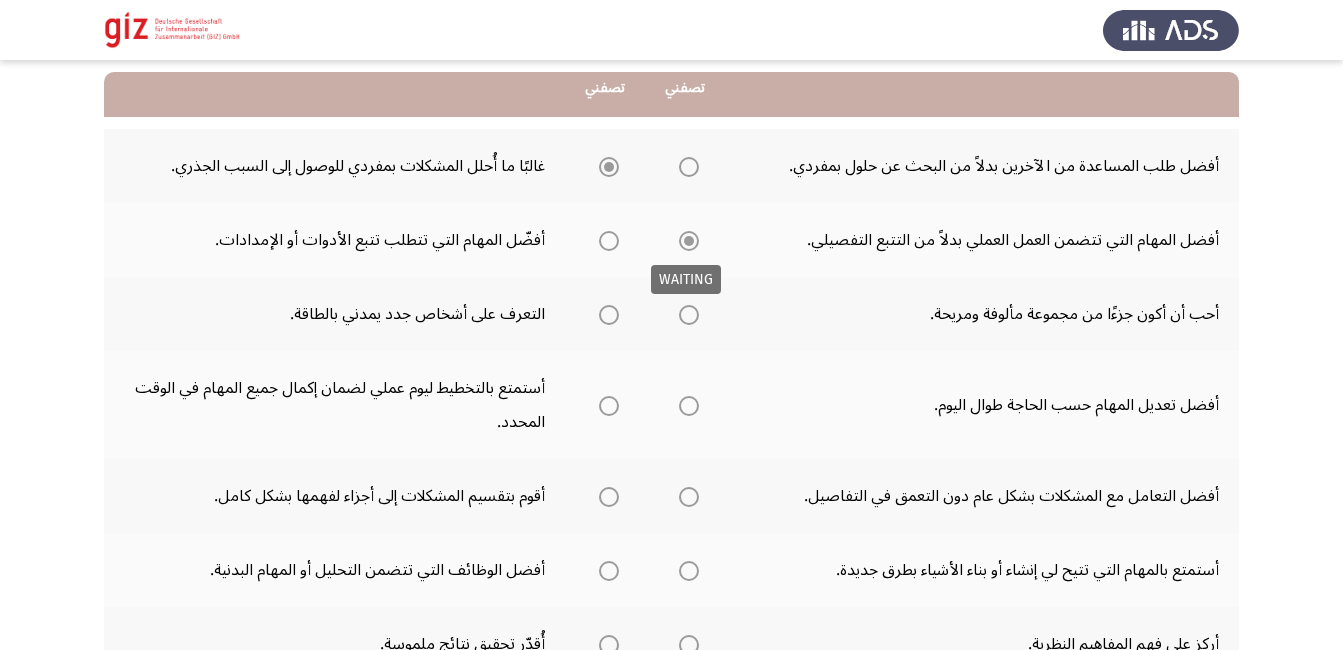 click on "السابق
Pathfinder Personality Module   التالي  :إلى أي مدى تصفك العبارات التالية  تصفني   تصفني  أفضل طلب المساعدة من الآخرين بدلاً من البحث عن حلول بمفردي.      غالبًا ما أُحلل المشكلات بمفردي للوصول إلى السبب الجذري.  أفضل المهام التي تتضمن العمل العملي بدلاً من التتبع التفصيلي.      أفضّل المهام التي تتطلب تتبع الأدوات أو الإمدادات.  أحب أن أكون جزءًا من مجموعة مألوفة ومريحة.      التعرف على أشخاص جدد يمدني بالطاقة.  أفضل تعديل المهام حسب الحاجة طوال اليوم.      أستمتع بالتخطيط ليوم عملي لضمان إكمال جميع المهام في الوقت المحدد.          أركز على فهم المفاهيم النظرية." at bounding box center (671, 438) 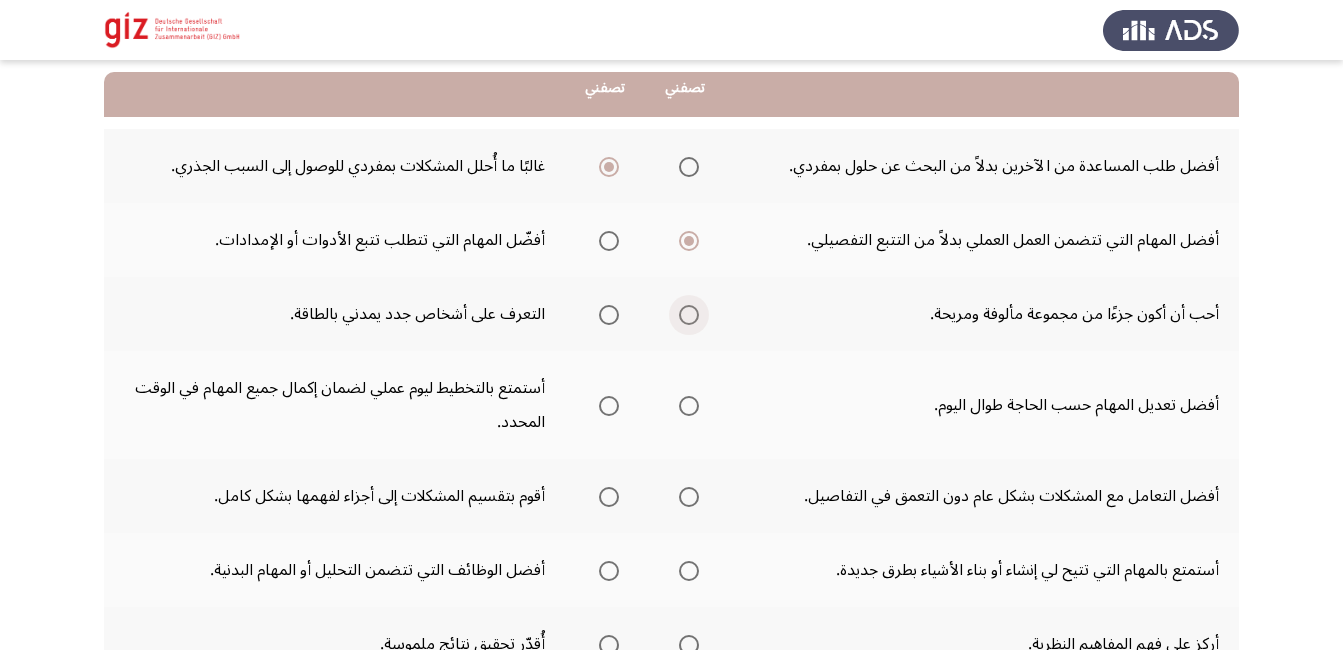 click at bounding box center [689, 315] 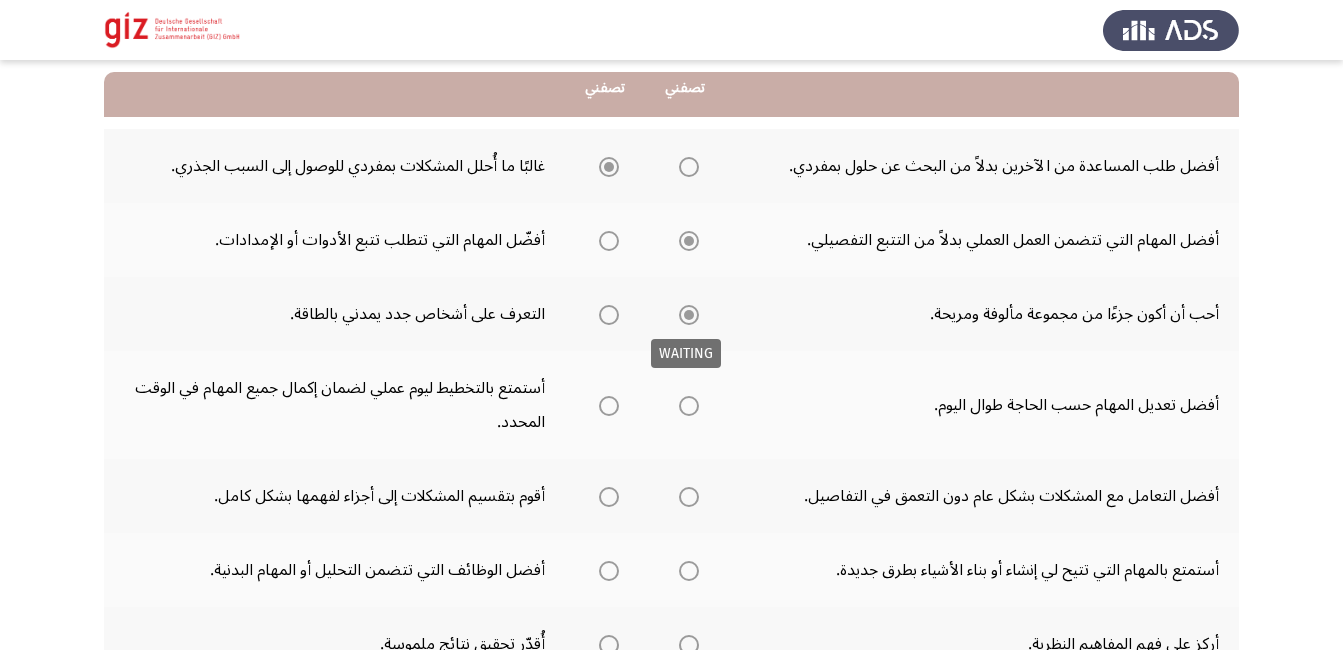 click at bounding box center [689, 315] 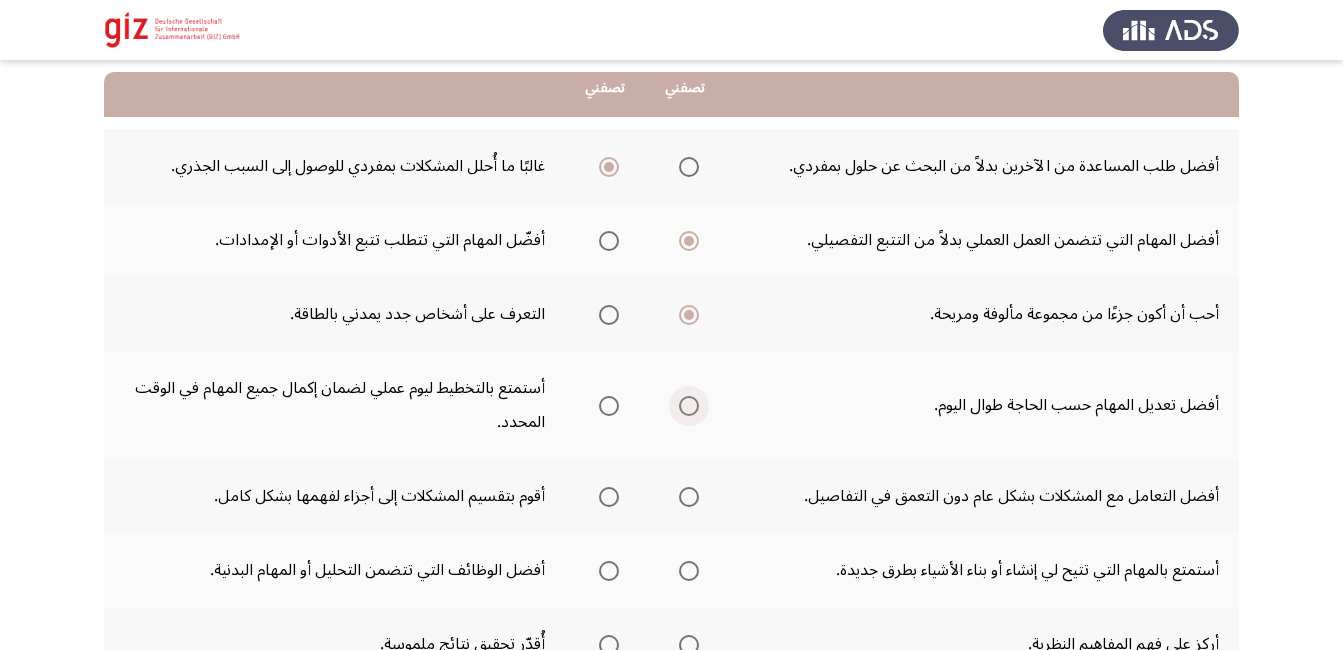 click at bounding box center (689, 406) 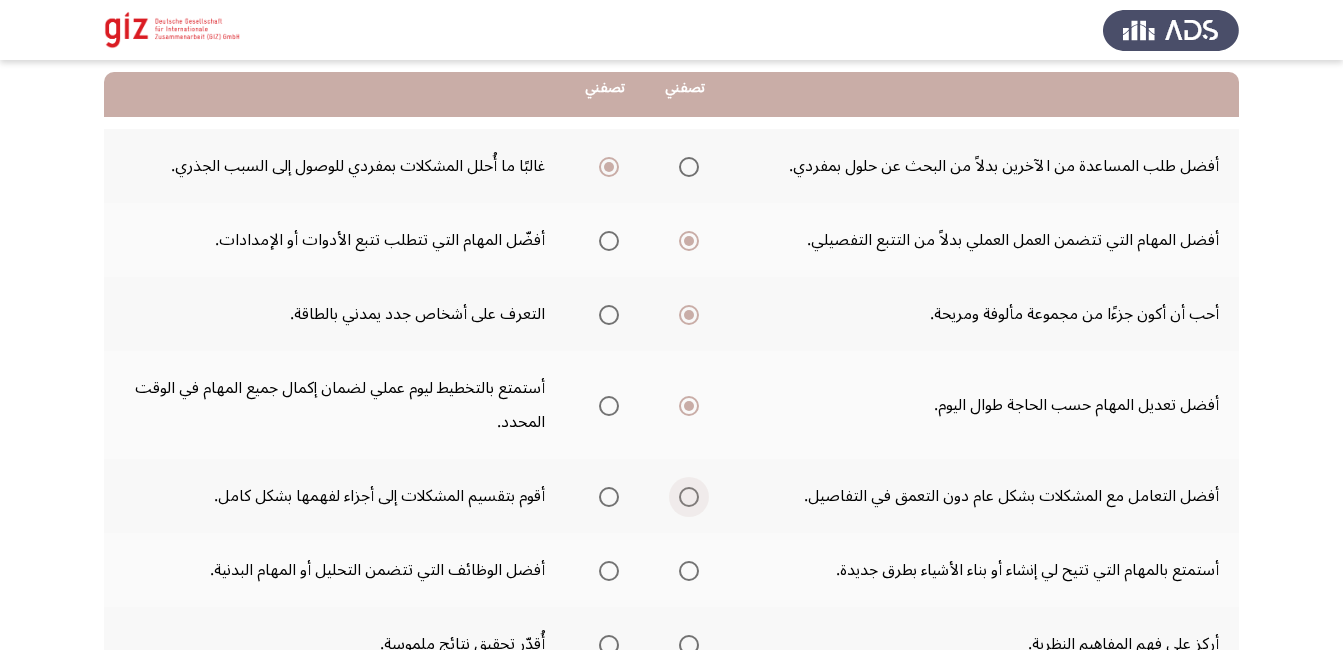 click at bounding box center (689, 497) 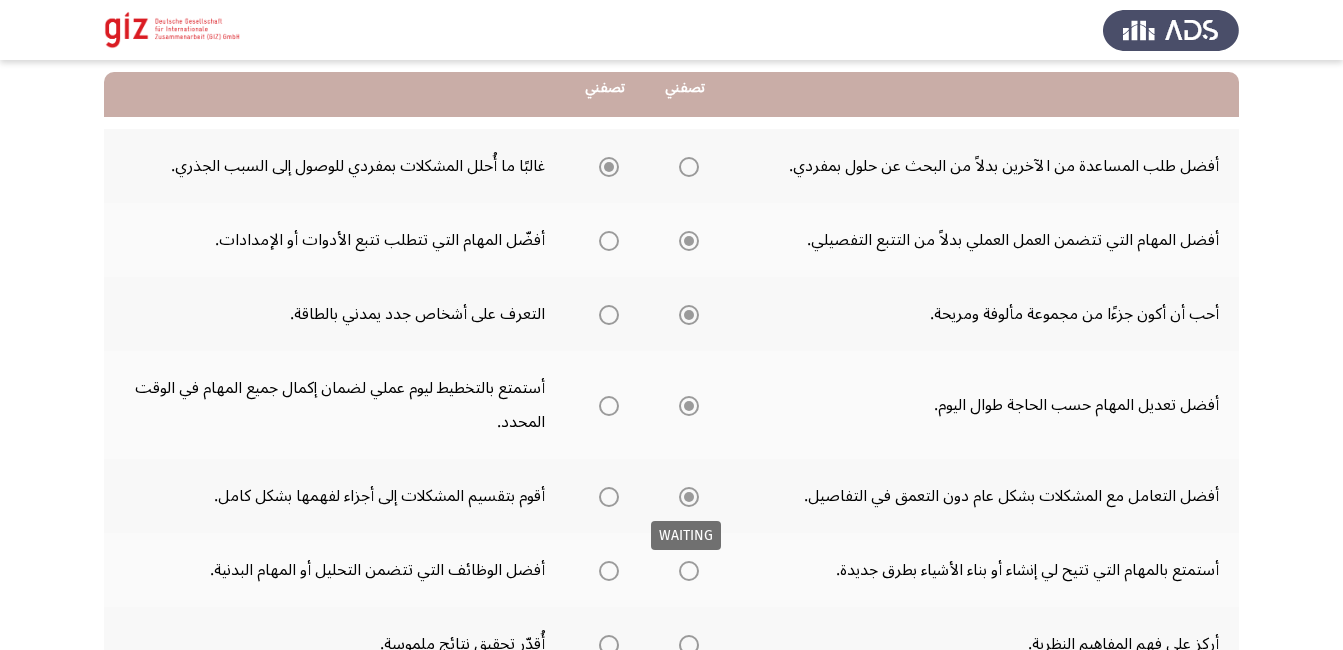 click at bounding box center (689, 497) 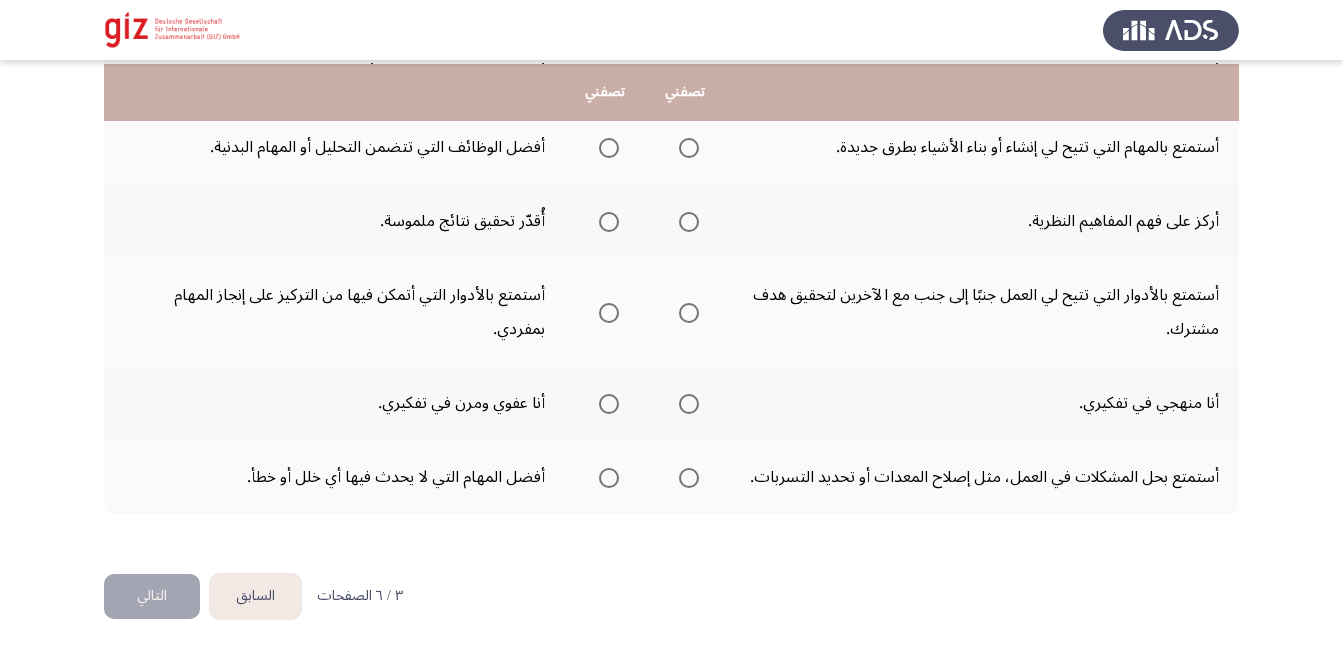 scroll, scrollTop: 627, scrollLeft: 0, axis: vertical 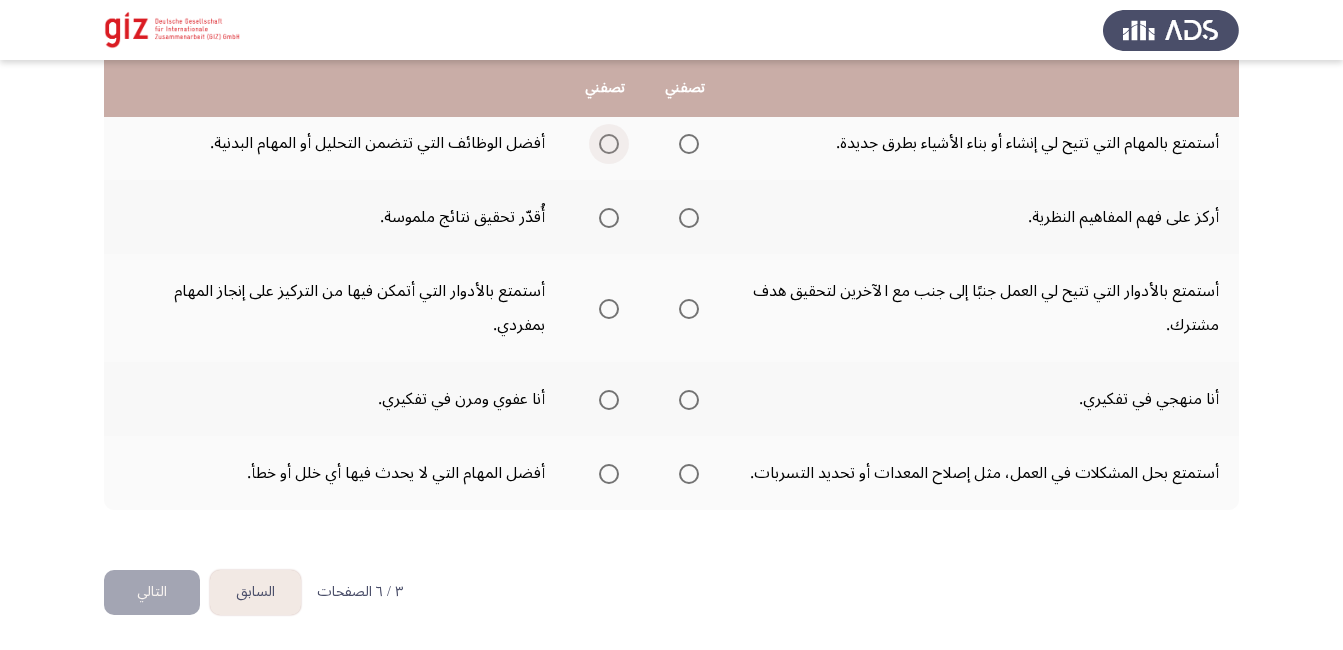click at bounding box center (605, 144) 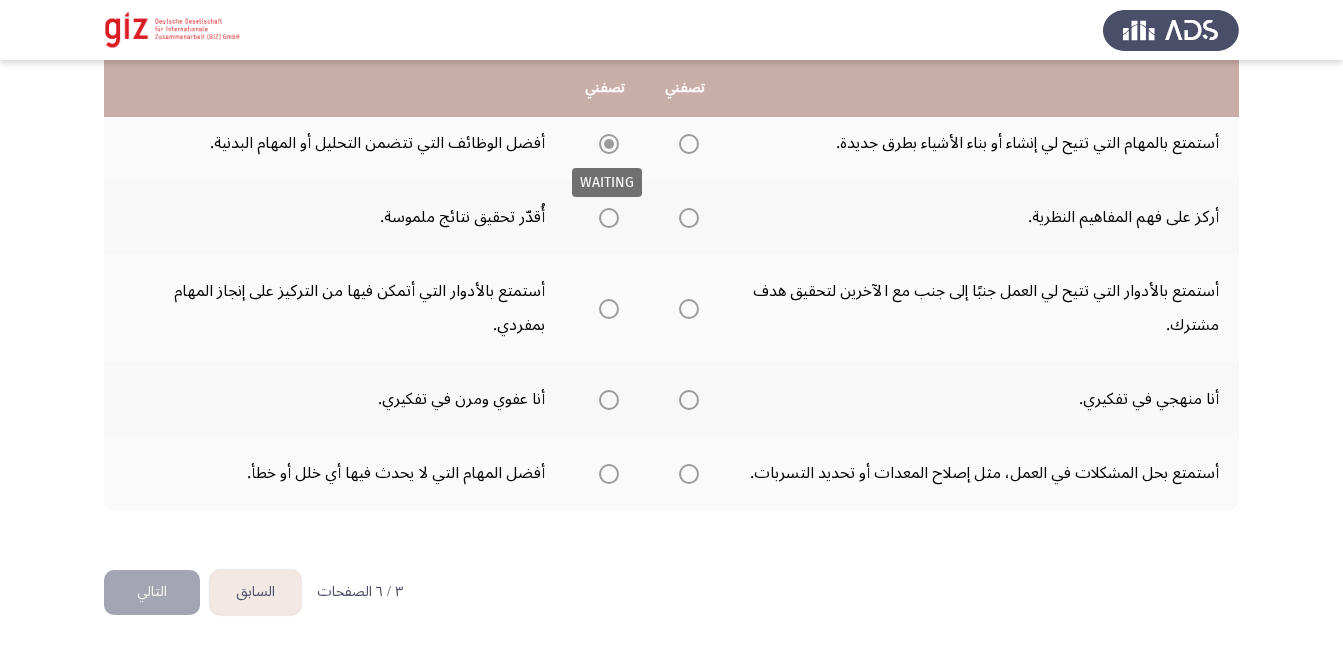 click at bounding box center [605, 144] 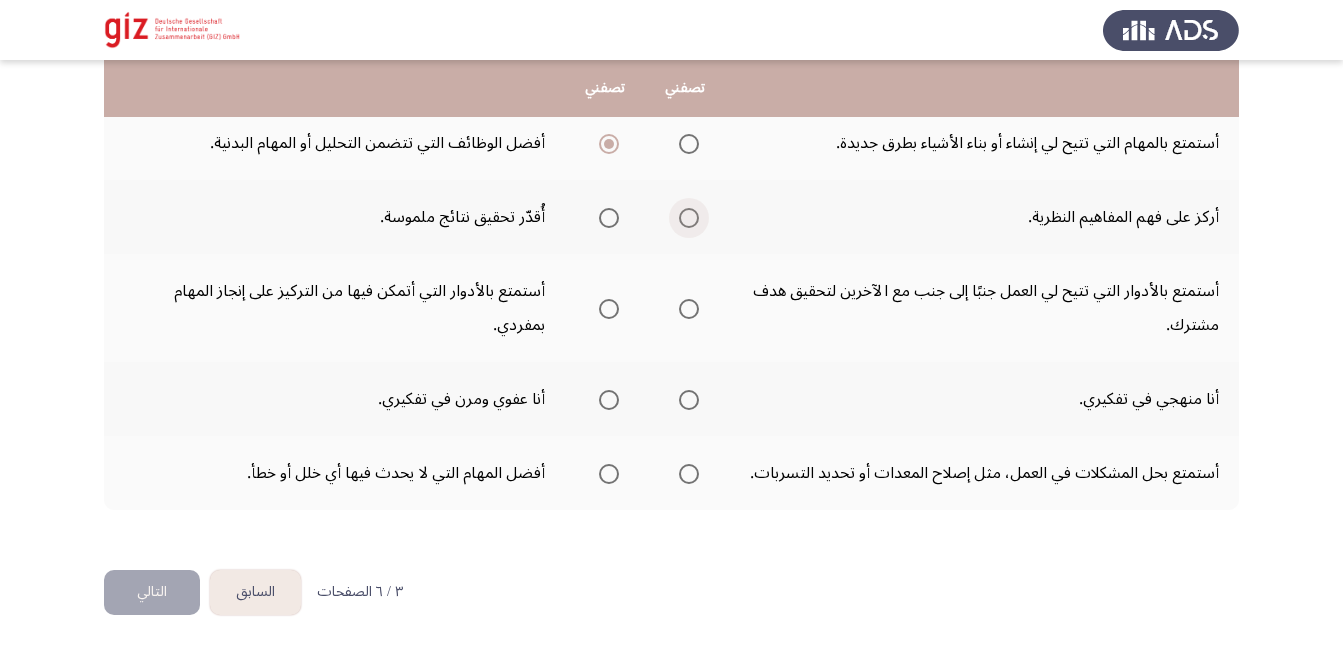 click at bounding box center (689, 218) 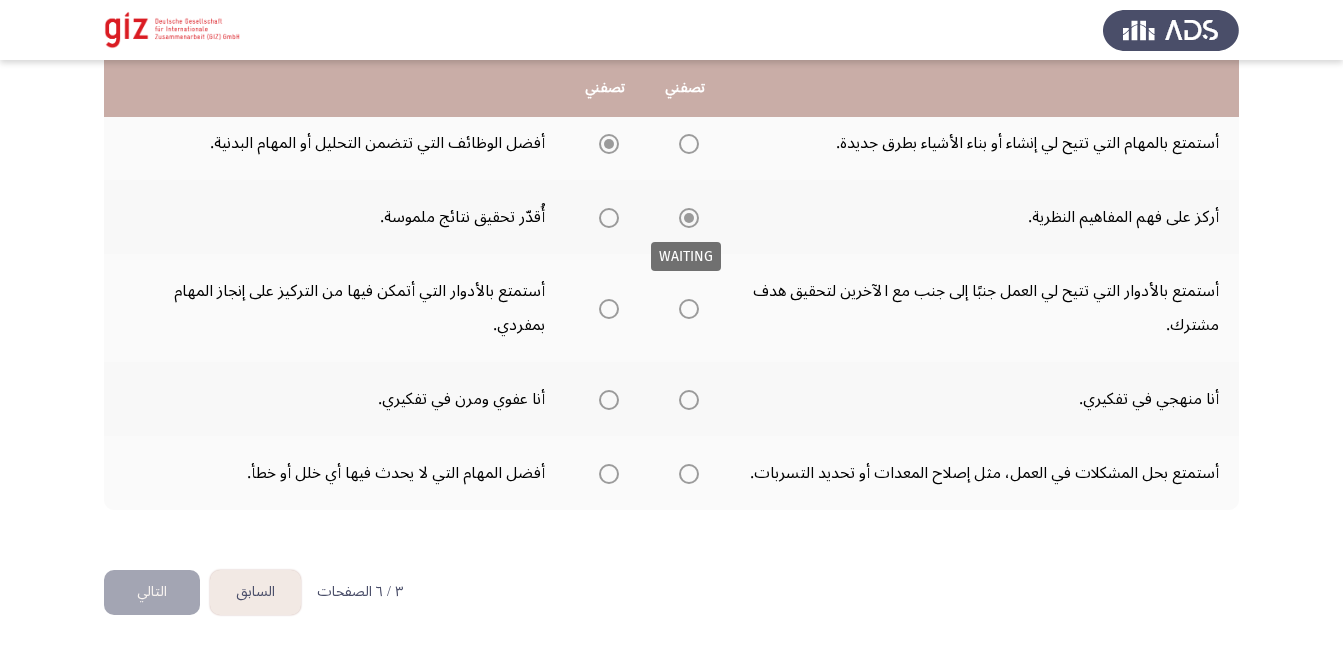 click at bounding box center [689, 218] 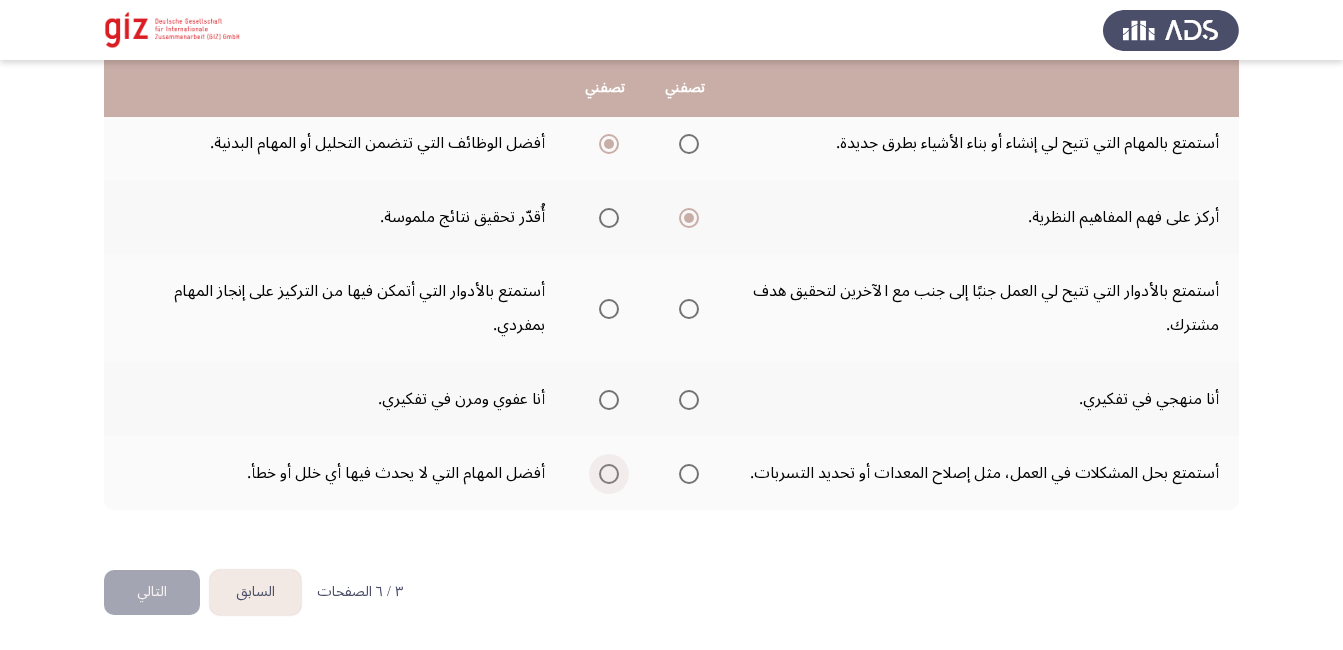 click at bounding box center (609, 474) 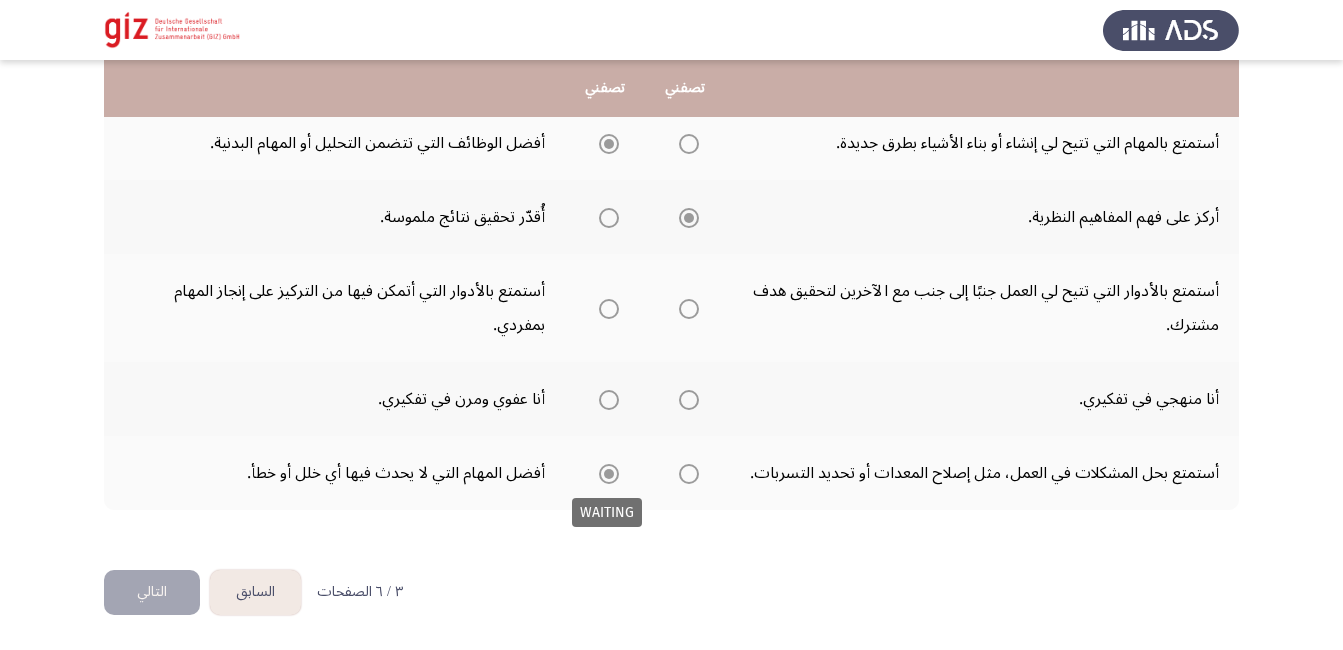click at bounding box center (609, 474) 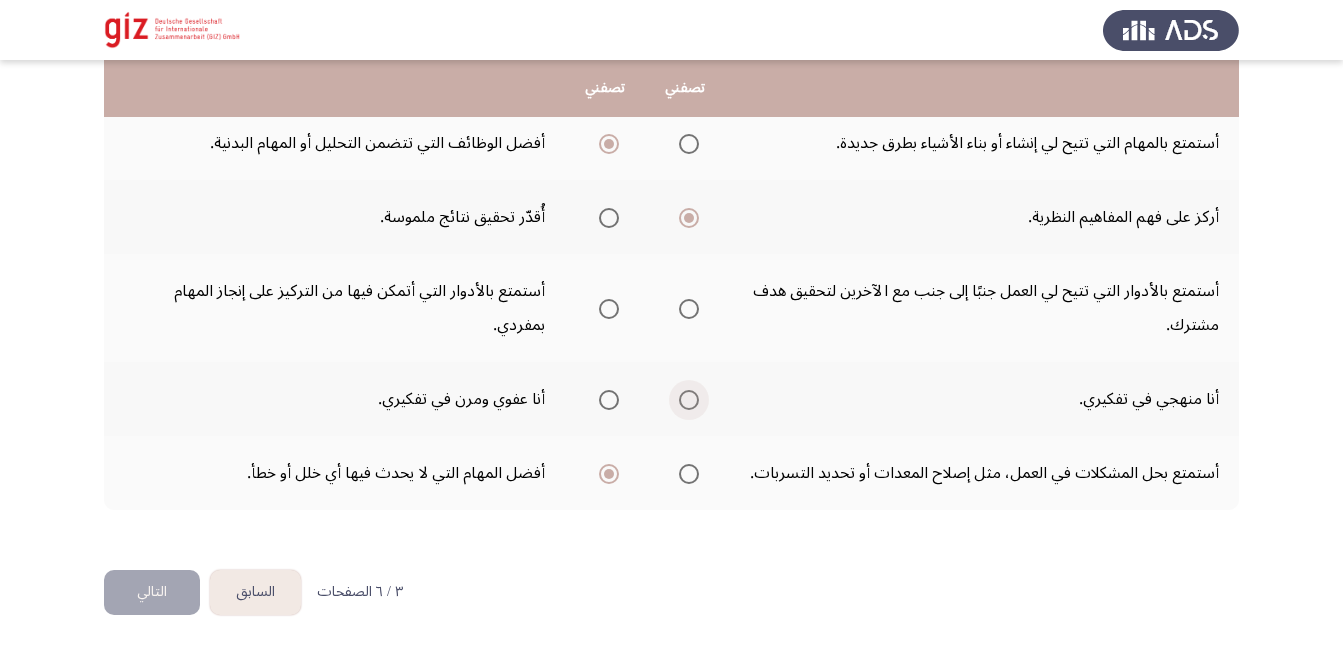click at bounding box center [689, 400] 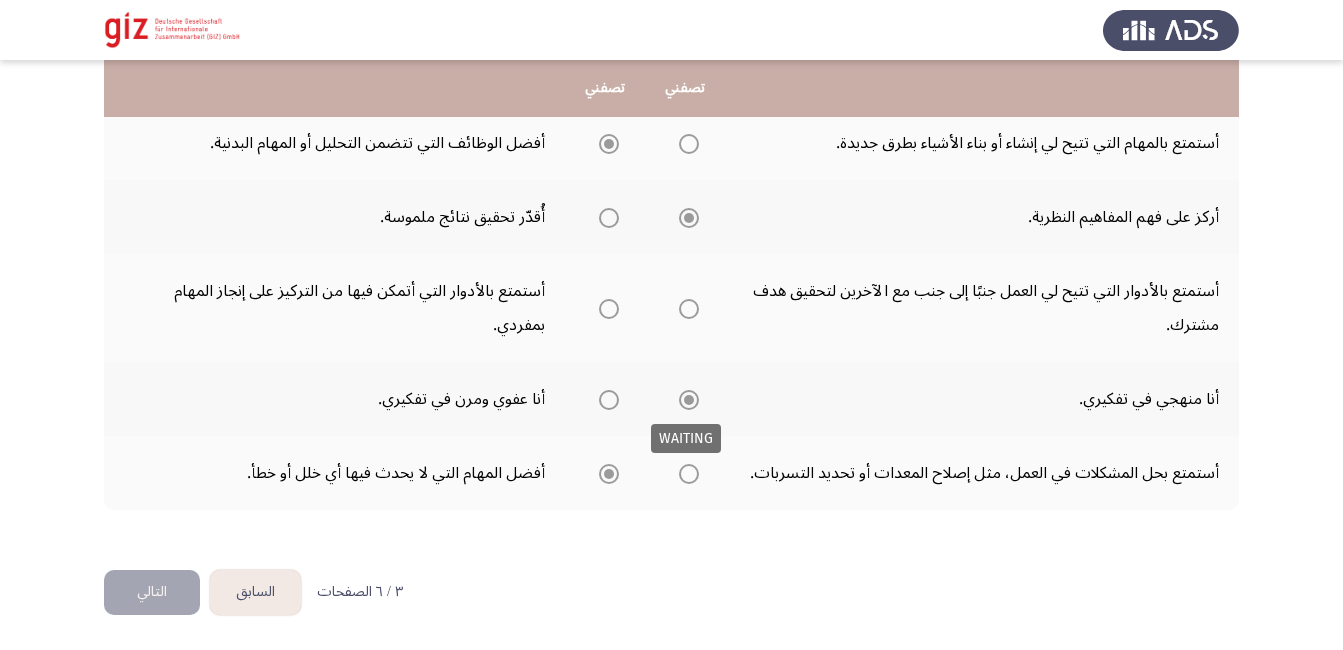 click at bounding box center (689, 400) 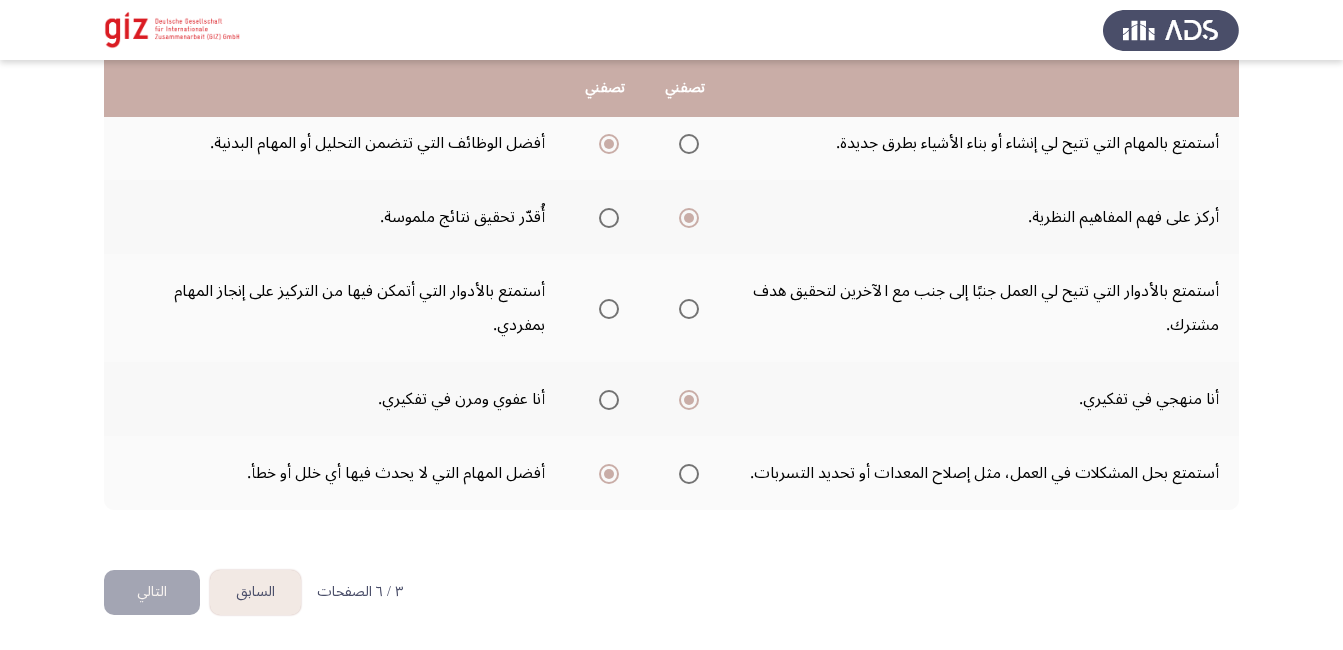 click at bounding box center (609, 309) 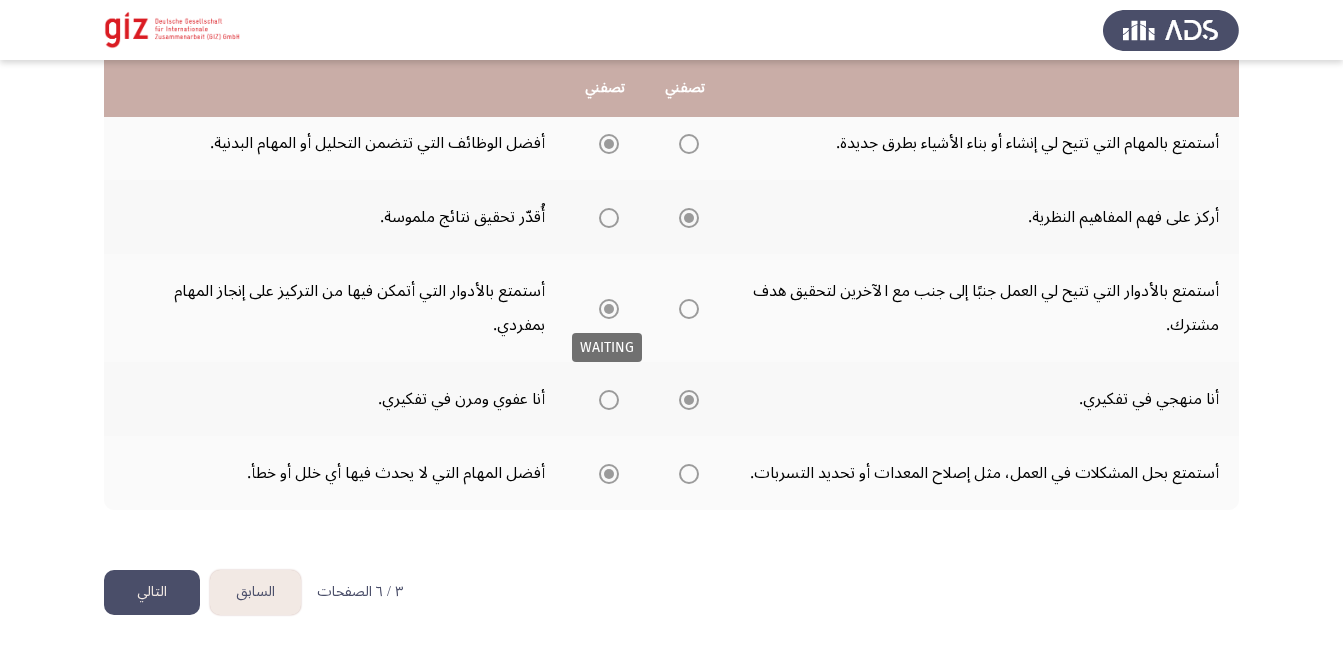 click at bounding box center [609, 309] 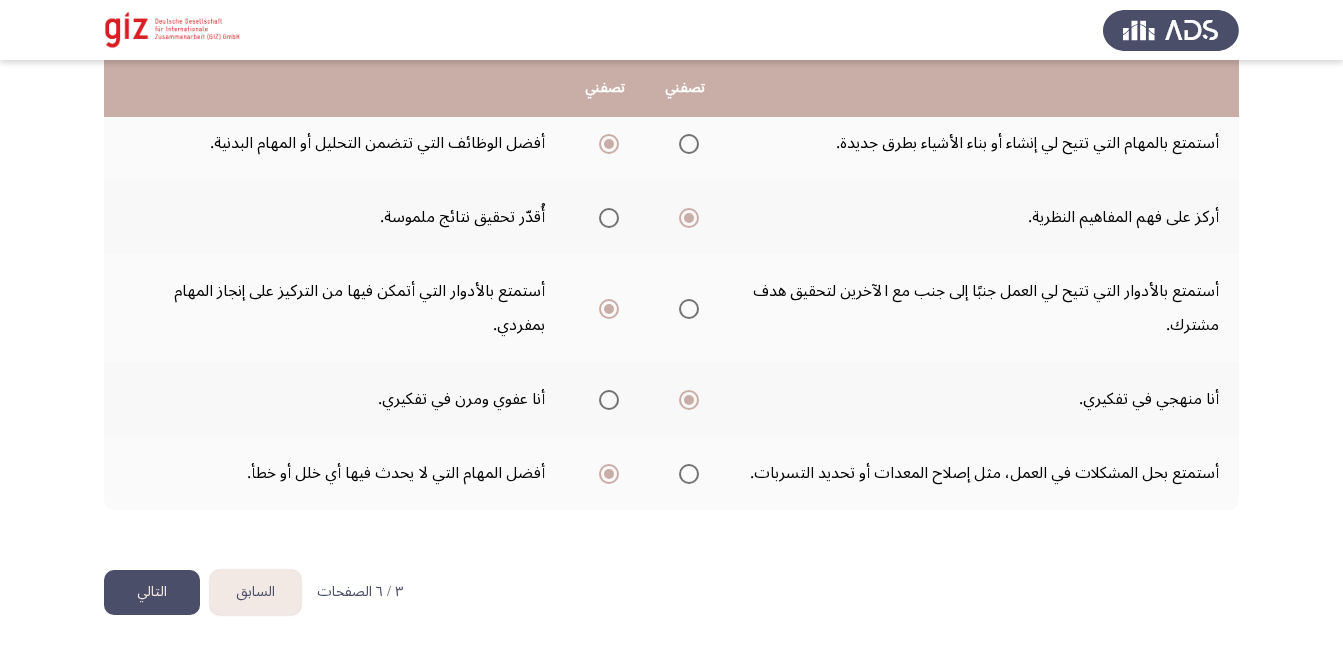 click on "التالي" 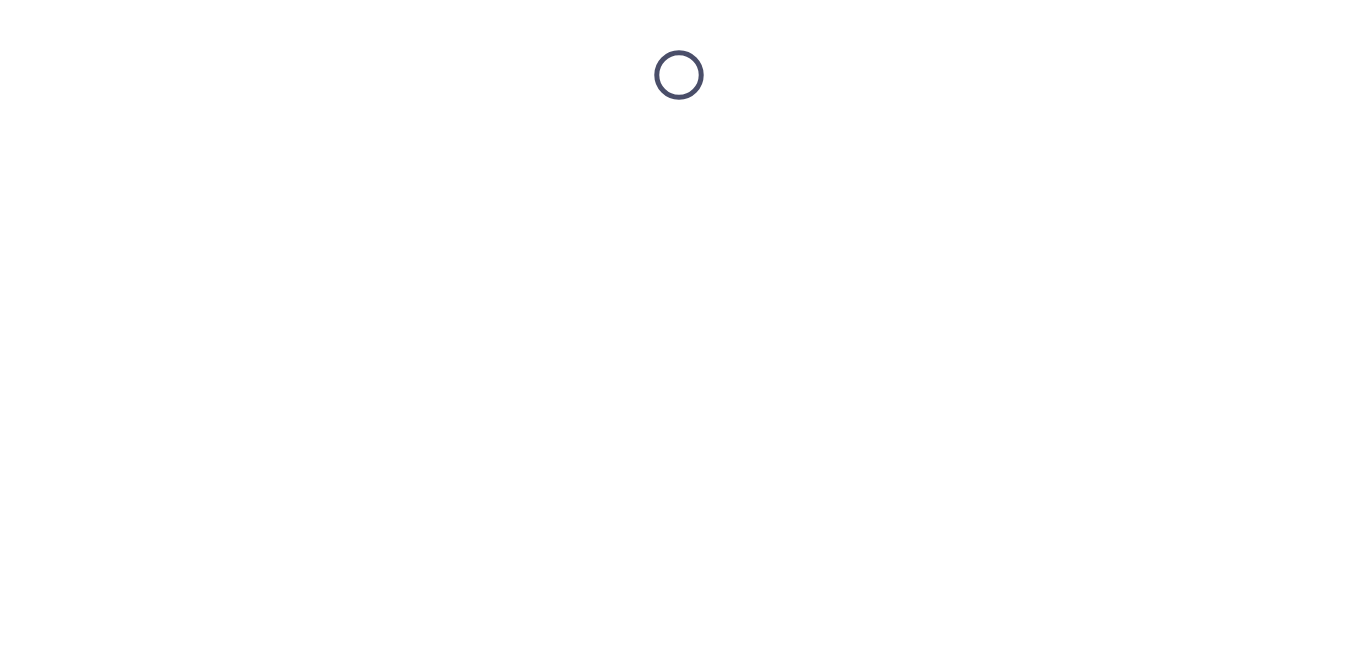click at bounding box center (679, 75) 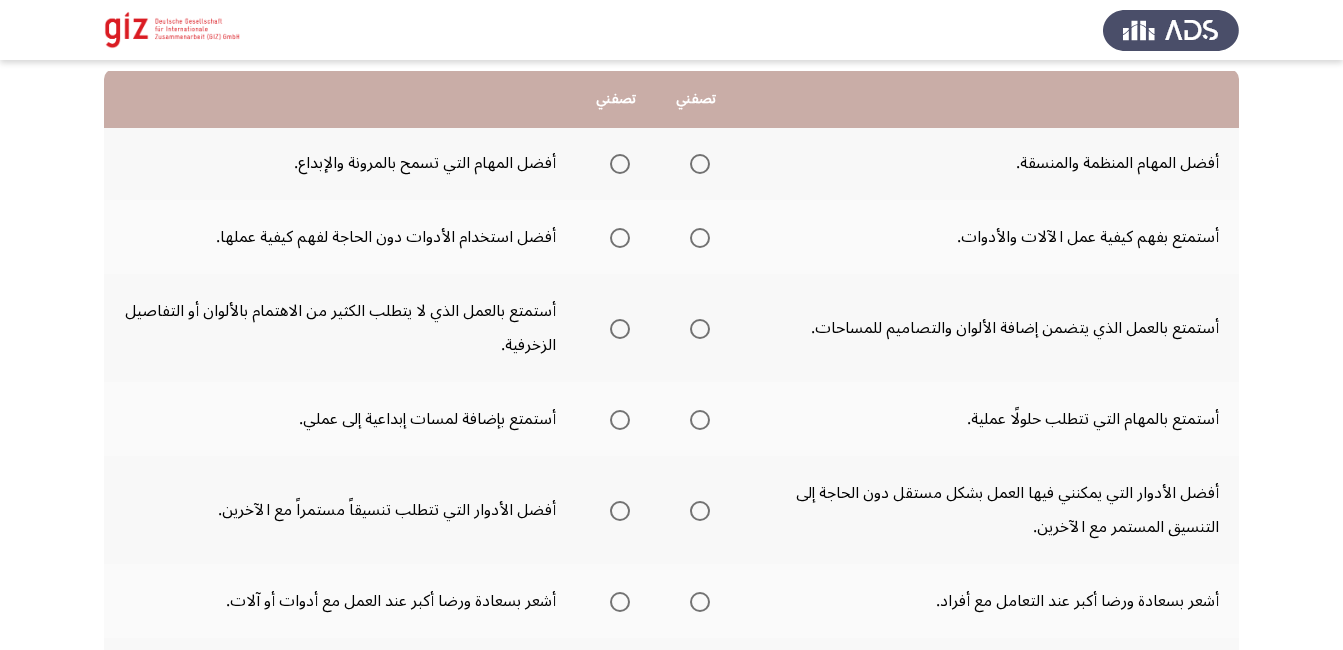 scroll, scrollTop: 240, scrollLeft: 0, axis: vertical 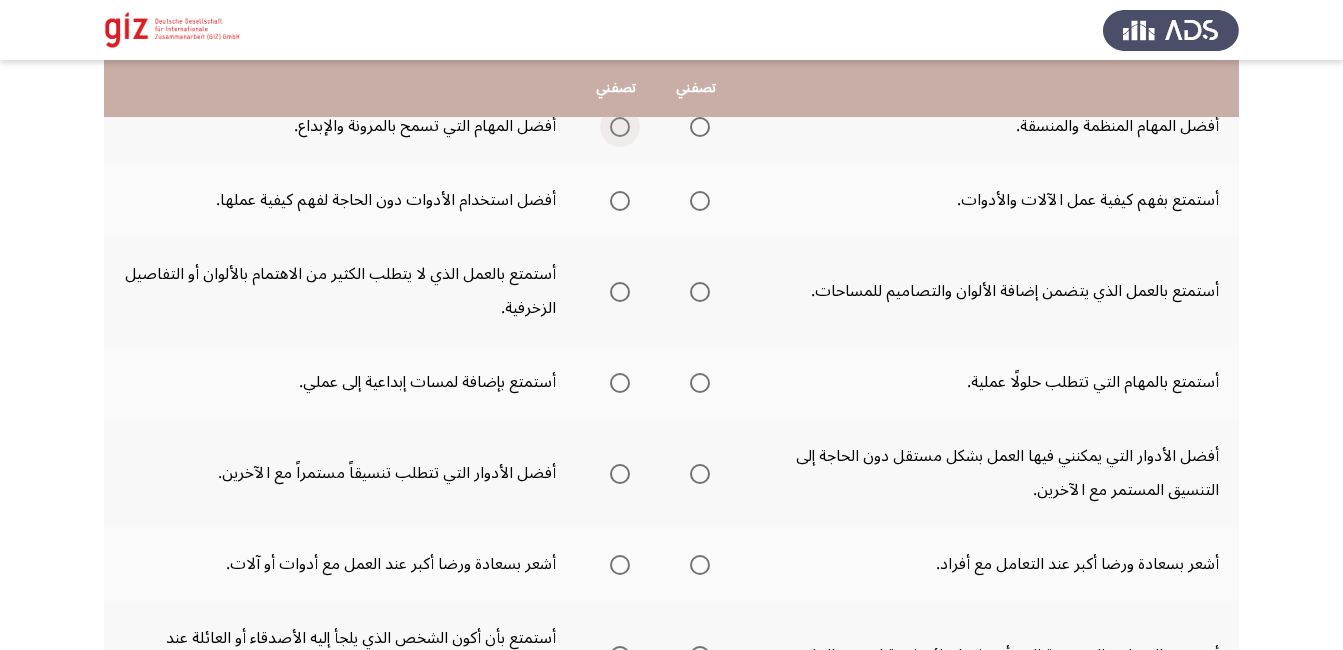 click at bounding box center [620, 127] 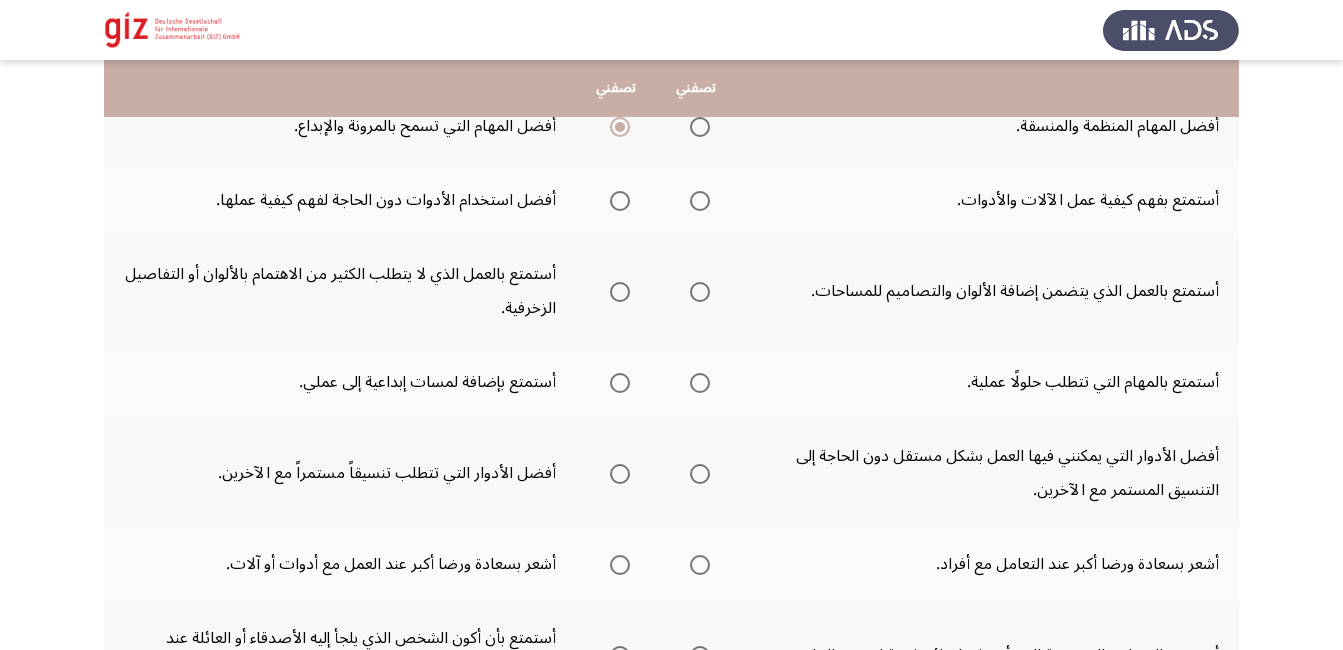 click at bounding box center [700, 201] 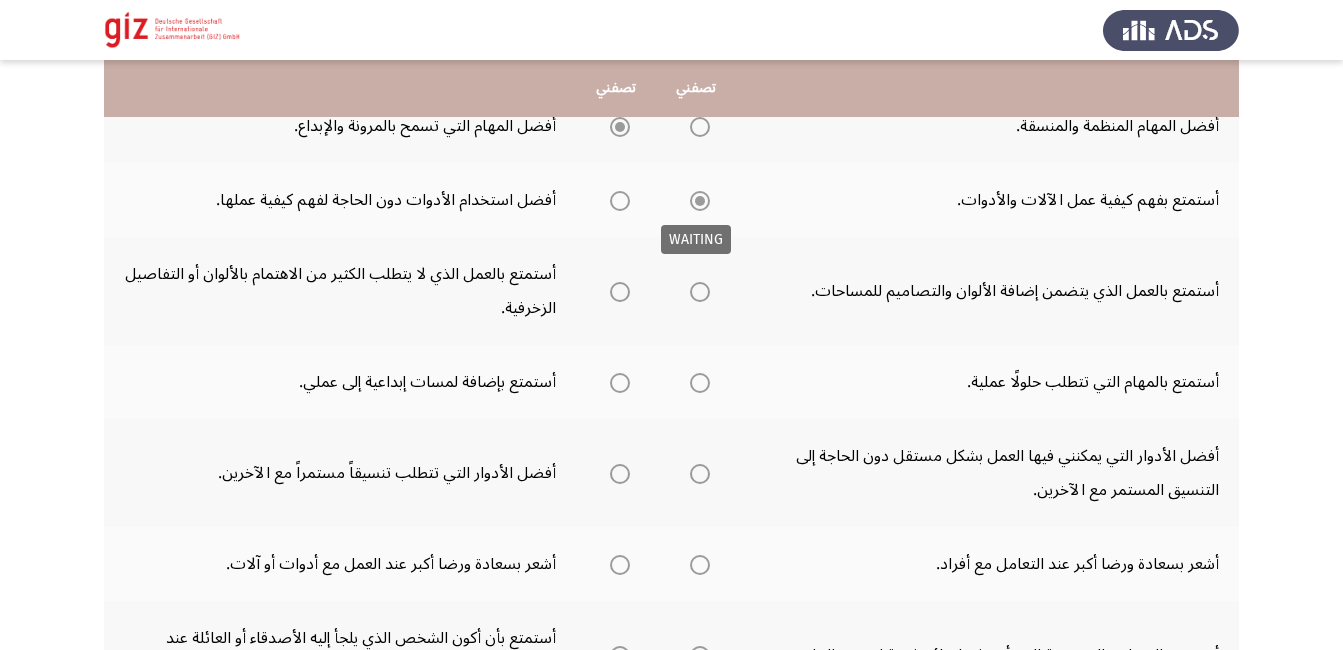 click at bounding box center [700, 201] 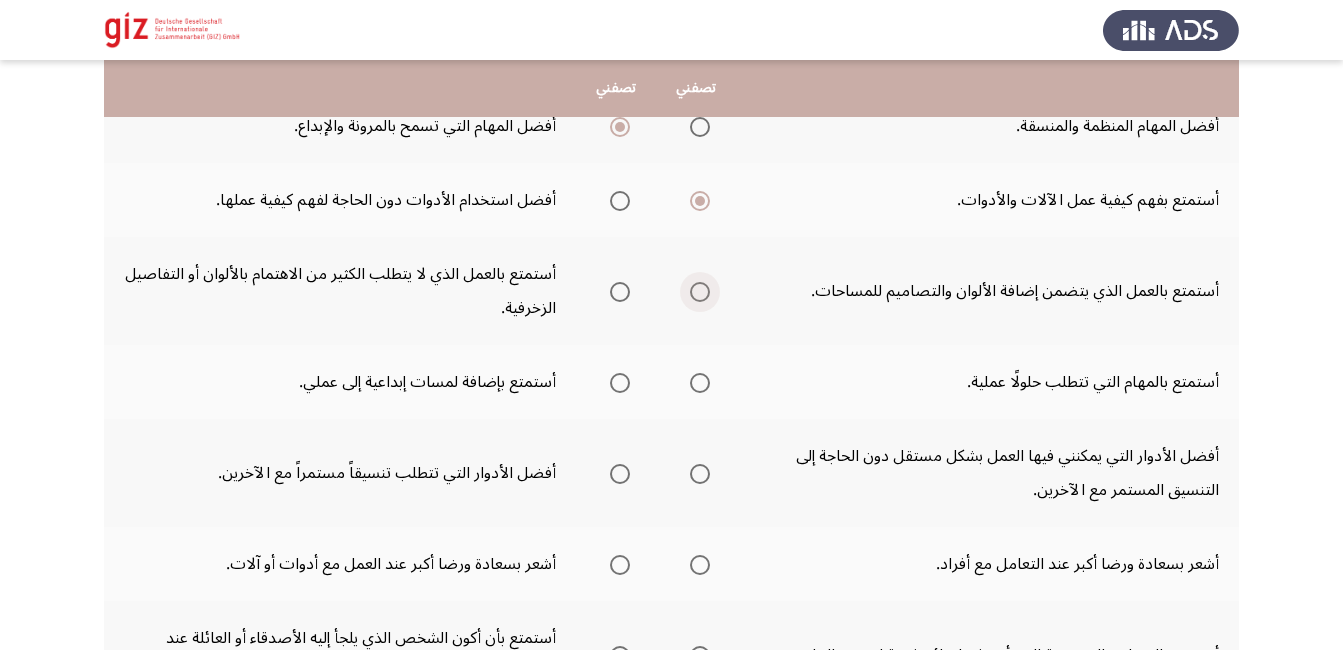 click at bounding box center (700, 292) 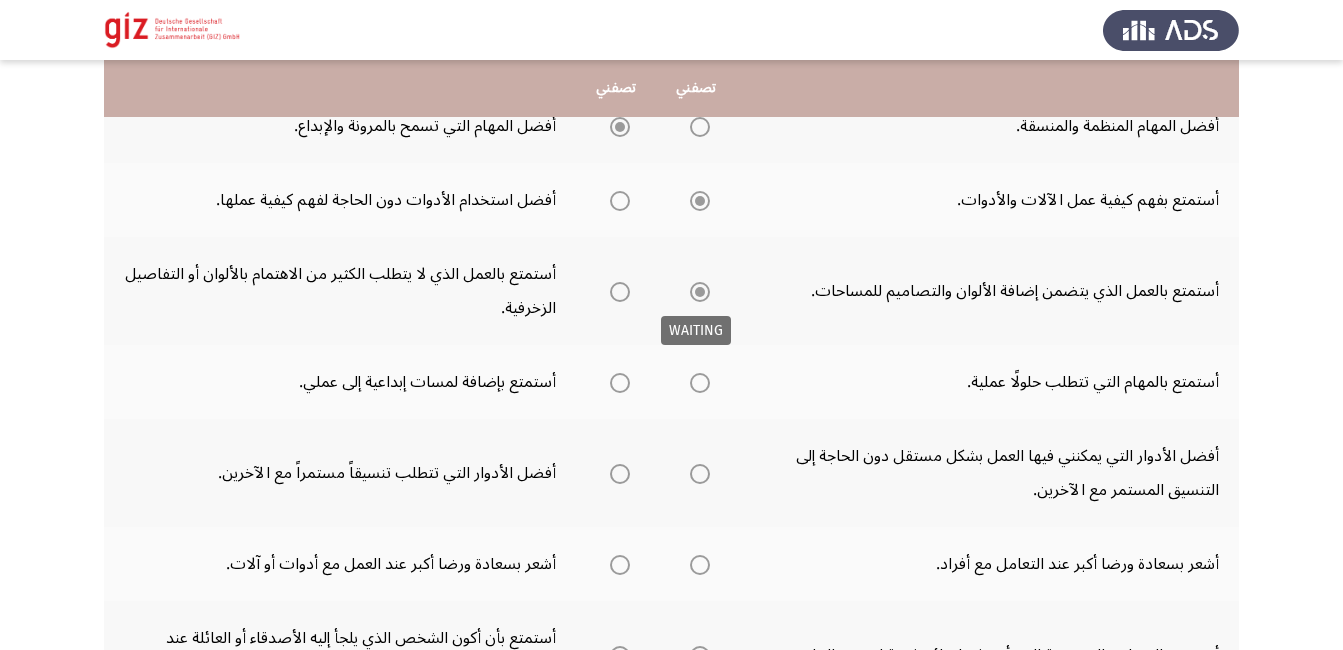 click at bounding box center (700, 292) 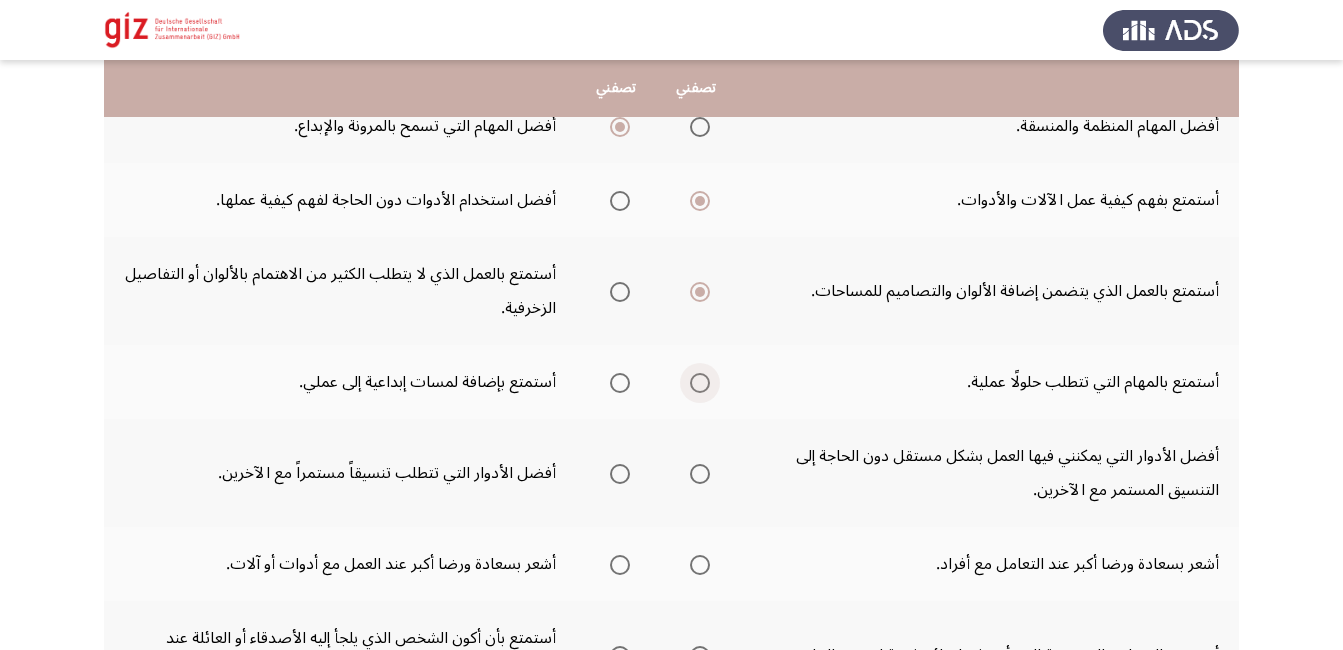 click at bounding box center (700, 383) 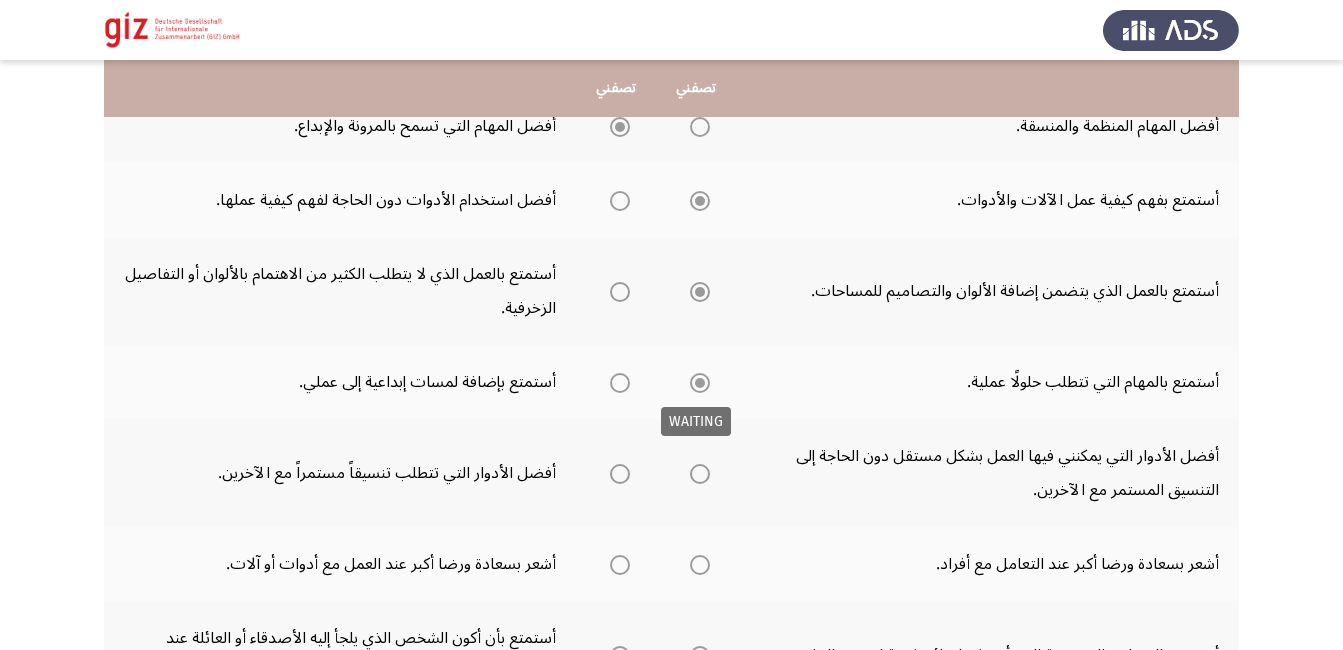 click at bounding box center (700, 383) 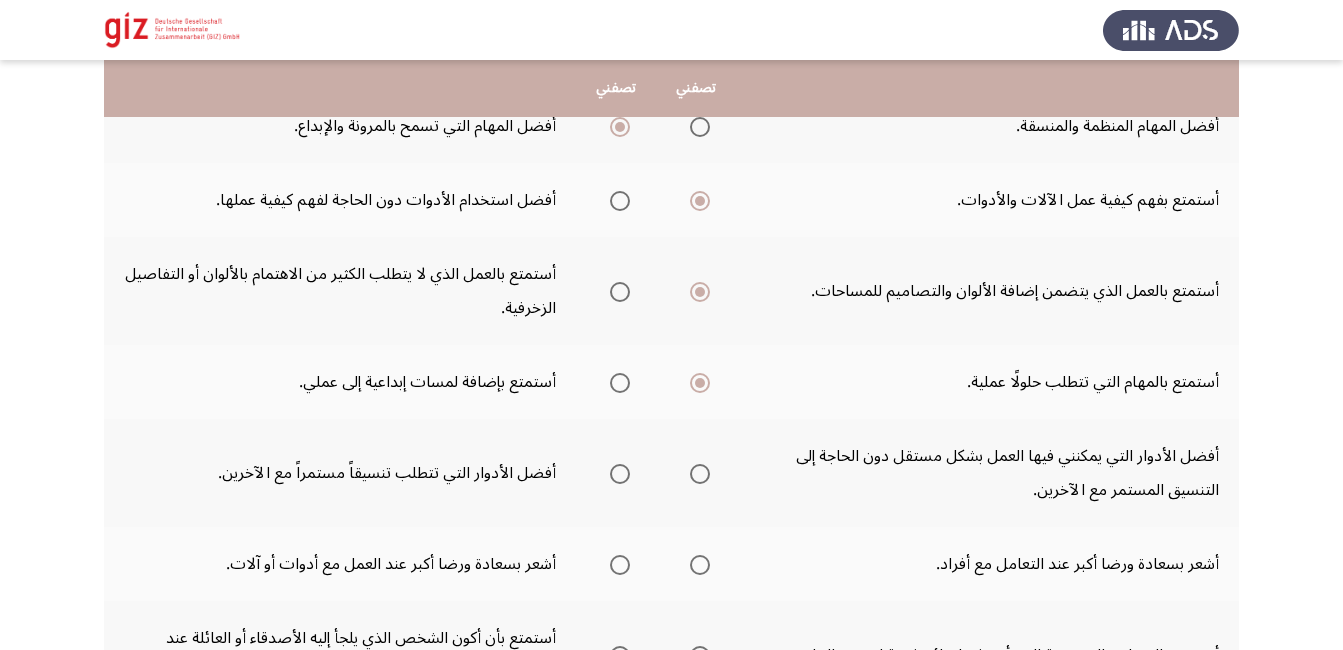 click at bounding box center (700, 474) 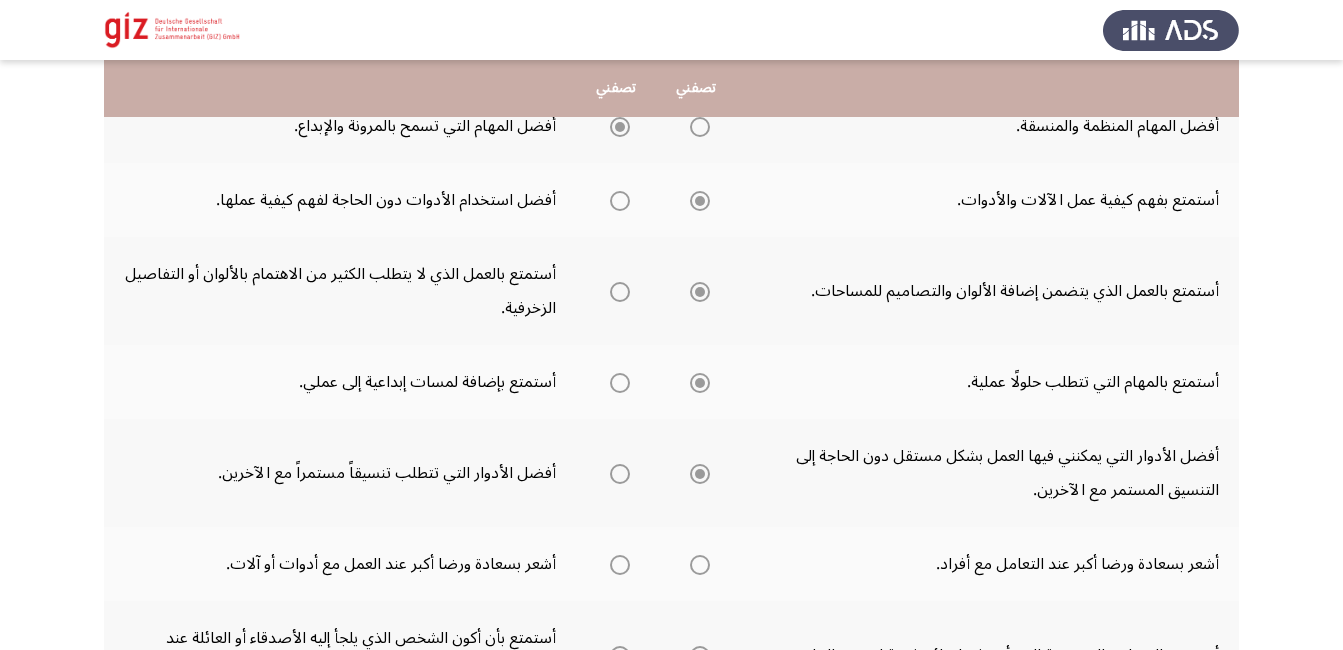 click at bounding box center [700, 474] 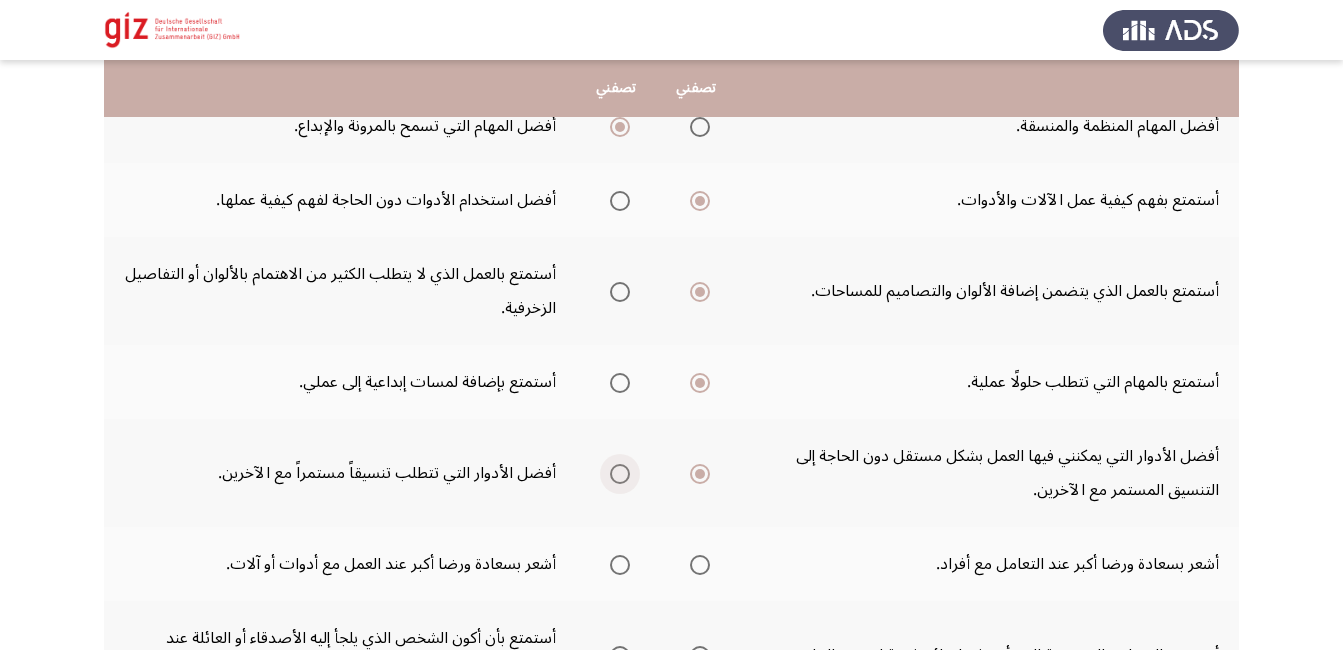 click at bounding box center [620, 474] 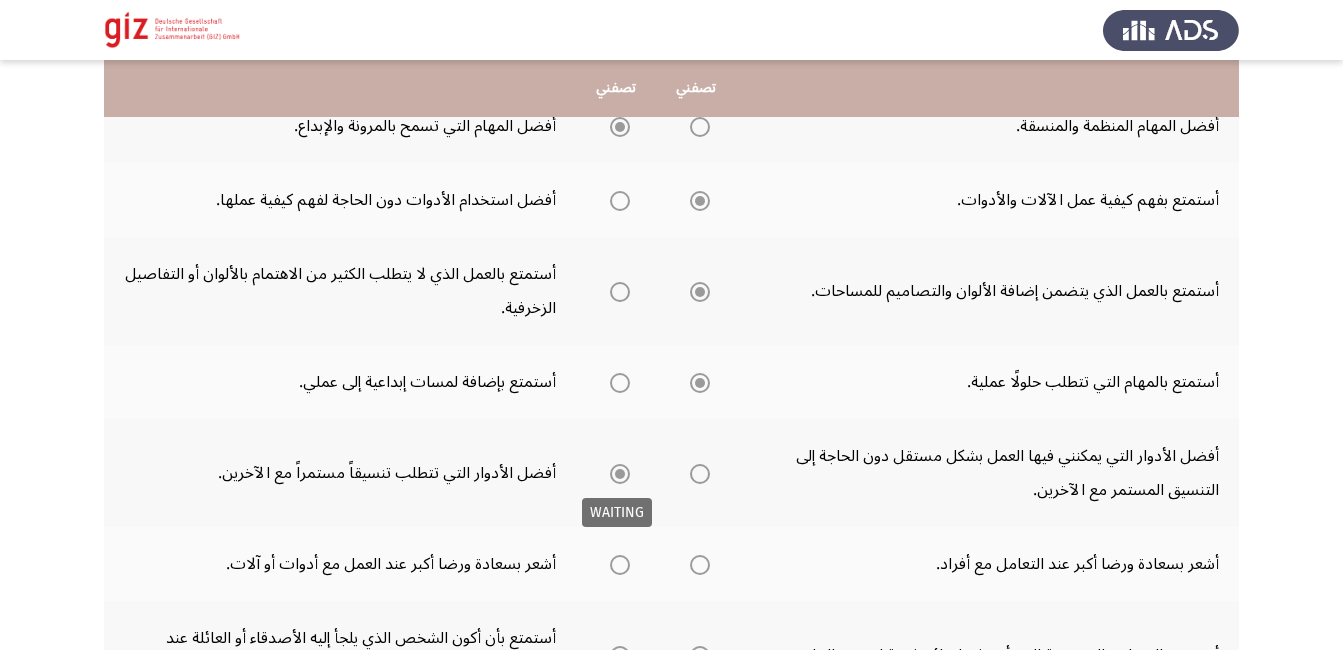 click at bounding box center [620, 474] 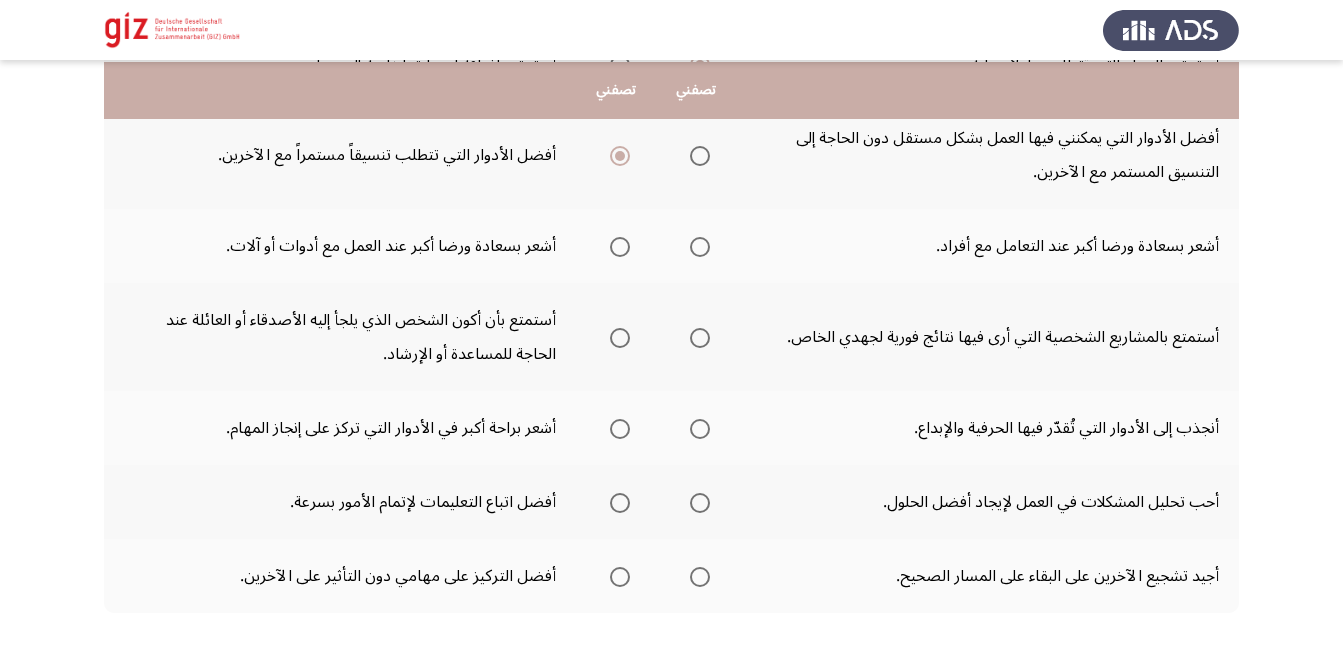 scroll, scrollTop: 560, scrollLeft: 0, axis: vertical 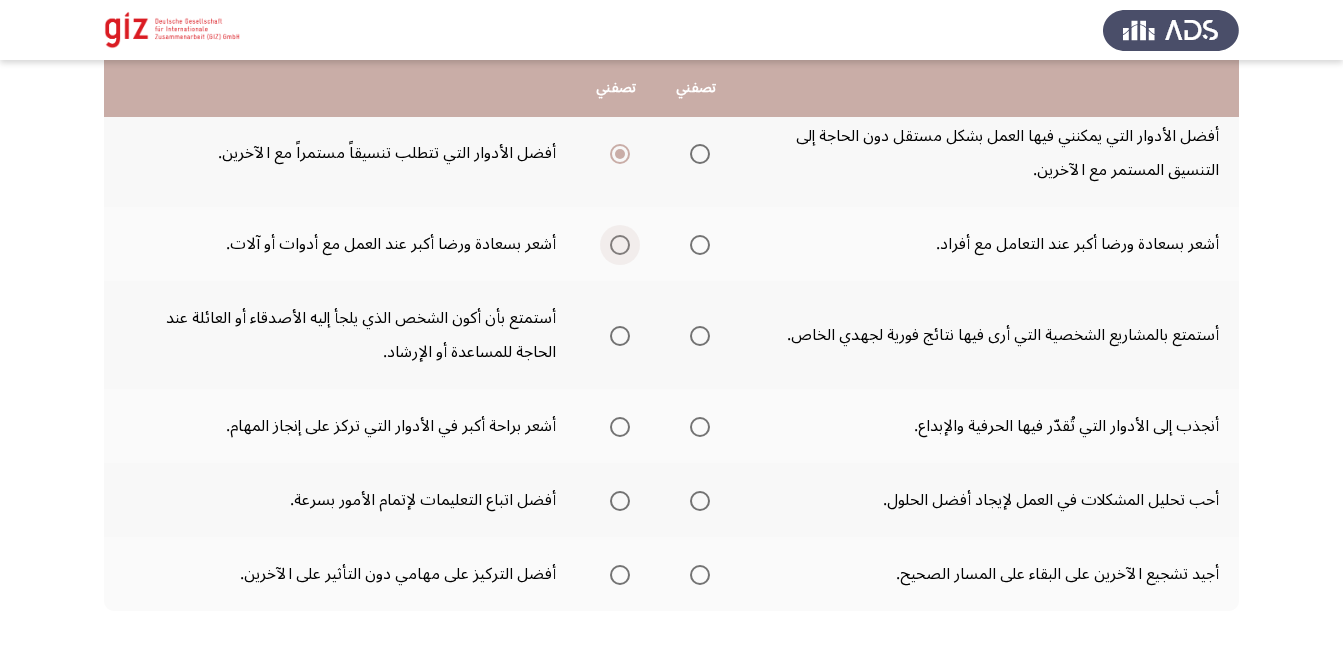 click at bounding box center [620, 245] 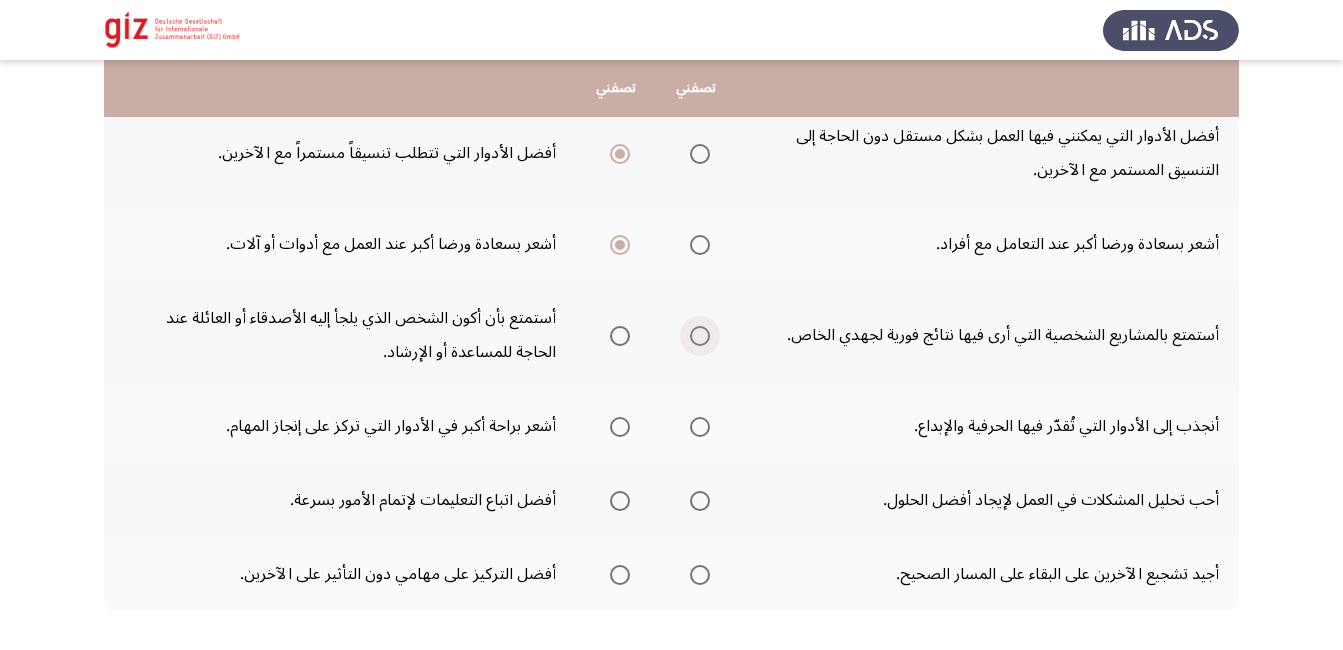 click at bounding box center [700, 336] 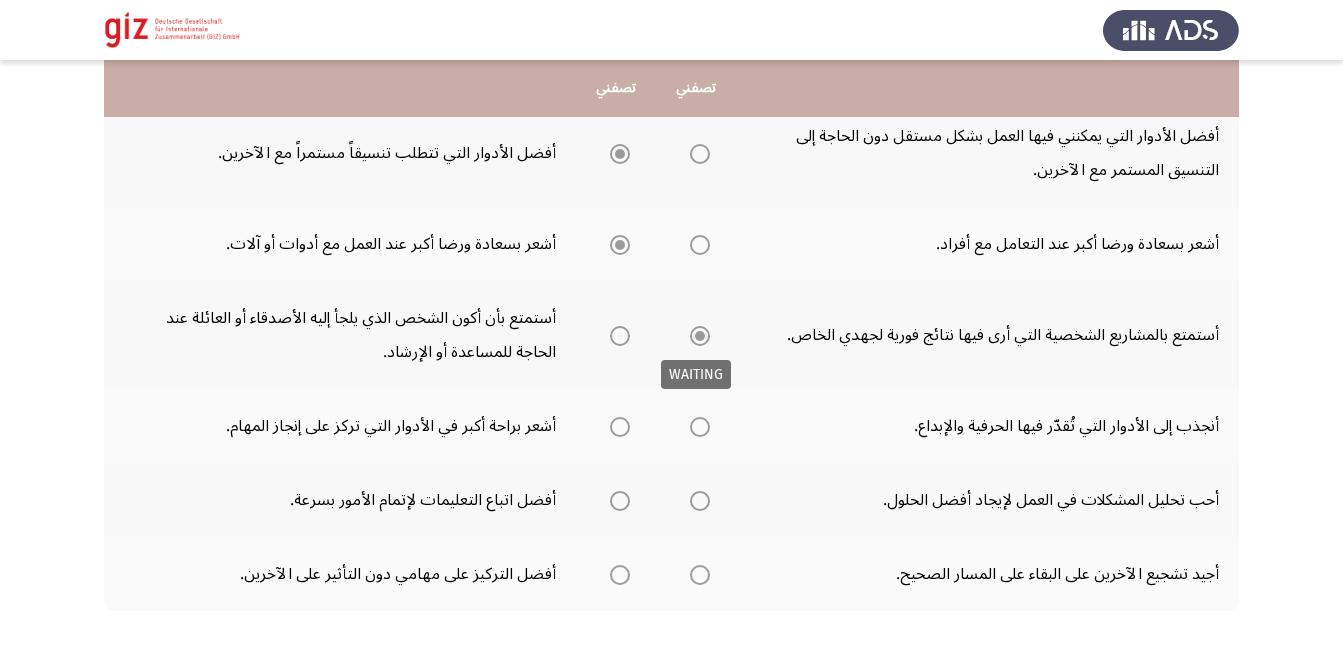 click at bounding box center [700, 336] 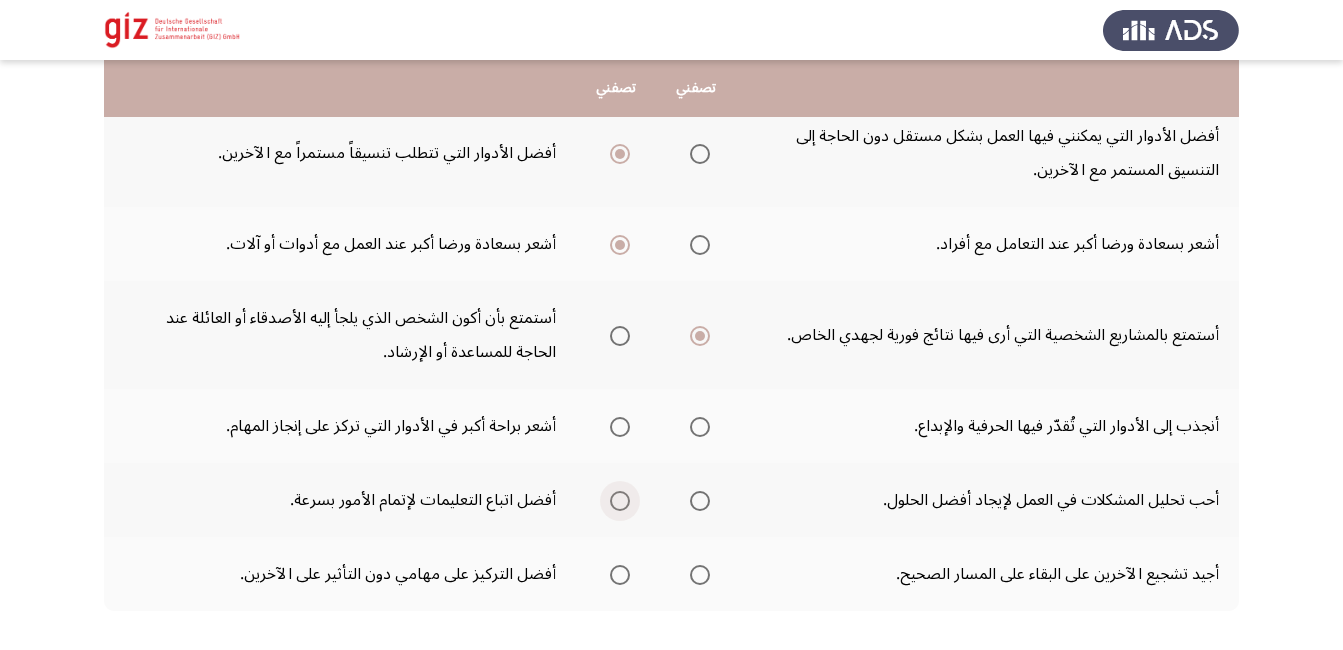 click at bounding box center [620, 501] 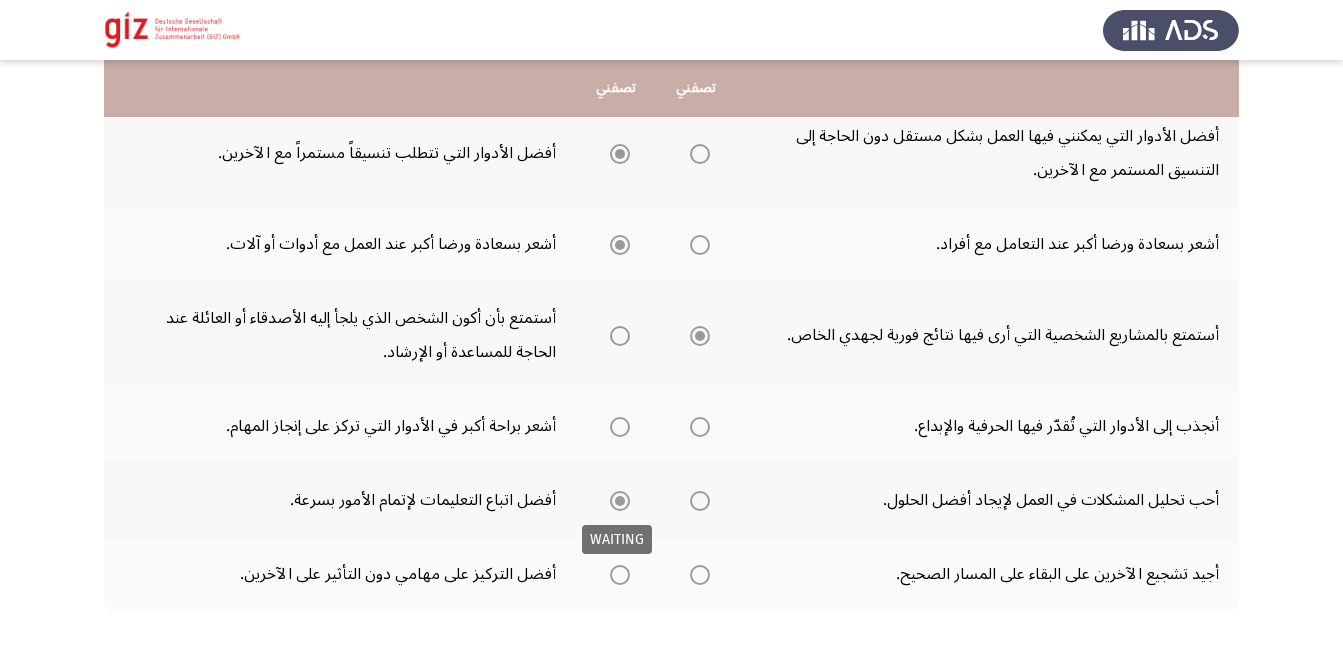 click at bounding box center (620, 501) 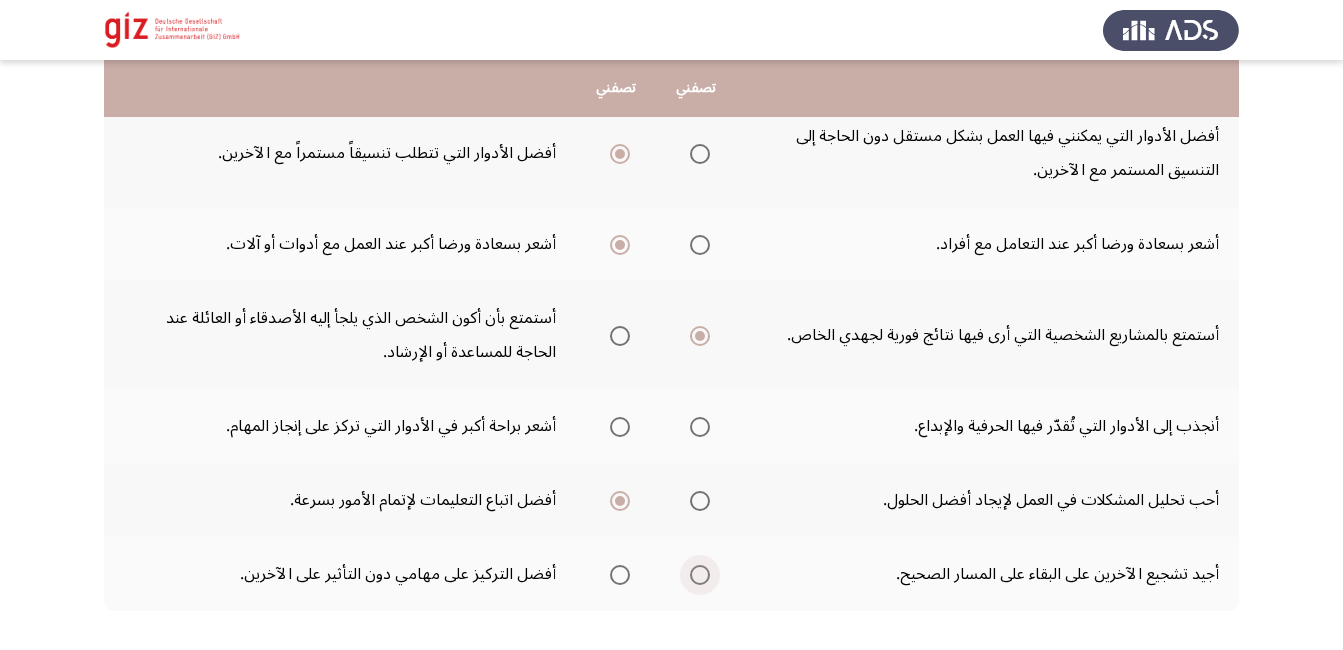 click at bounding box center [700, 575] 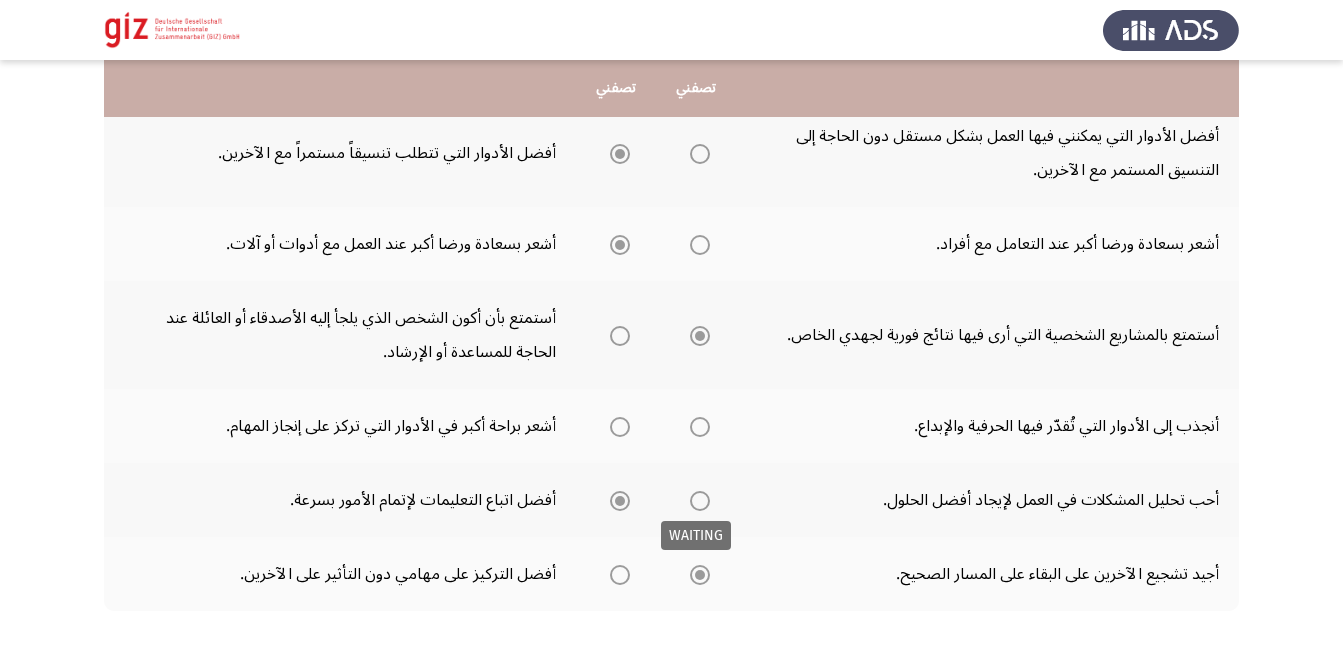 click at bounding box center [700, 575] 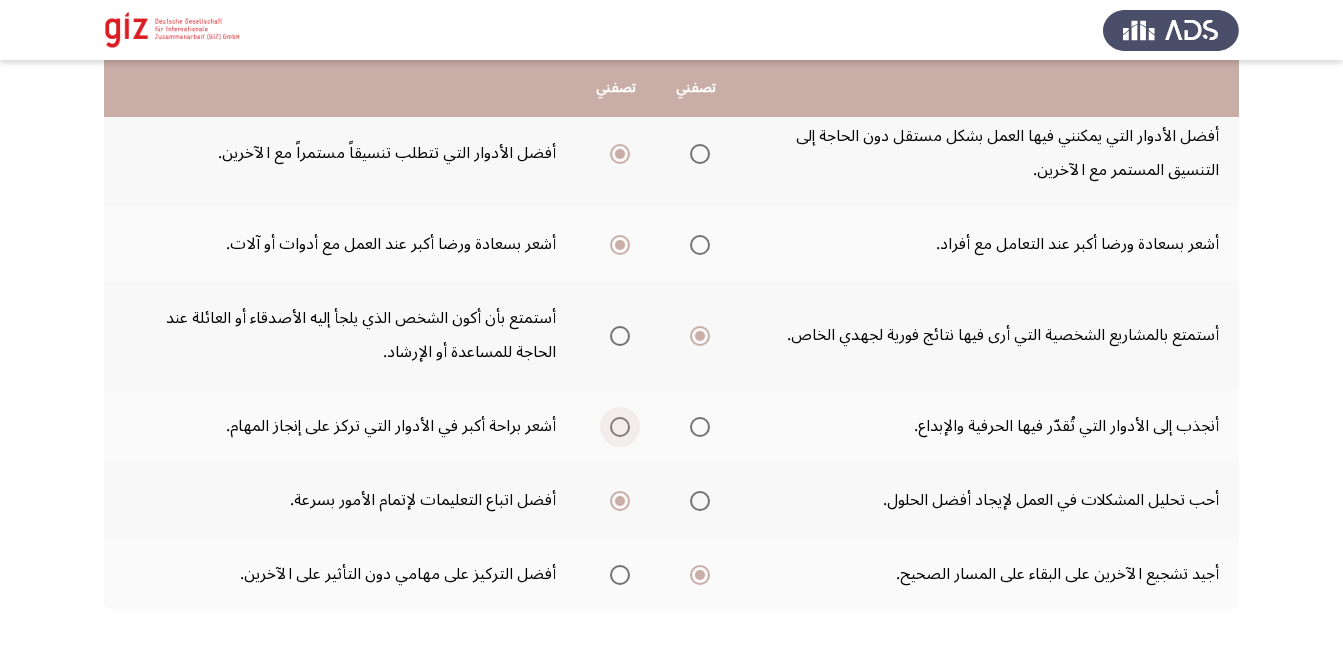 click at bounding box center (620, 427) 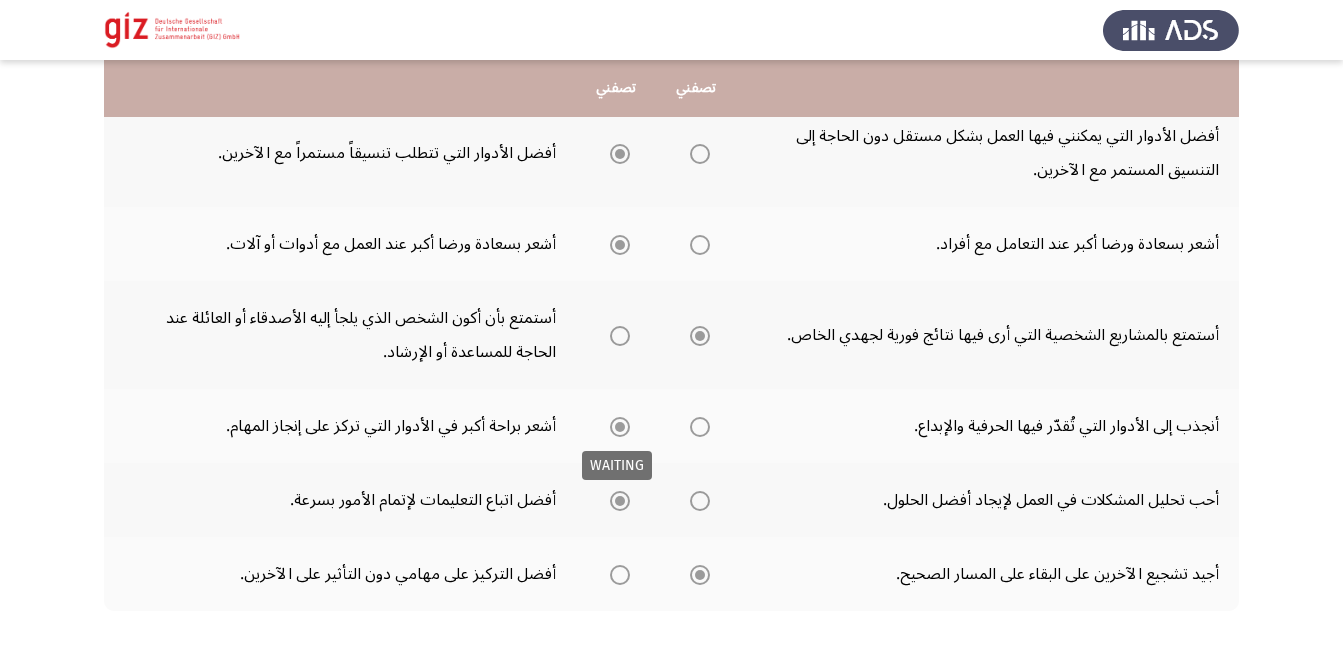 click at bounding box center (620, 427) 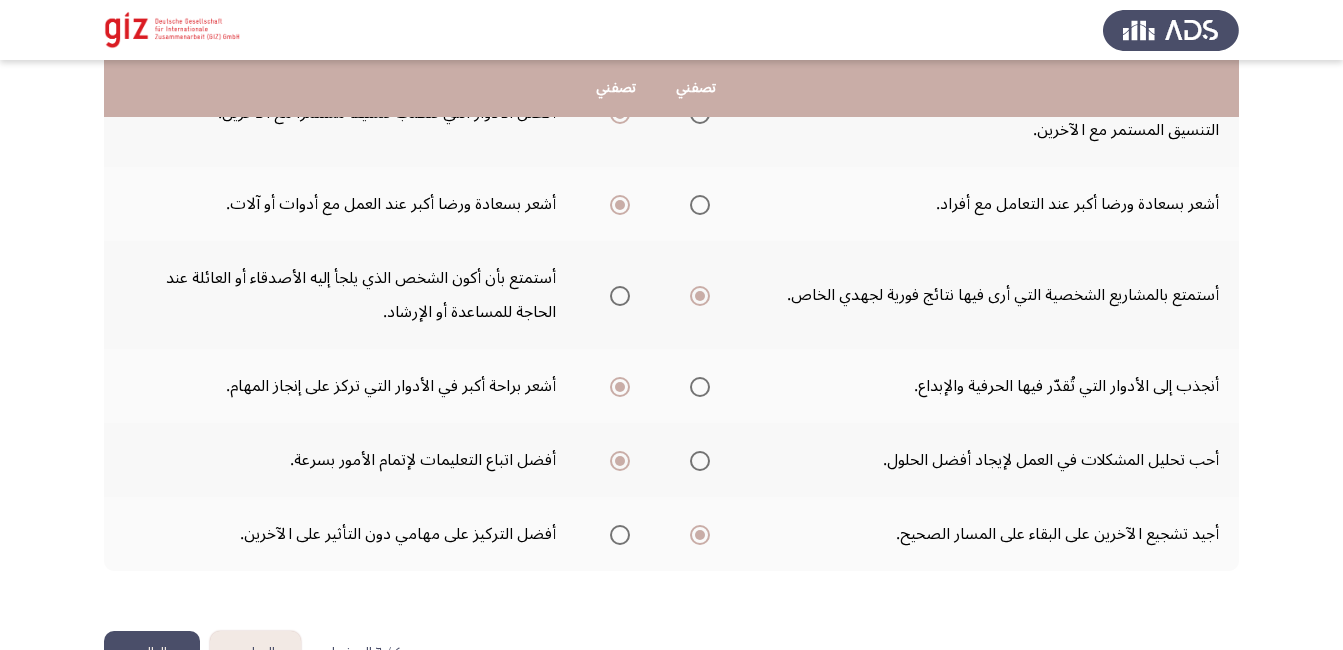 scroll, scrollTop: 640, scrollLeft: 0, axis: vertical 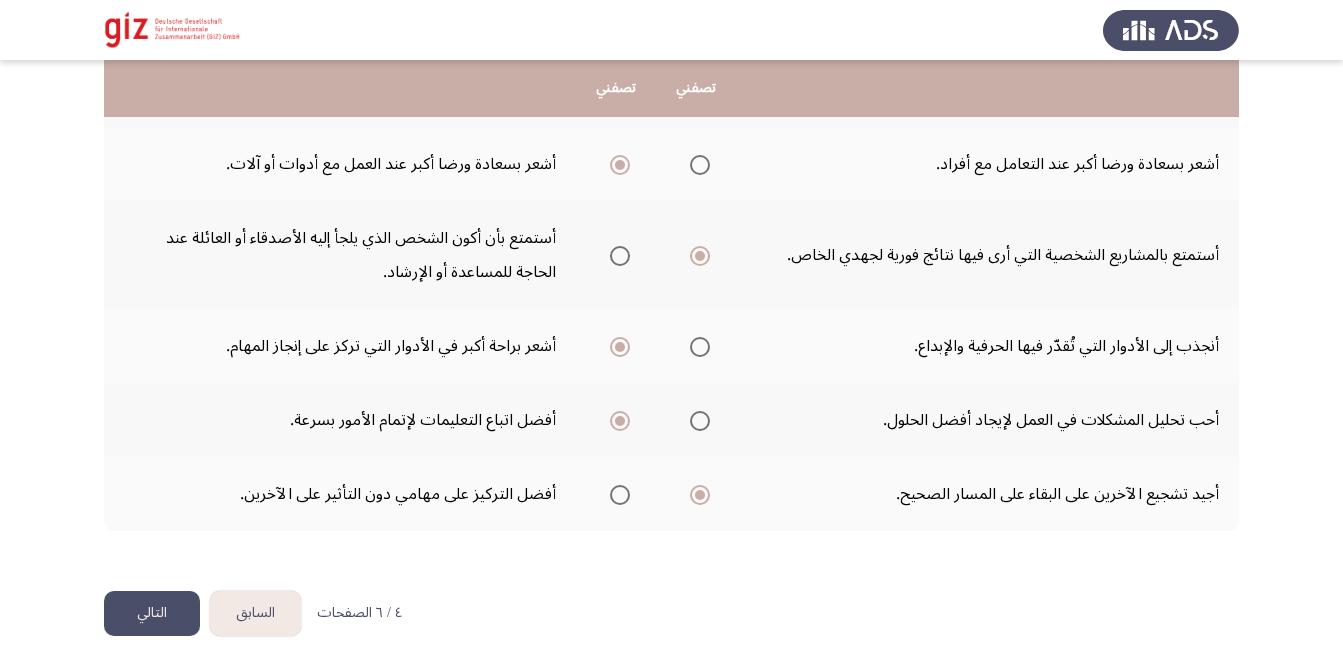 click on "التالي" 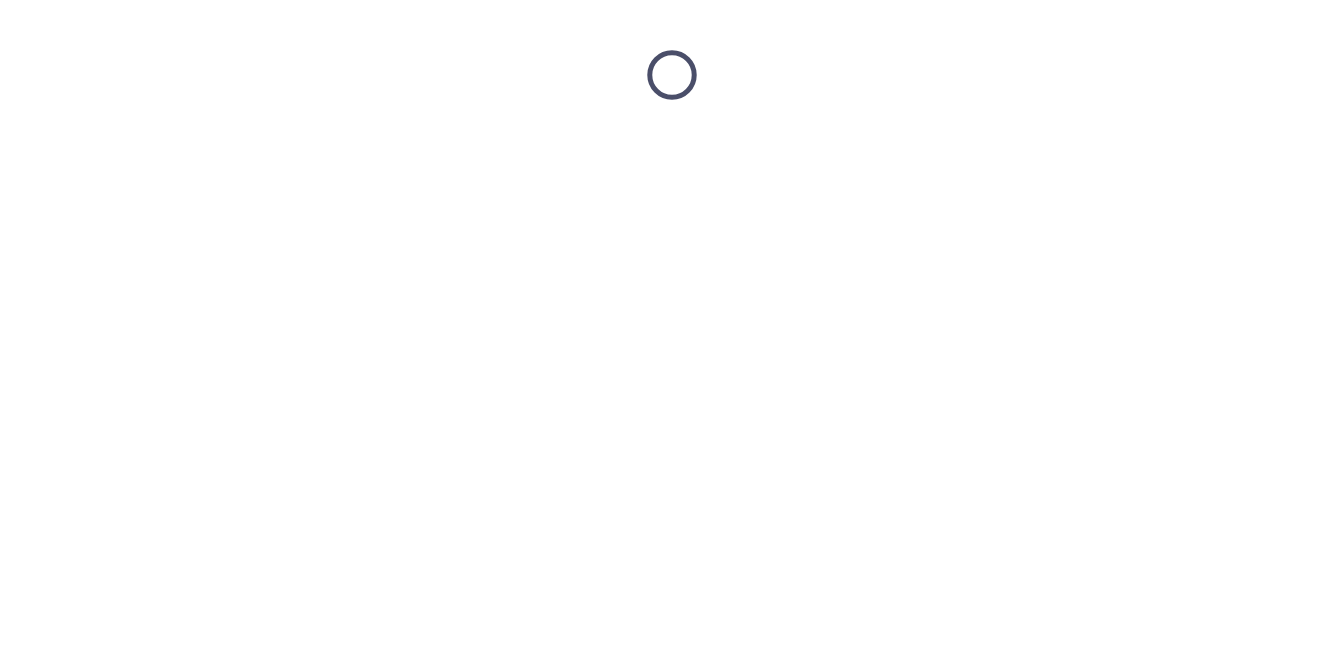 scroll, scrollTop: 0, scrollLeft: 0, axis: both 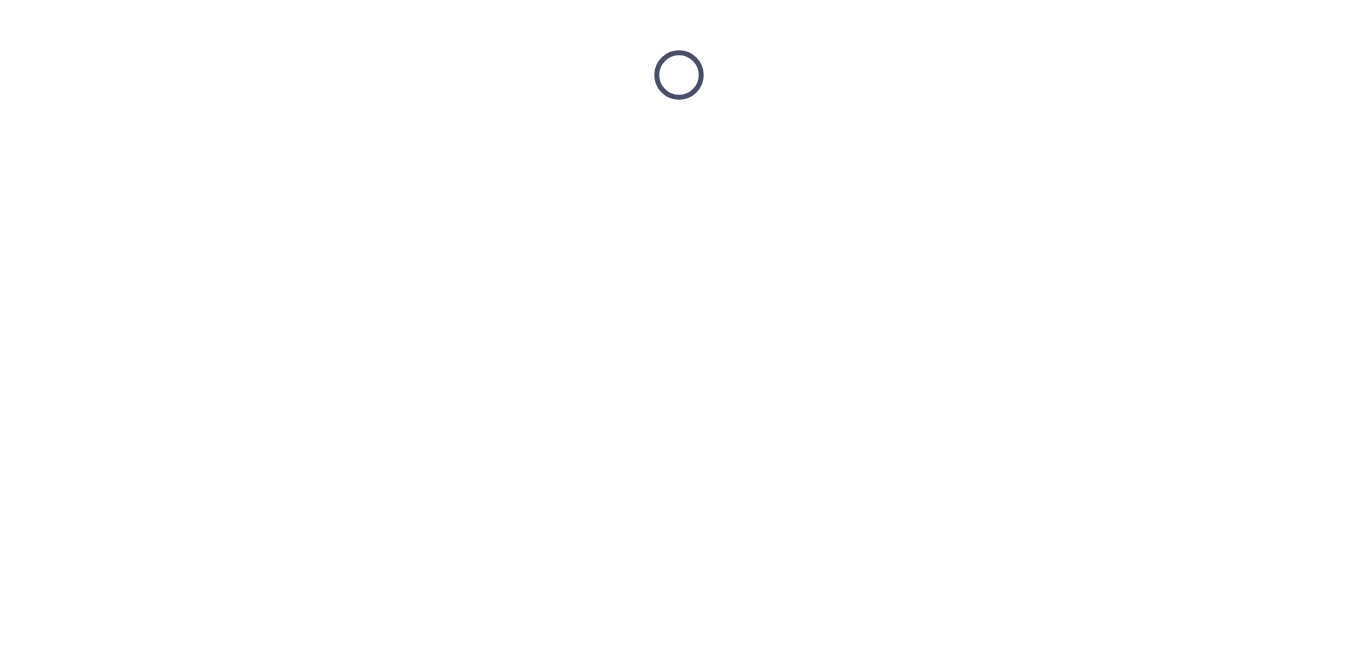 click at bounding box center [679, 75] 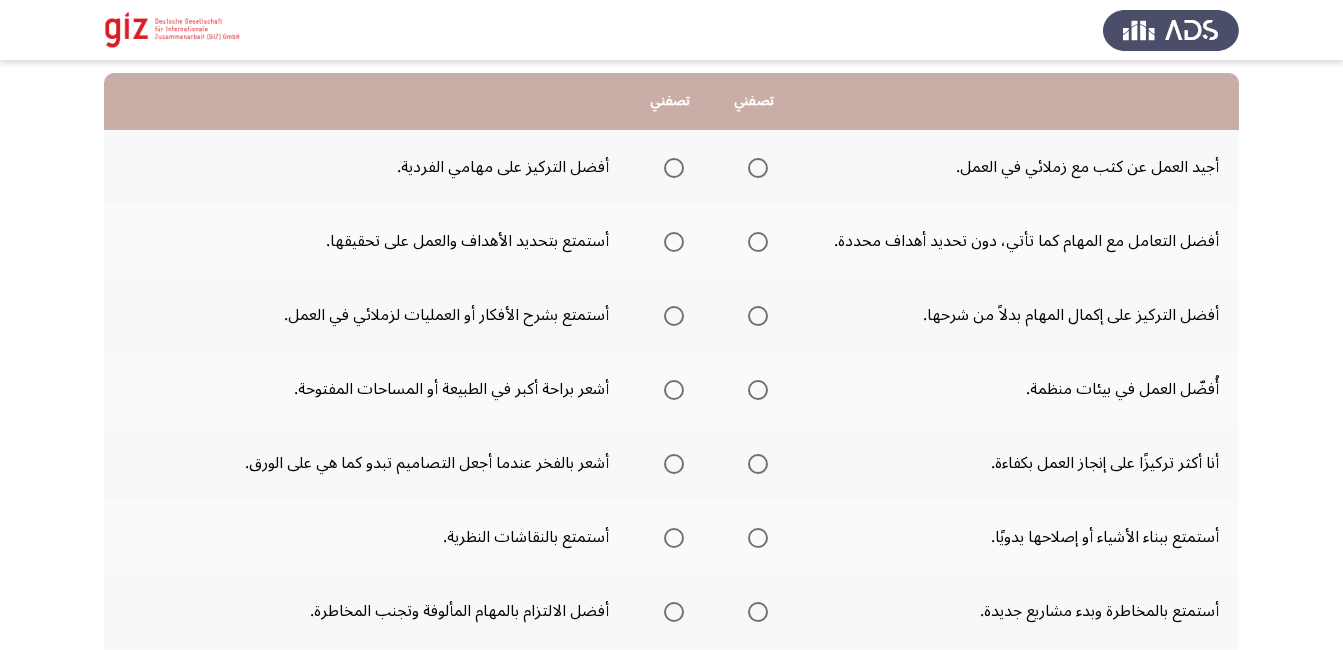 scroll, scrollTop: 200, scrollLeft: 0, axis: vertical 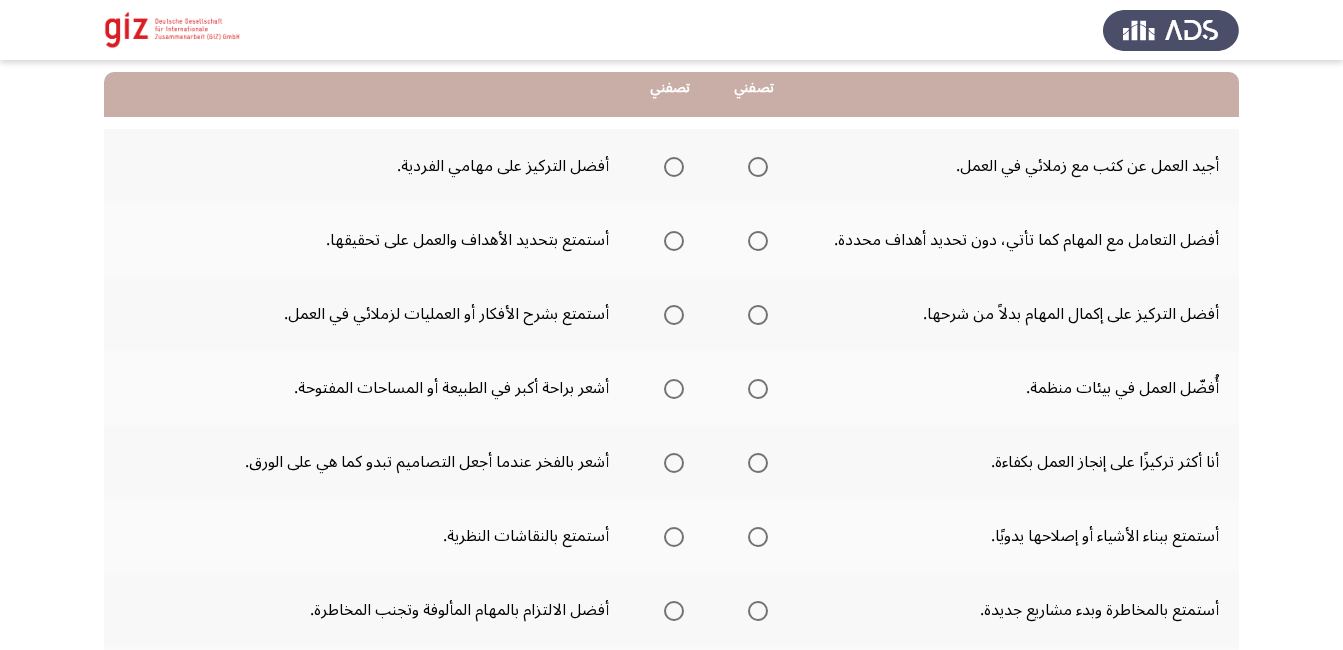 click at bounding box center (674, 167) 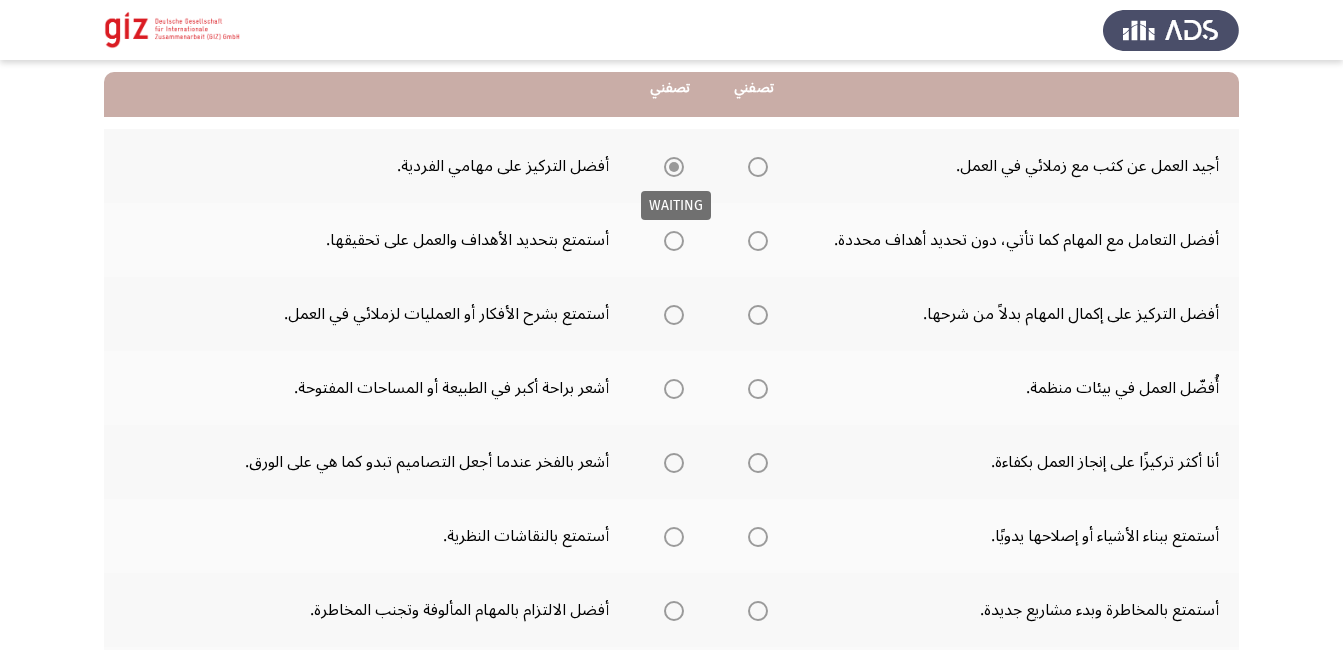 click at bounding box center (674, 167) 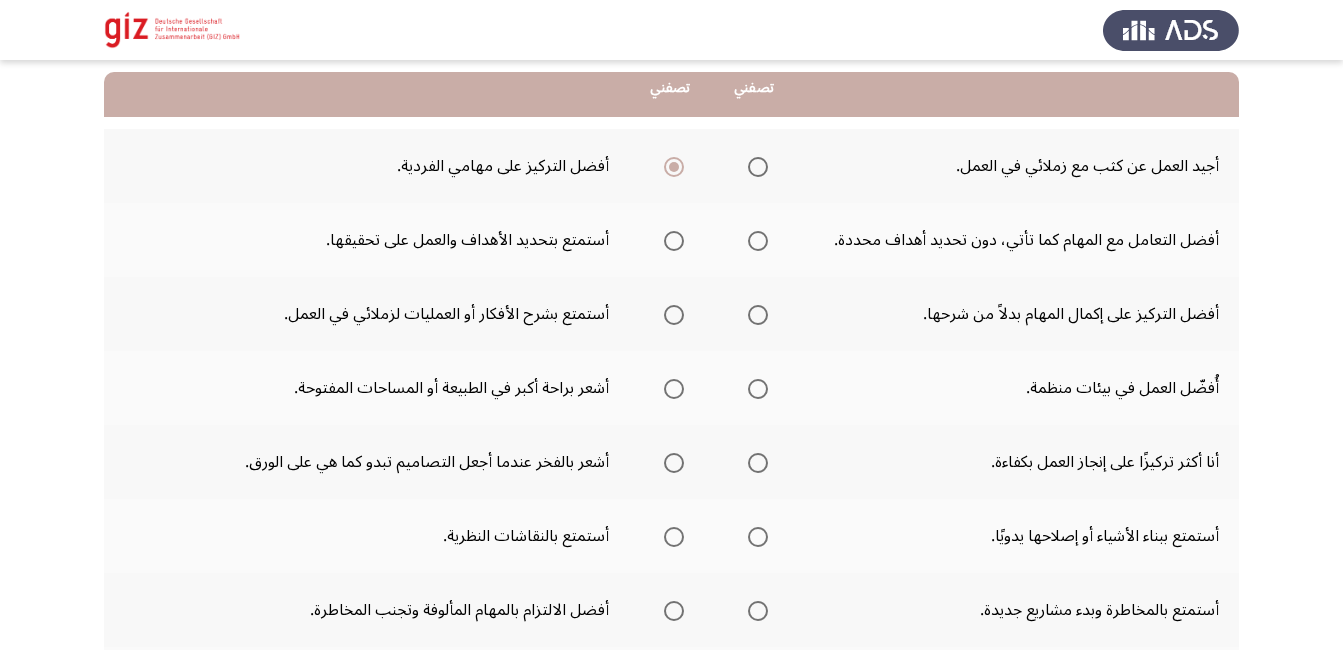 click at bounding box center [758, 241] 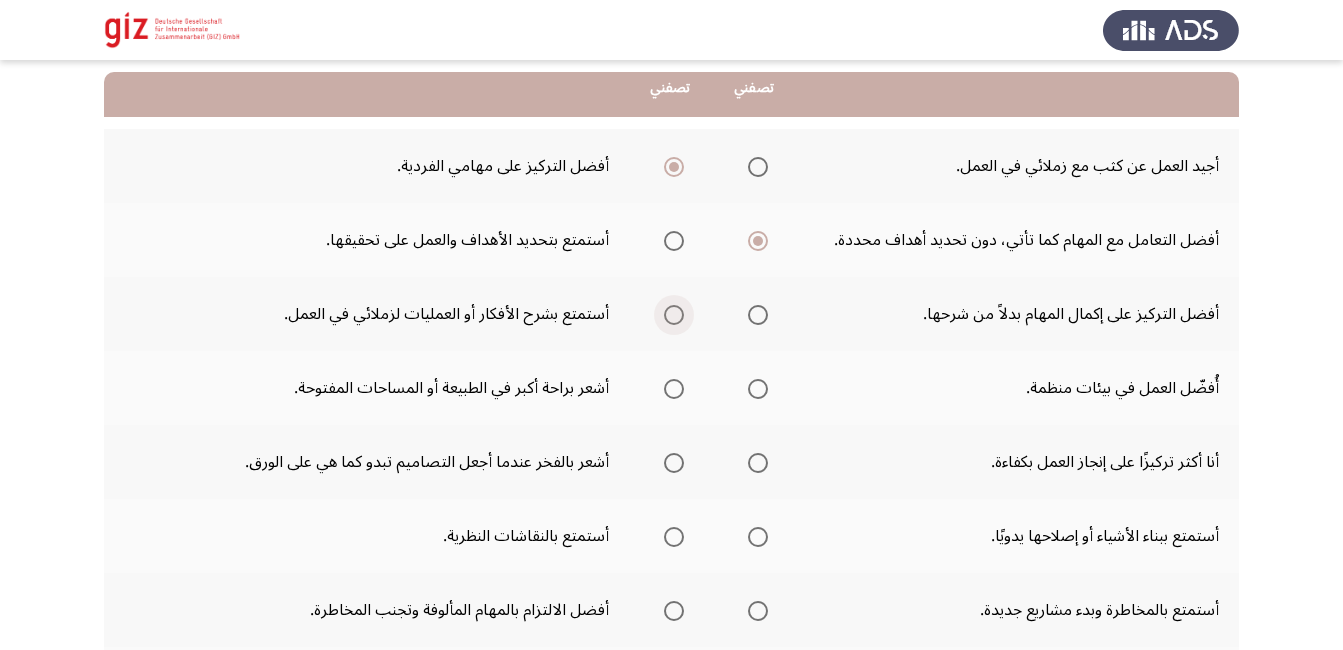 click at bounding box center (674, 315) 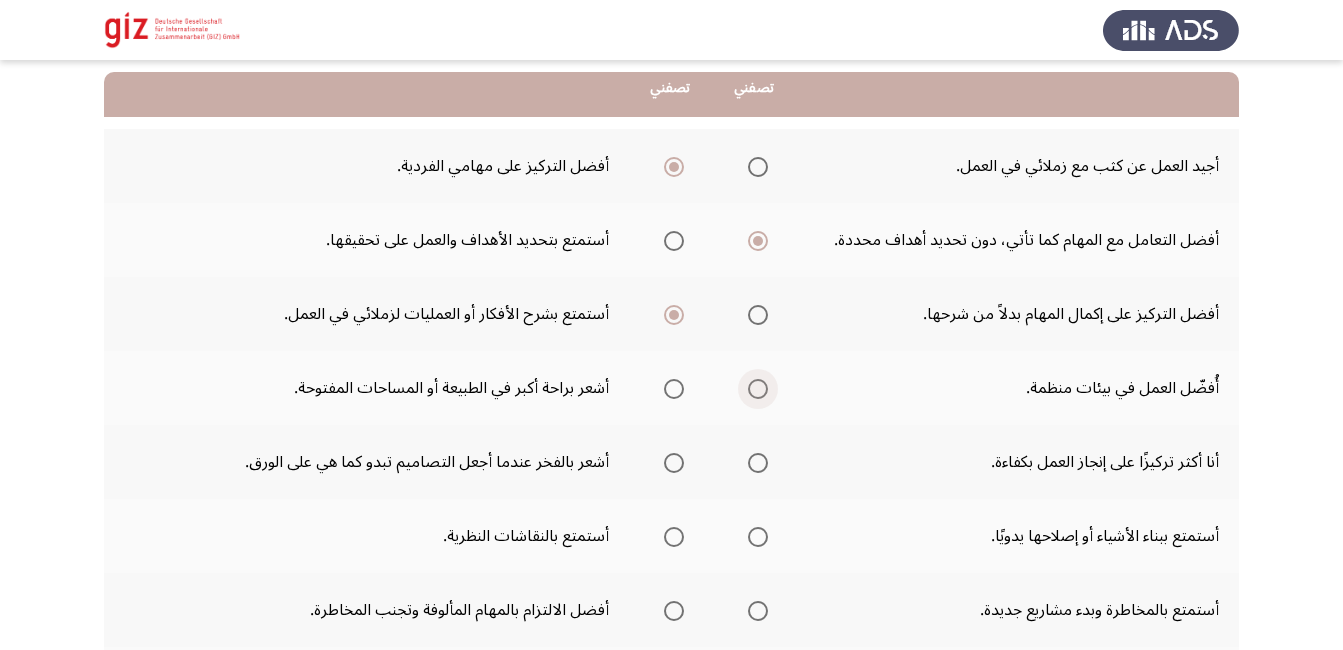 click at bounding box center [758, 389] 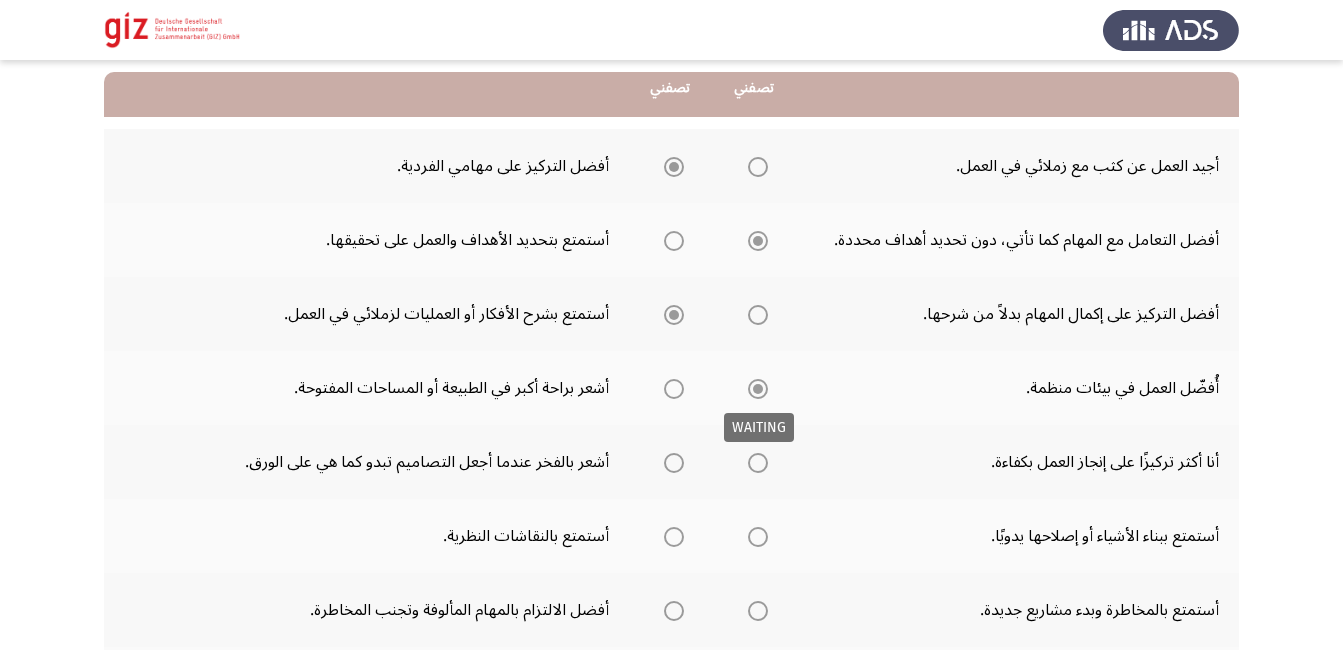 click at bounding box center (758, 389) 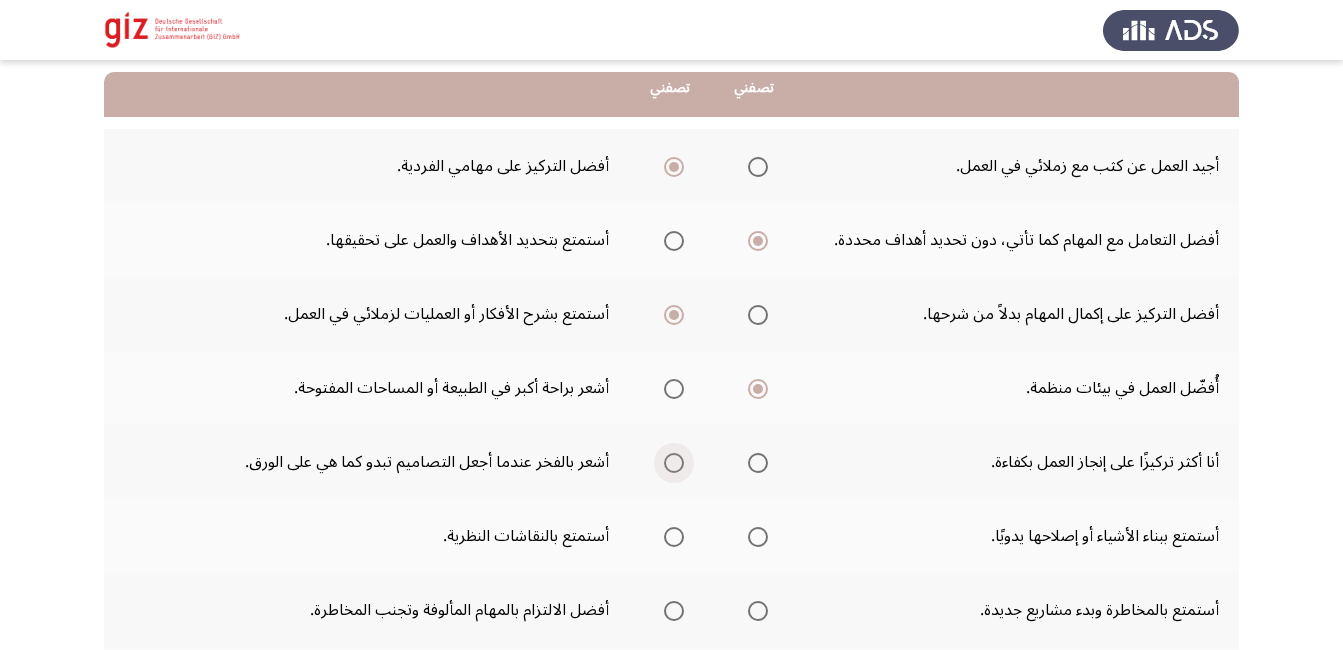 click at bounding box center (674, 463) 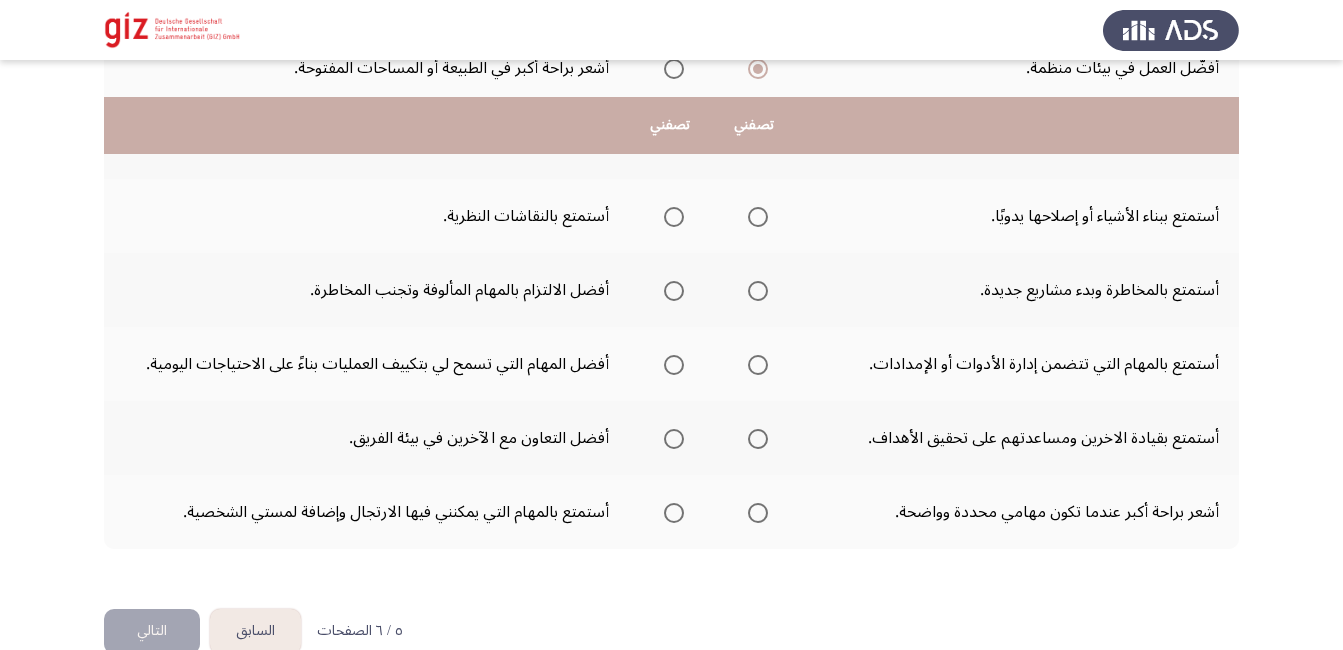 scroll, scrollTop: 559, scrollLeft: 0, axis: vertical 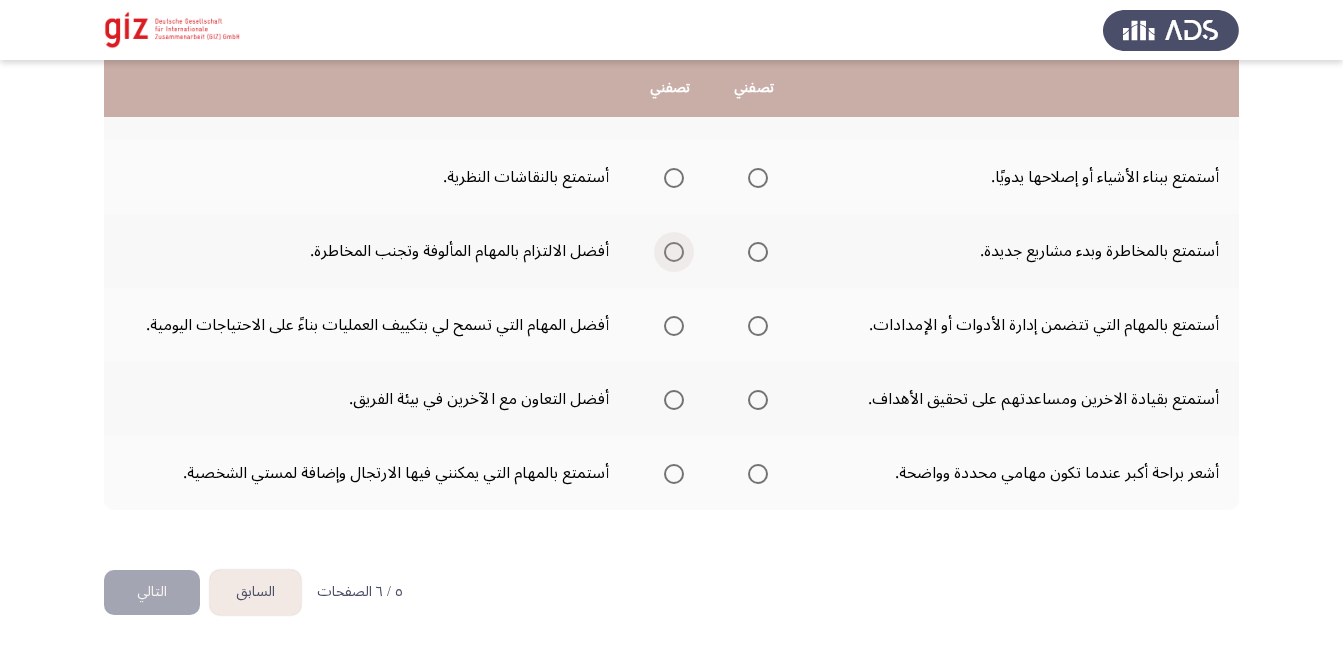 click at bounding box center [674, 252] 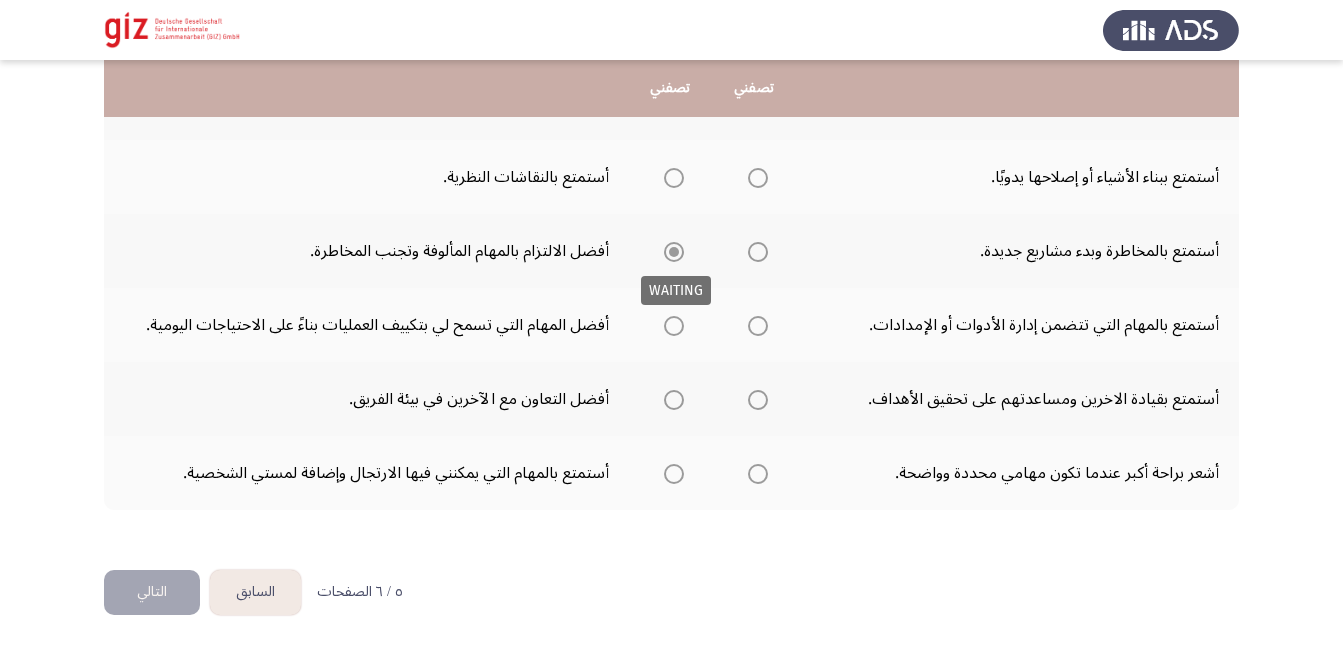 click at bounding box center [674, 252] 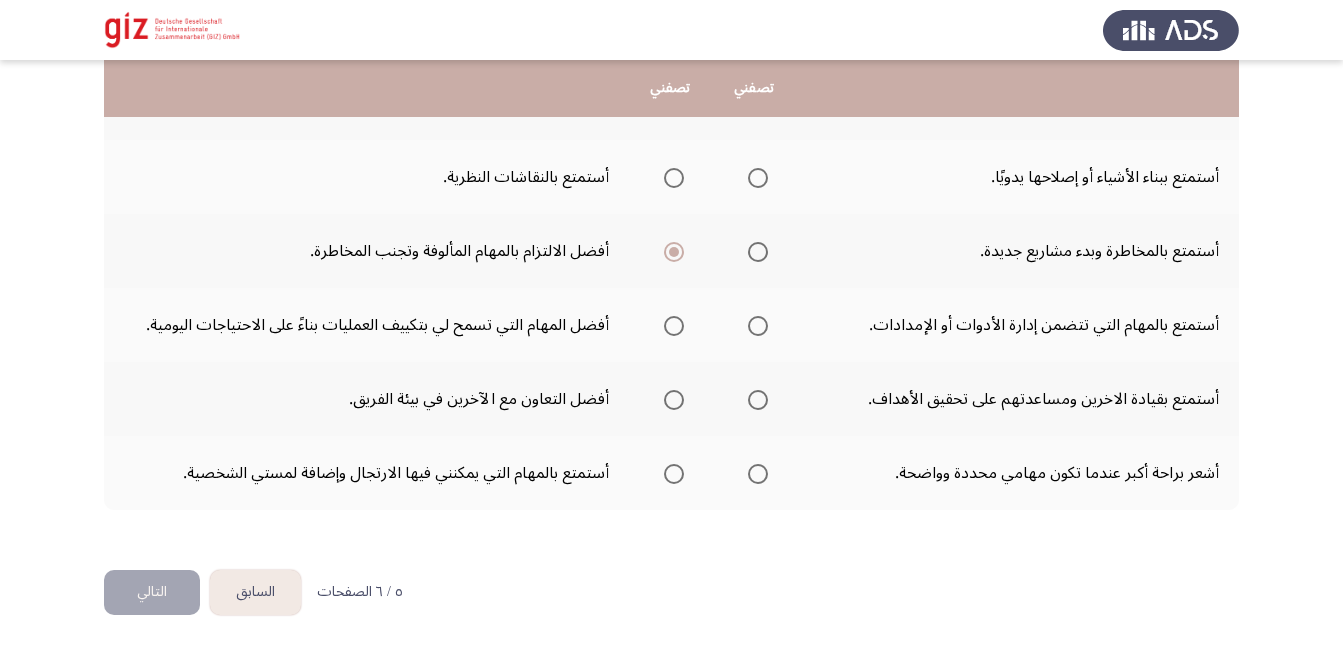 click at bounding box center (758, 178) 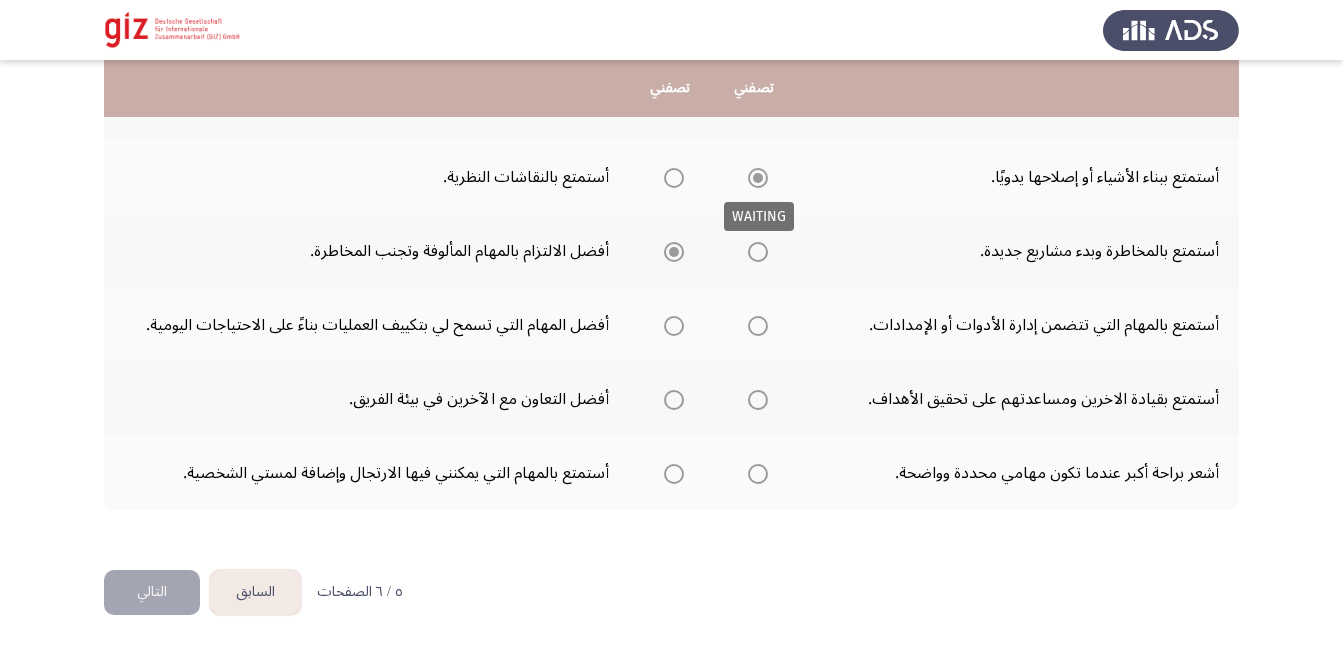 click at bounding box center (758, 178) 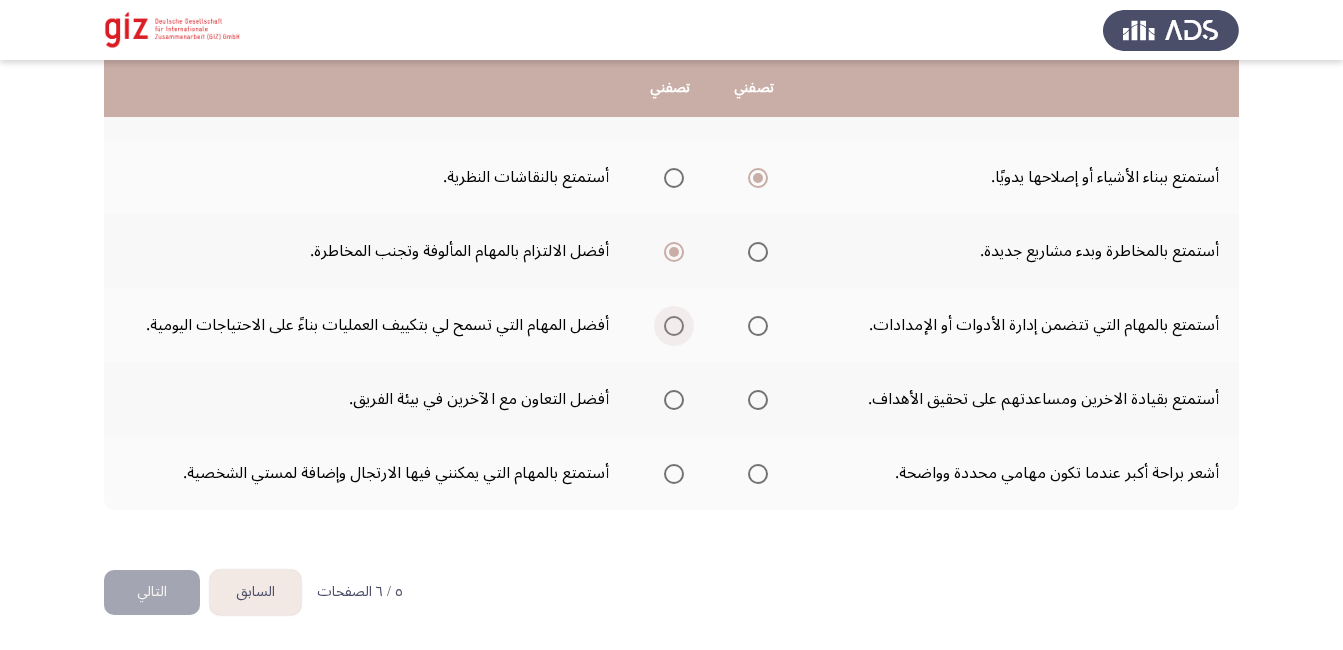 click at bounding box center (674, 326) 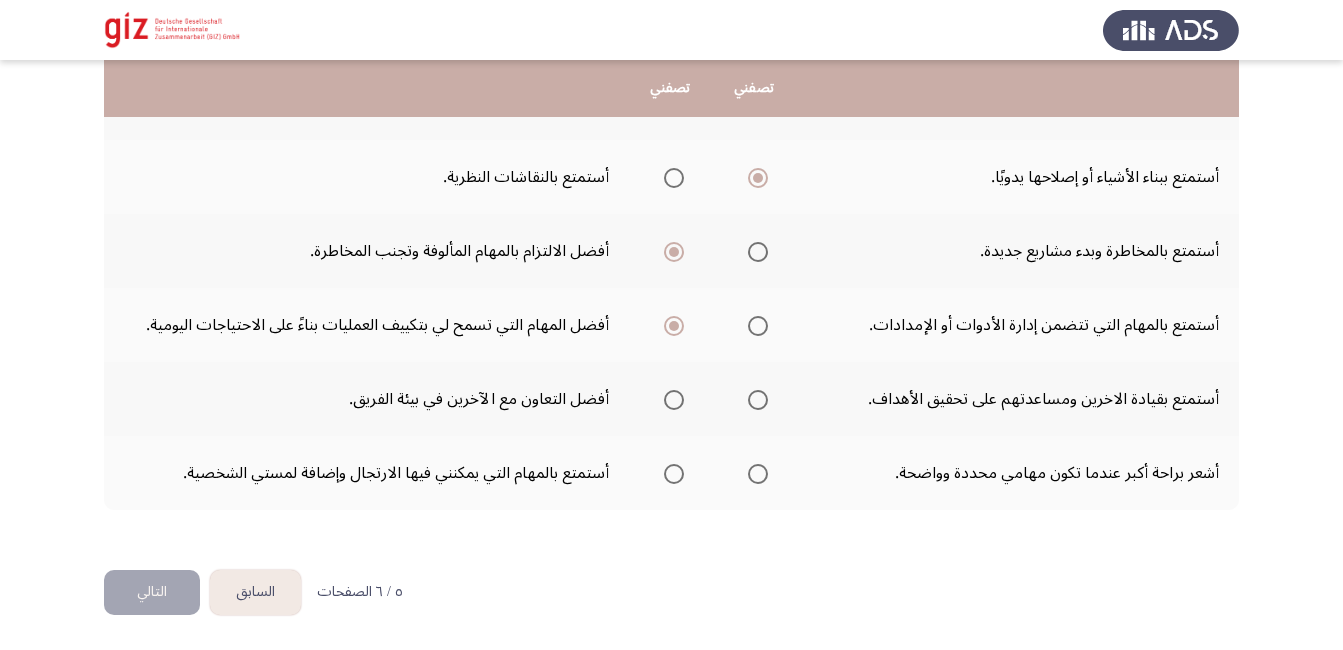 click at bounding box center [758, 400] 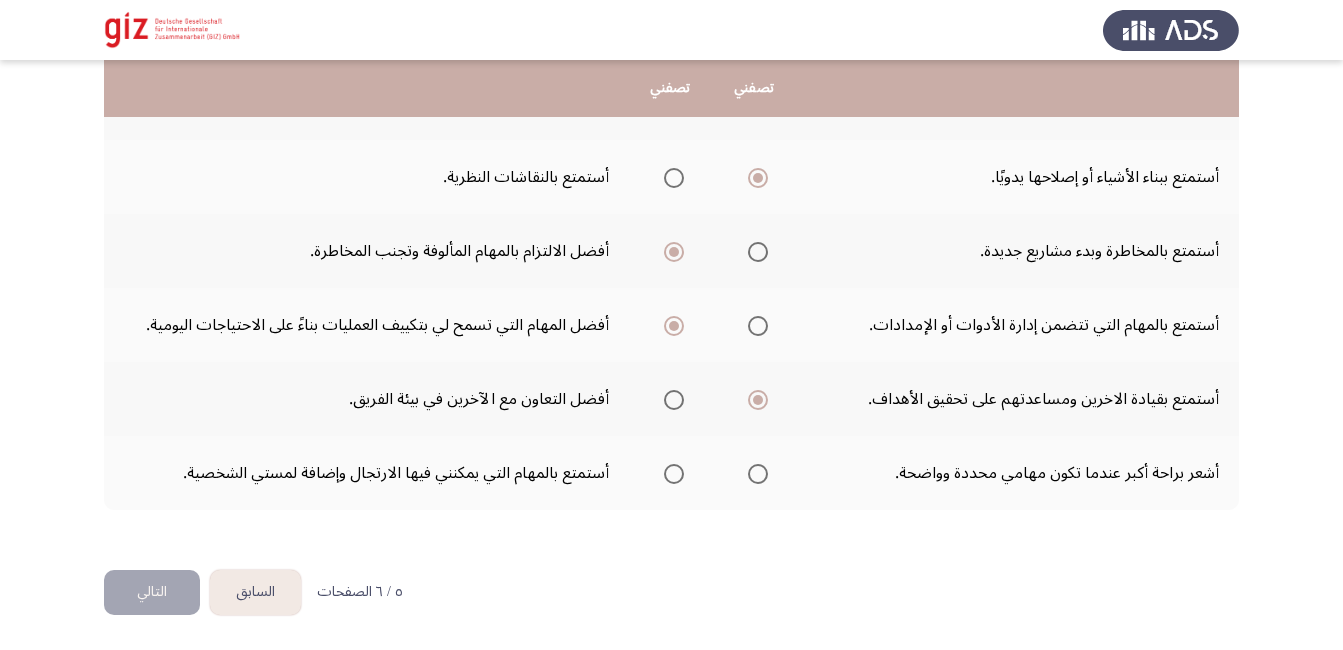 click at bounding box center (758, 474) 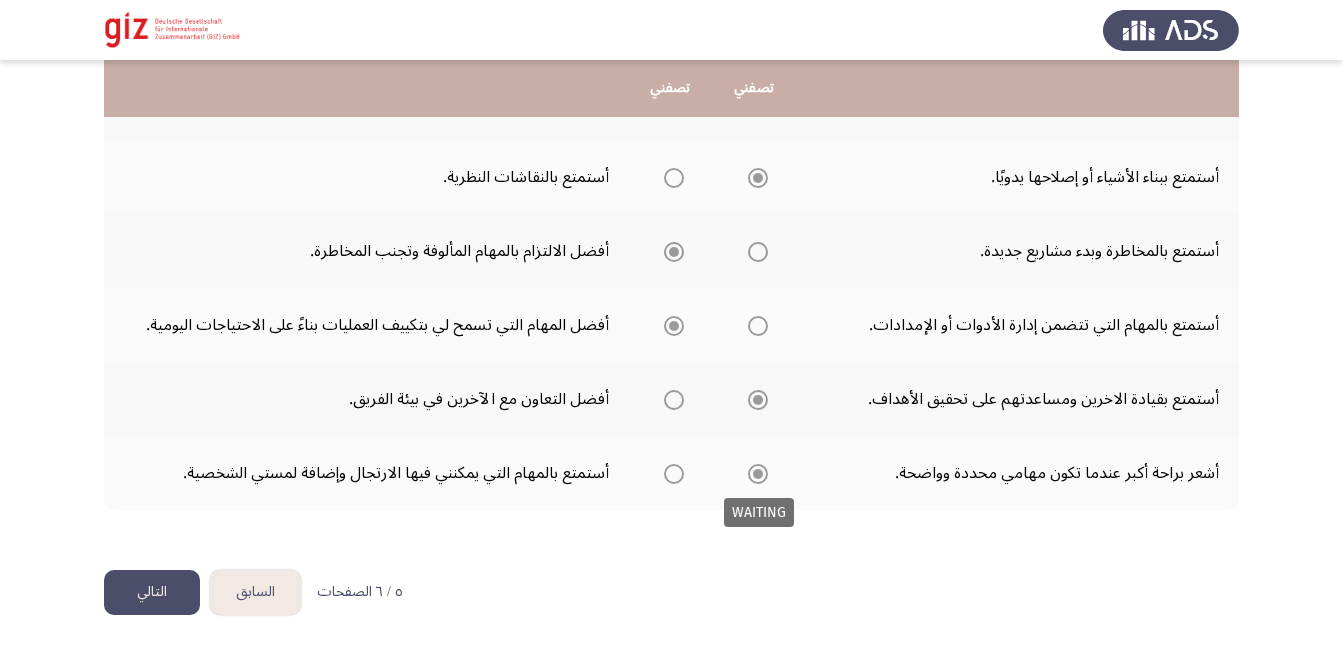 click at bounding box center [758, 474] 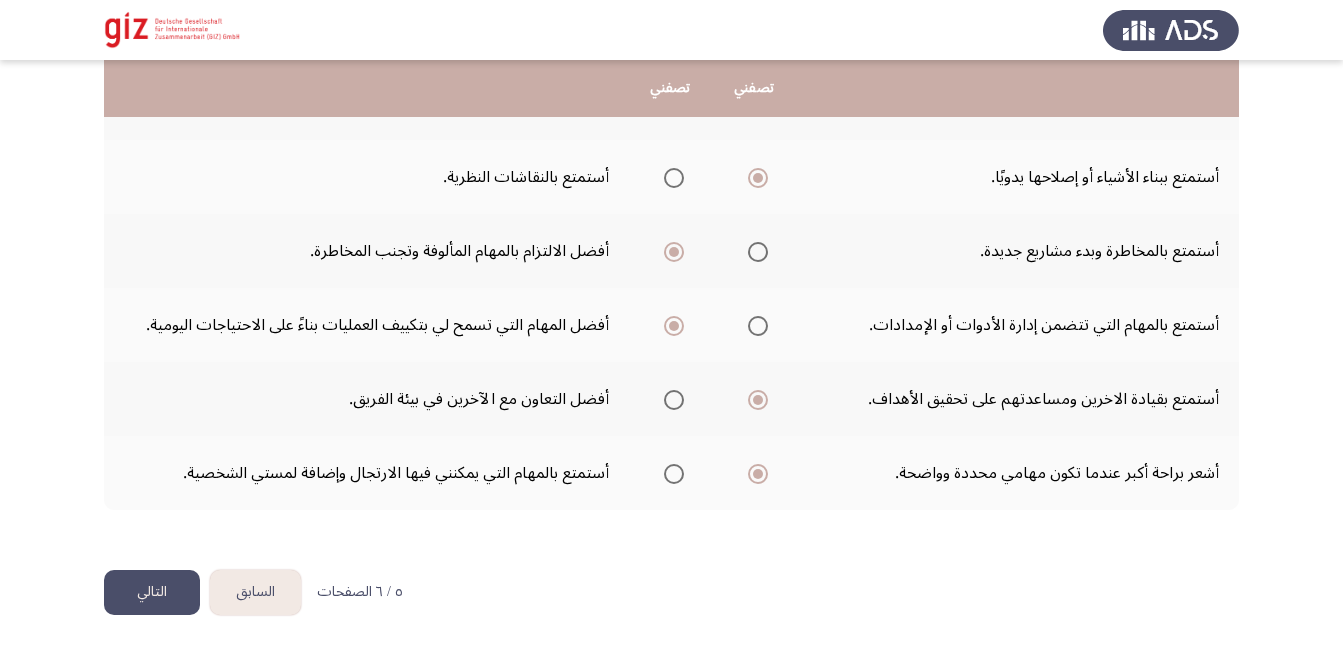 click on "التالي" 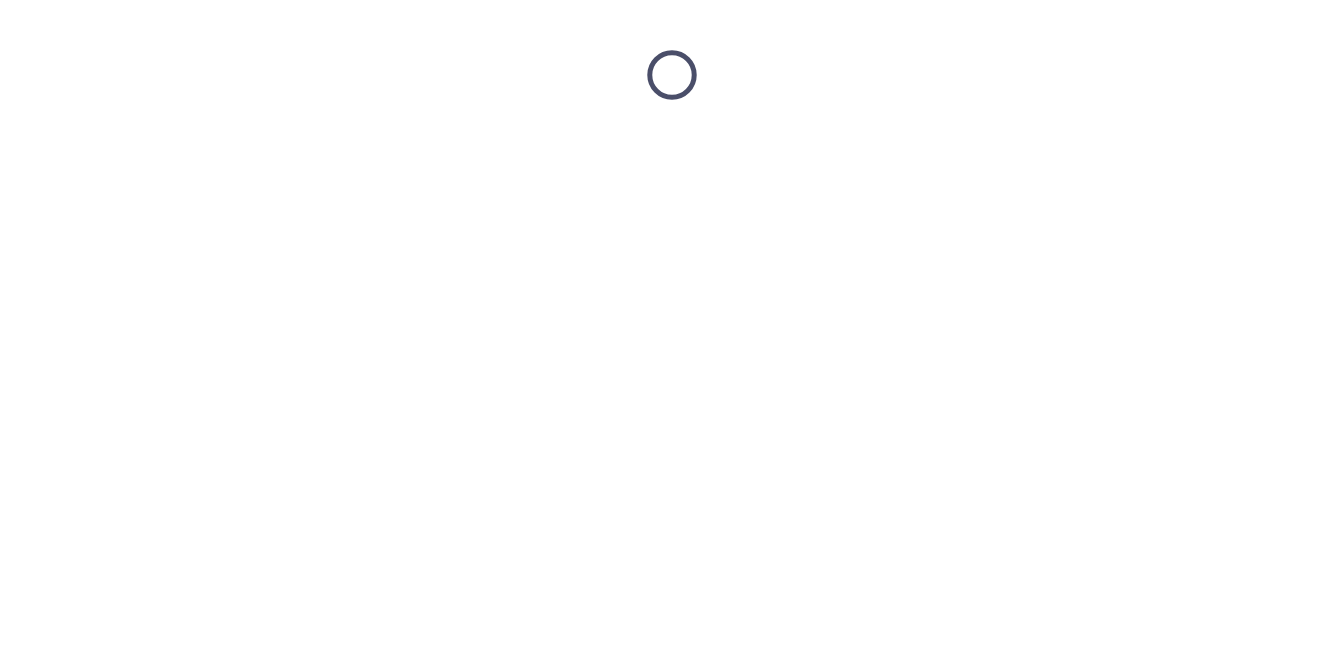 scroll, scrollTop: 0, scrollLeft: 0, axis: both 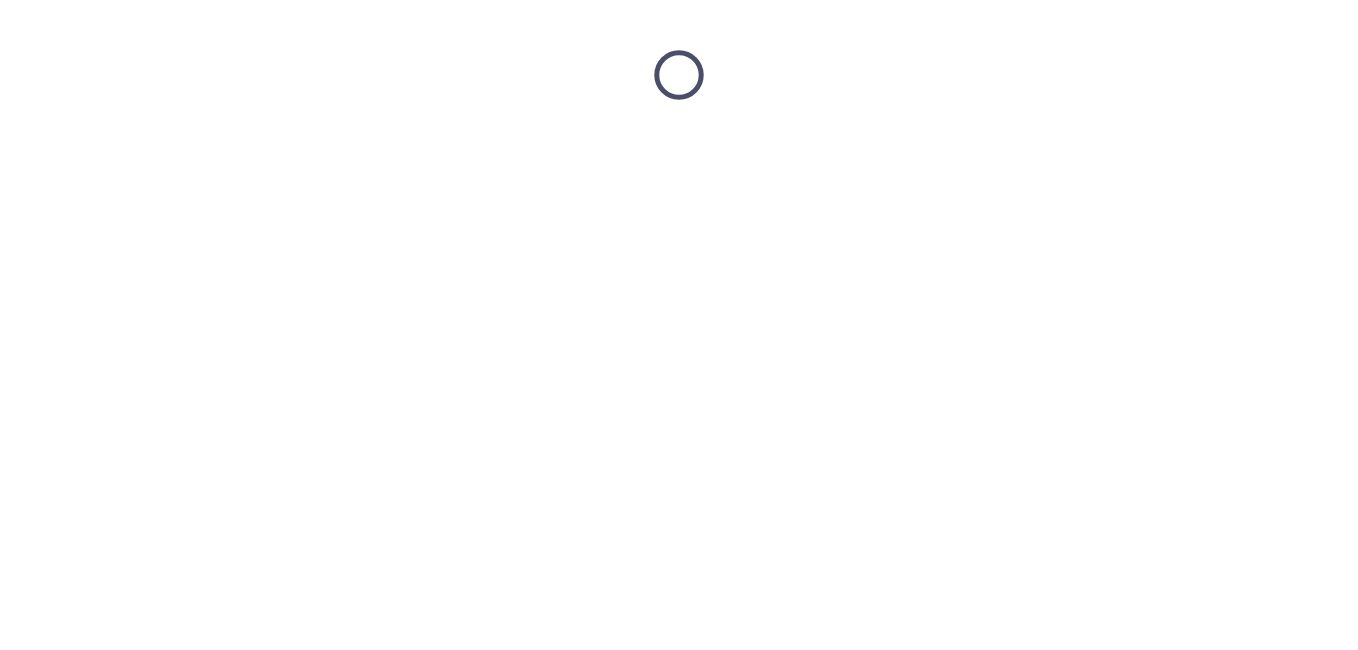 click at bounding box center (679, 75) 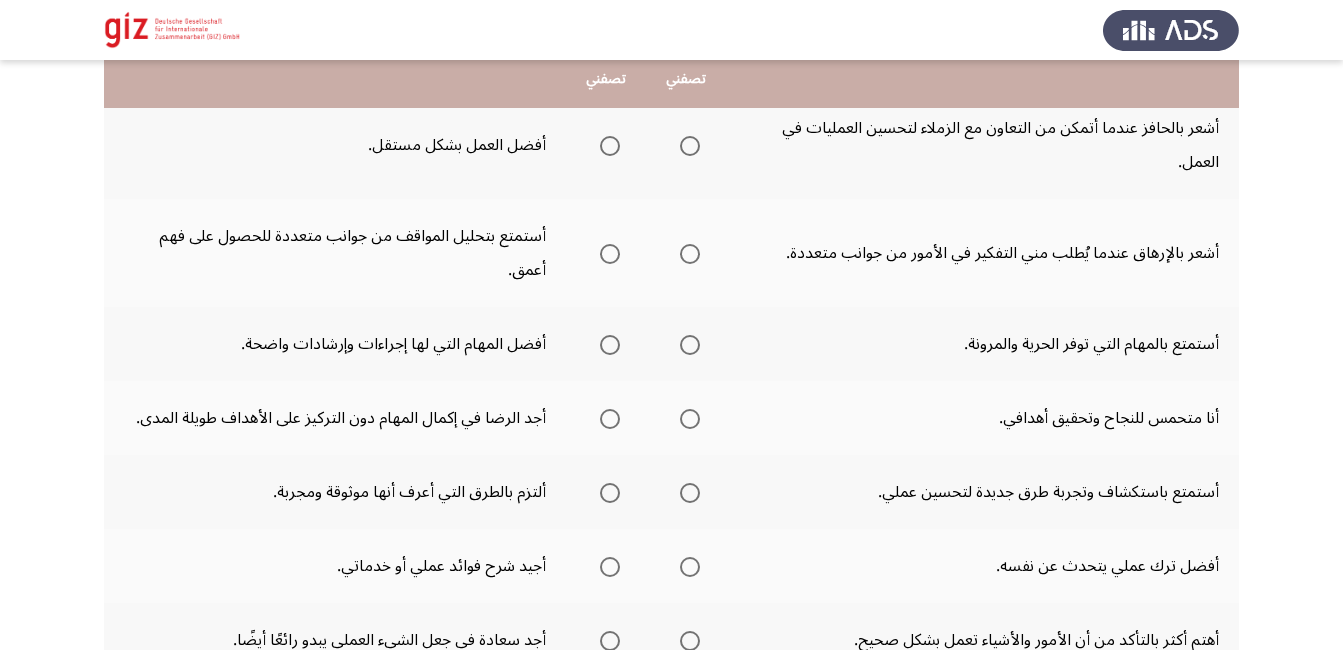 scroll, scrollTop: 240, scrollLeft: 0, axis: vertical 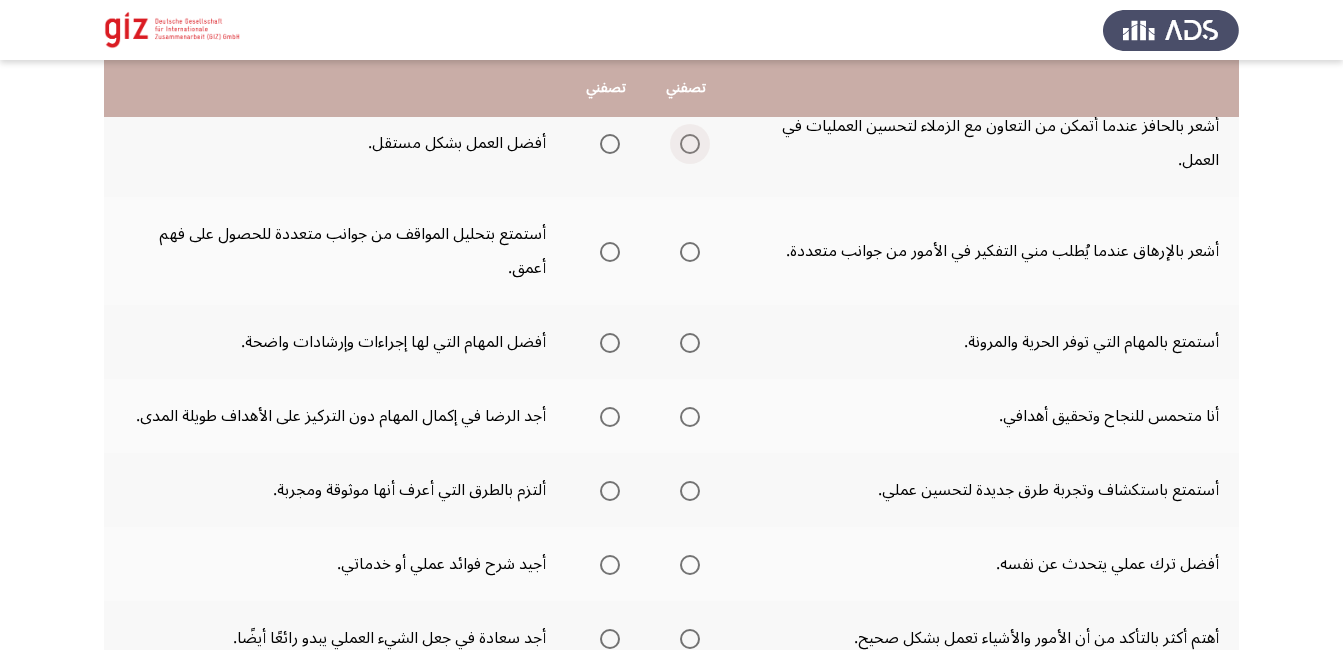click at bounding box center (690, 144) 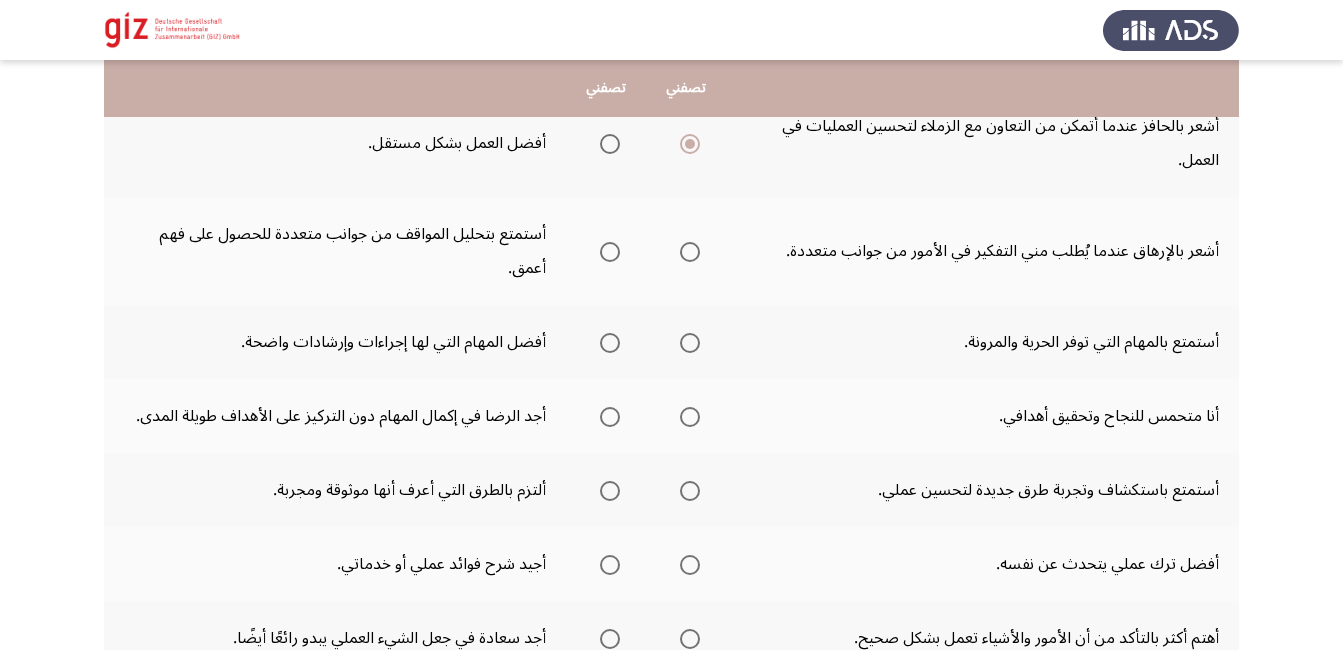 click at bounding box center [690, 252] 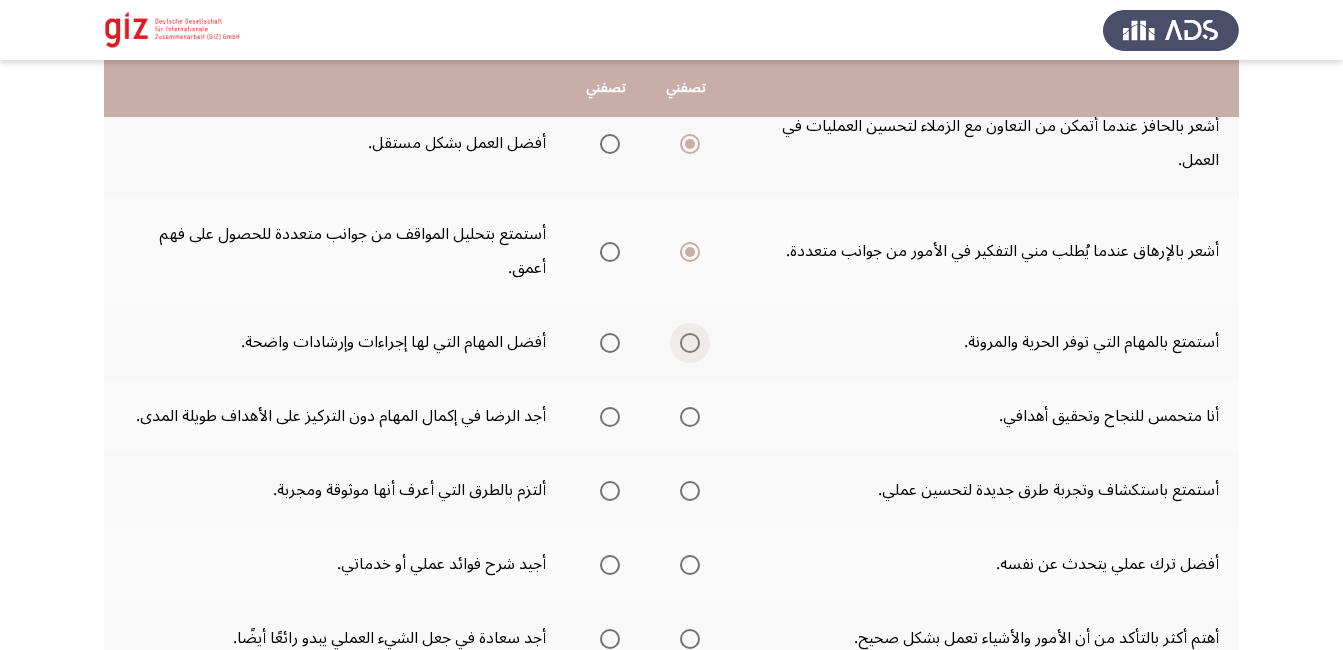 click at bounding box center (690, 343) 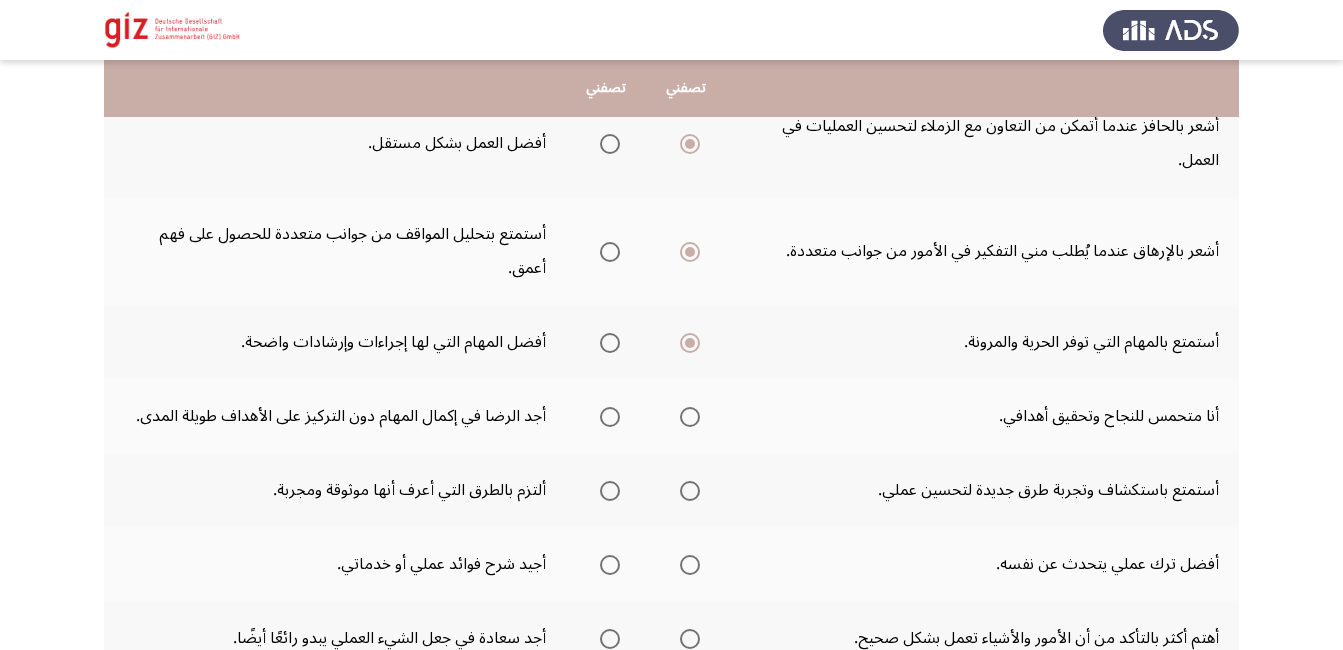 click at bounding box center (606, 416) 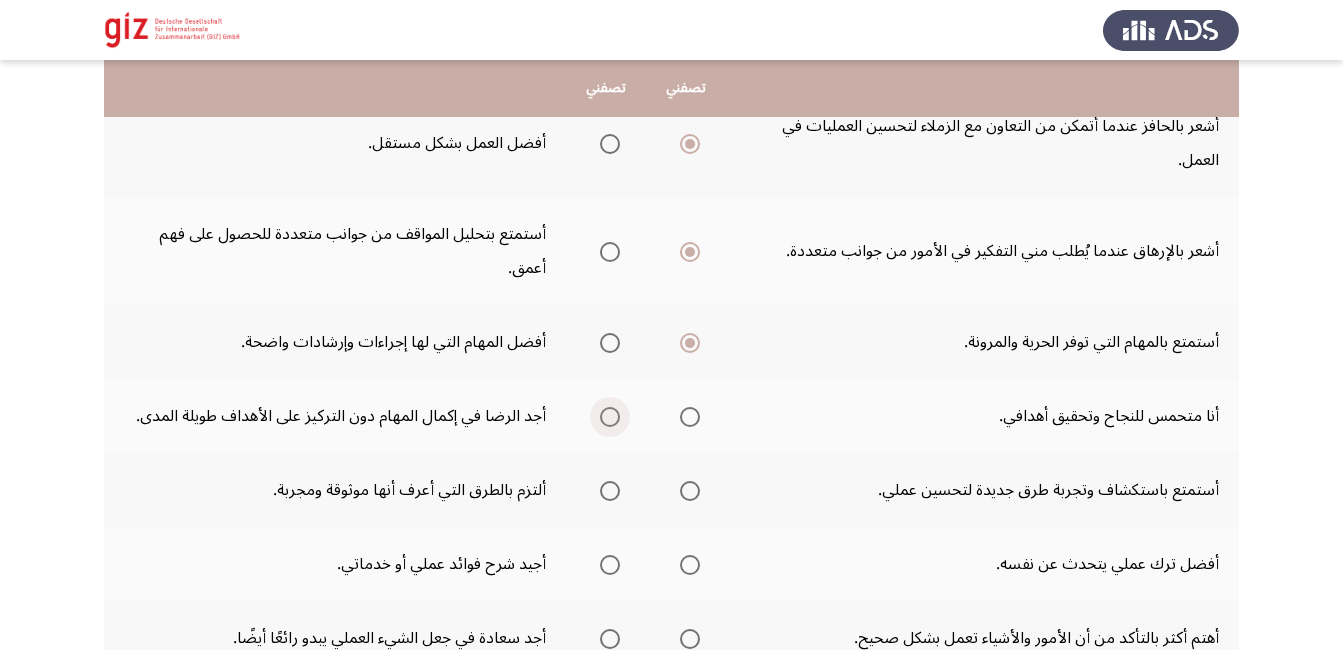 click at bounding box center (610, 417) 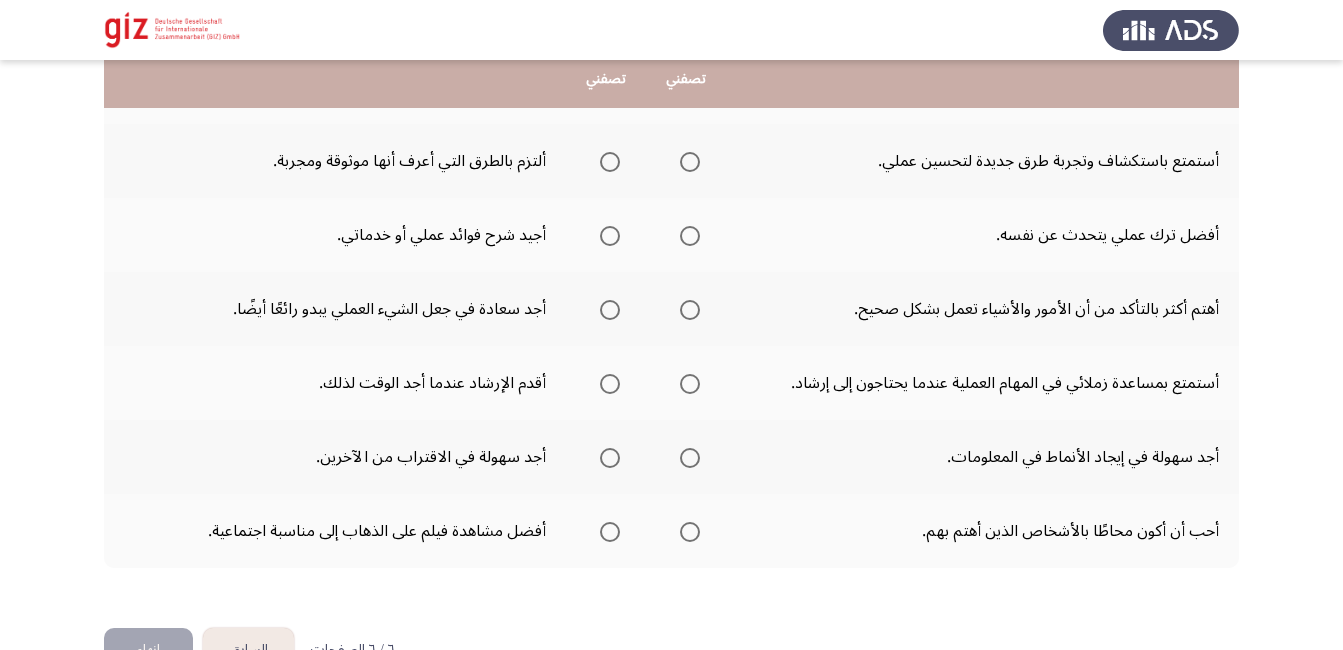scroll, scrollTop: 600, scrollLeft: 0, axis: vertical 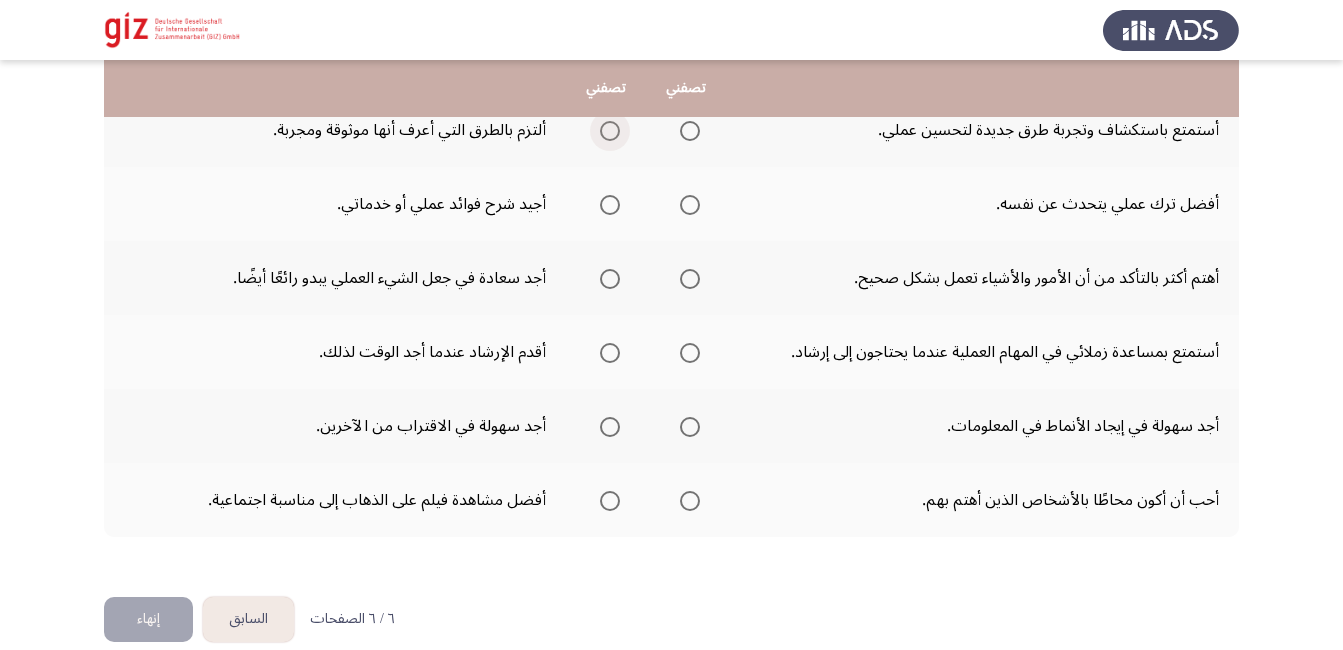 click at bounding box center (610, 131) 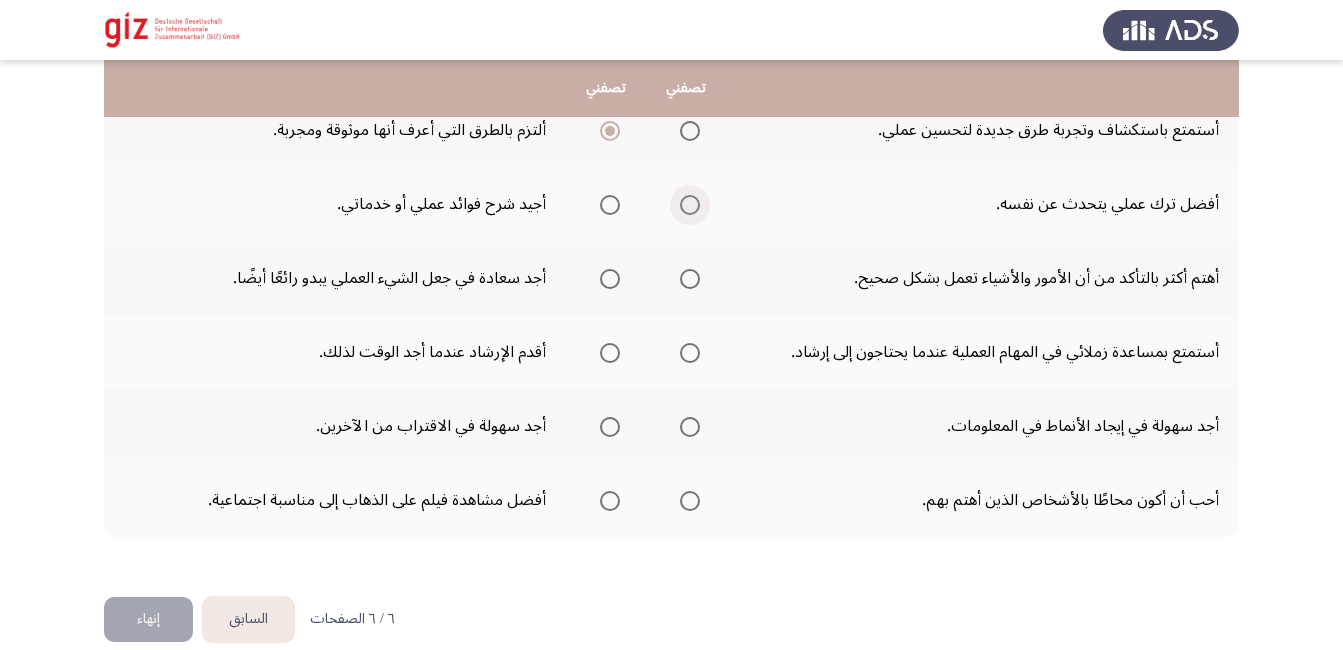 click at bounding box center (690, 205) 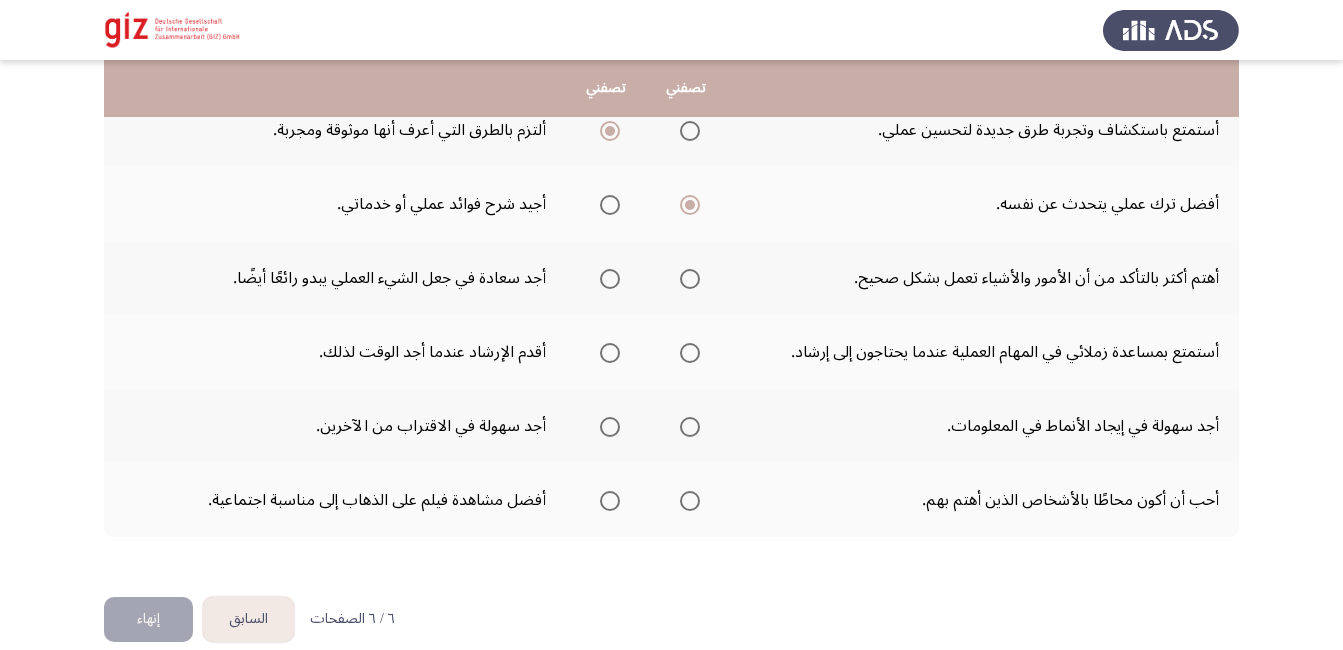 click at bounding box center [690, 279] 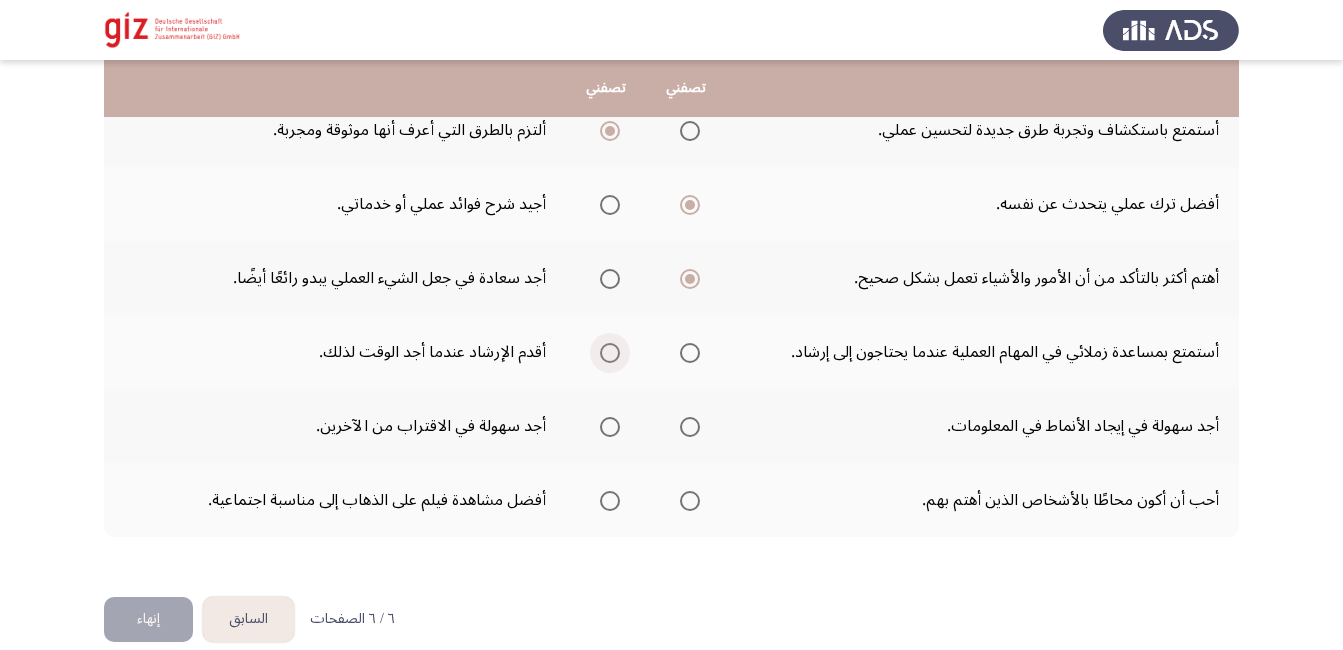 click at bounding box center (610, 353) 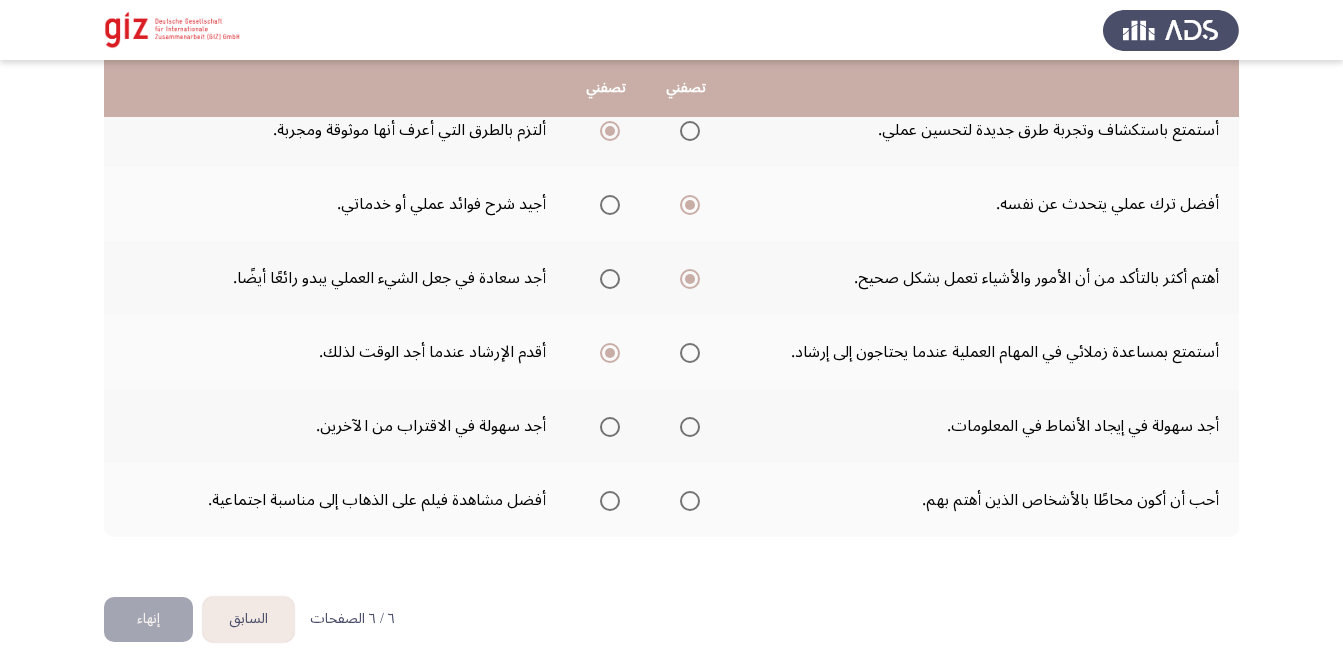 click at bounding box center [610, 427] 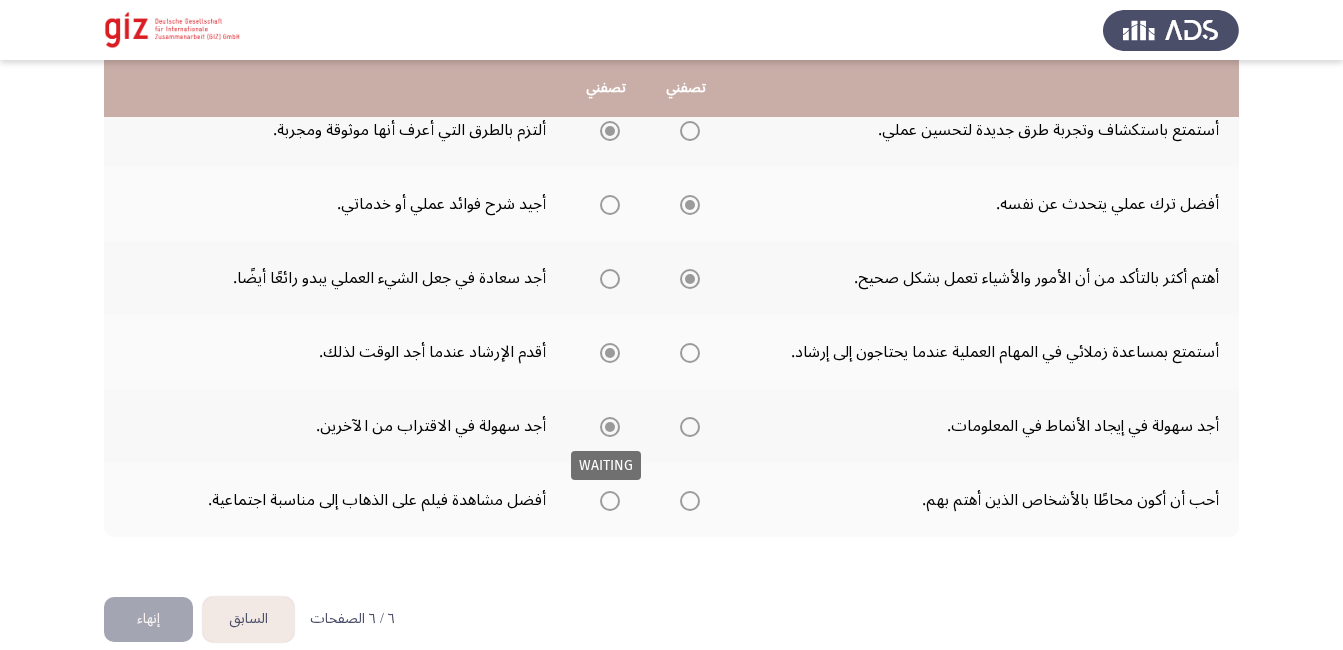 click at bounding box center [610, 427] 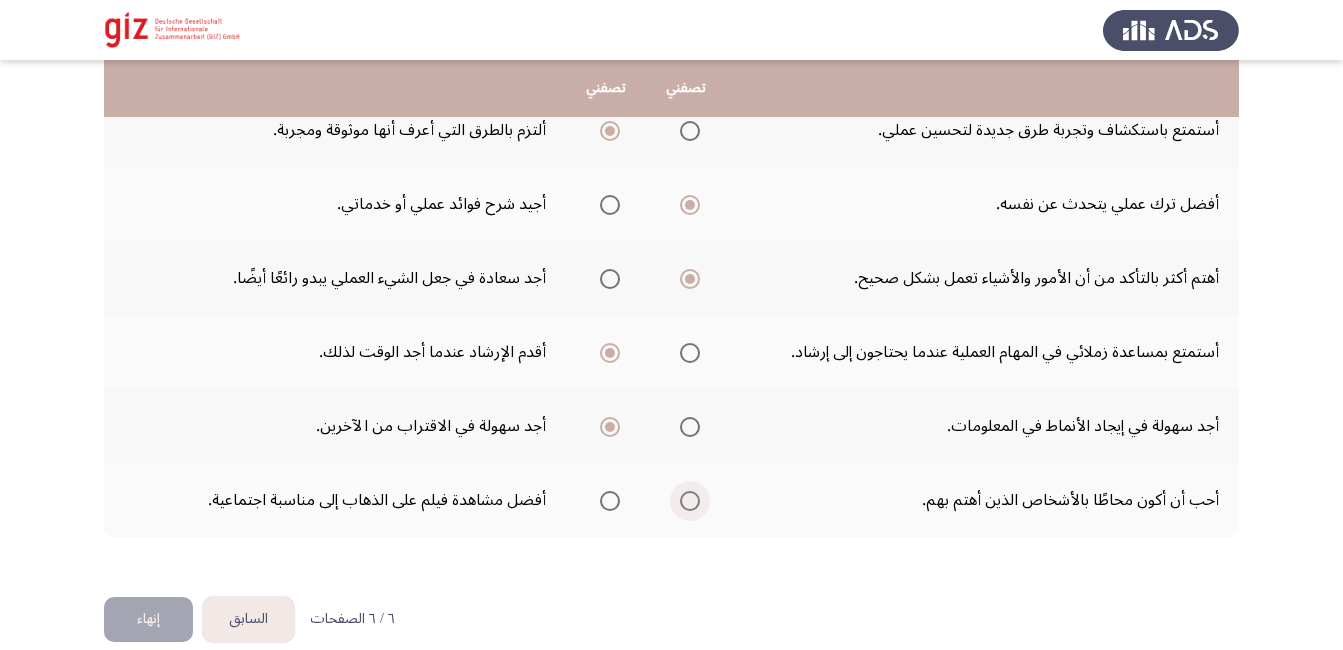 click at bounding box center (690, 501) 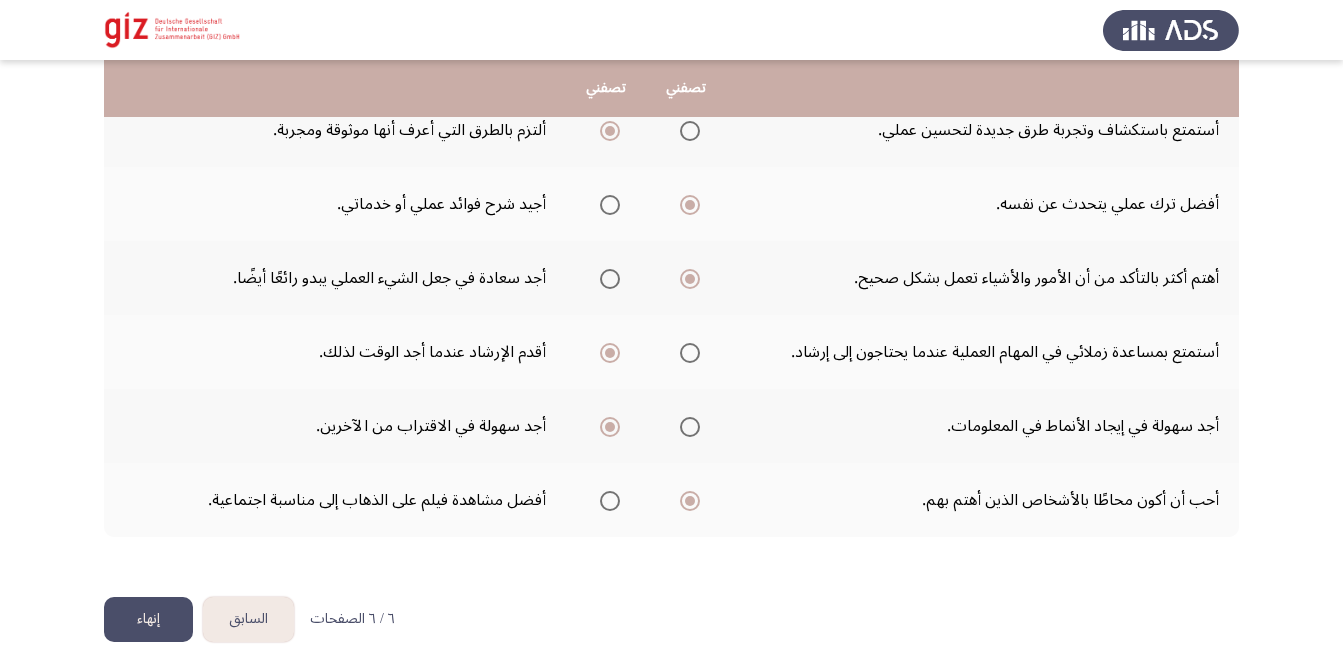 click on "إنهاء" 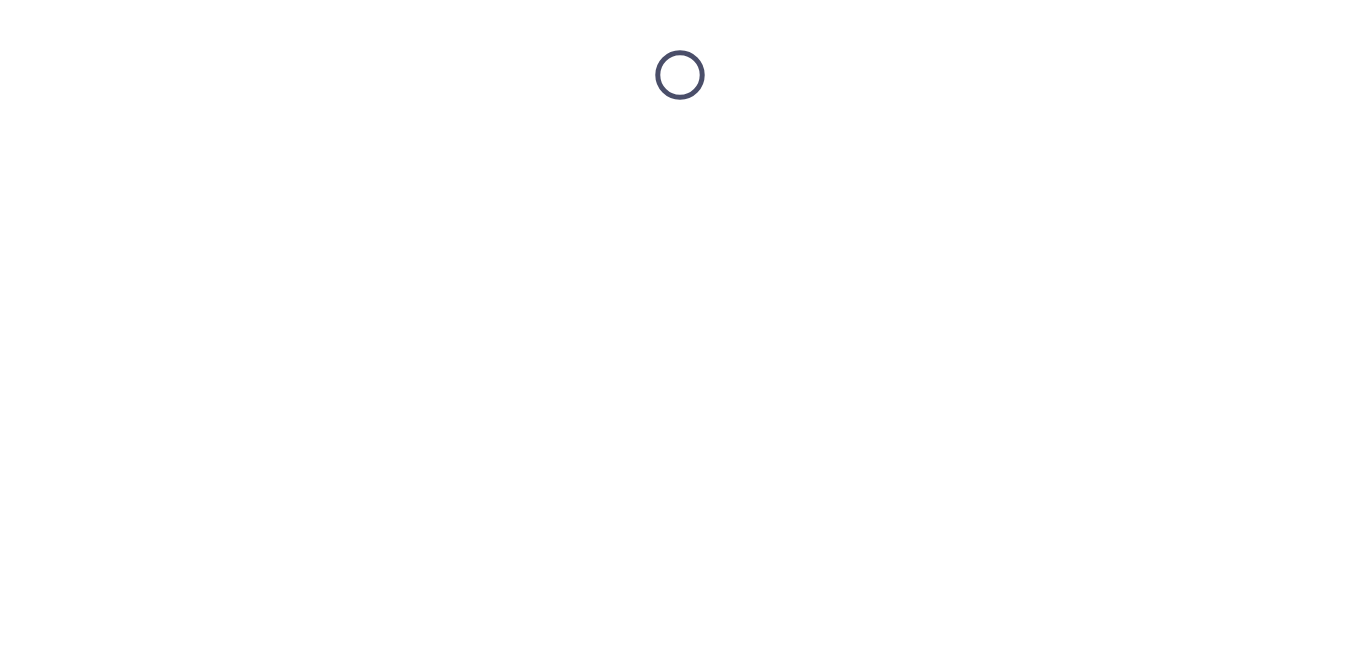 scroll, scrollTop: 0, scrollLeft: 0, axis: both 